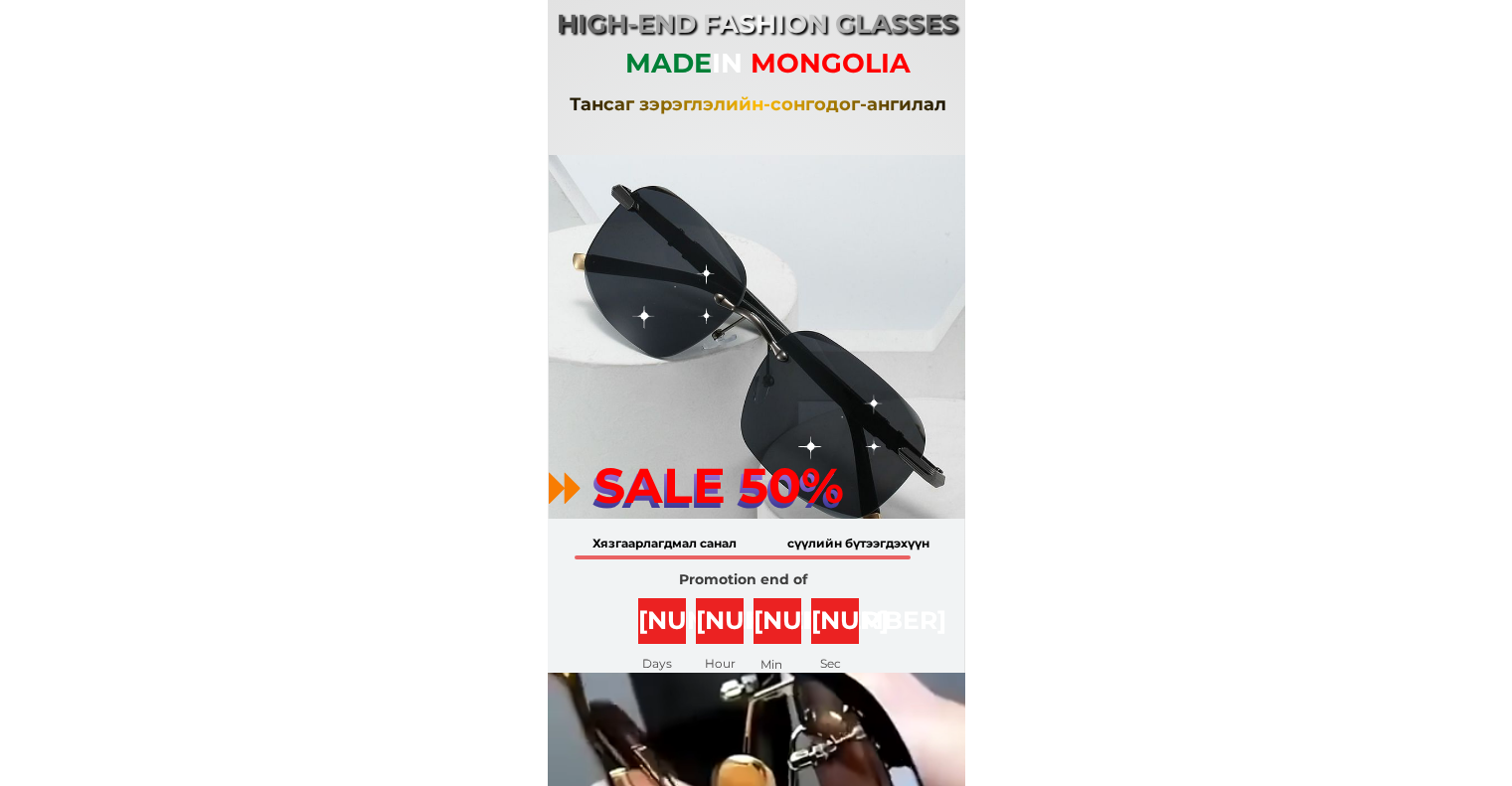 scroll, scrollTop: 0, scrollLeft: 0, axis: both 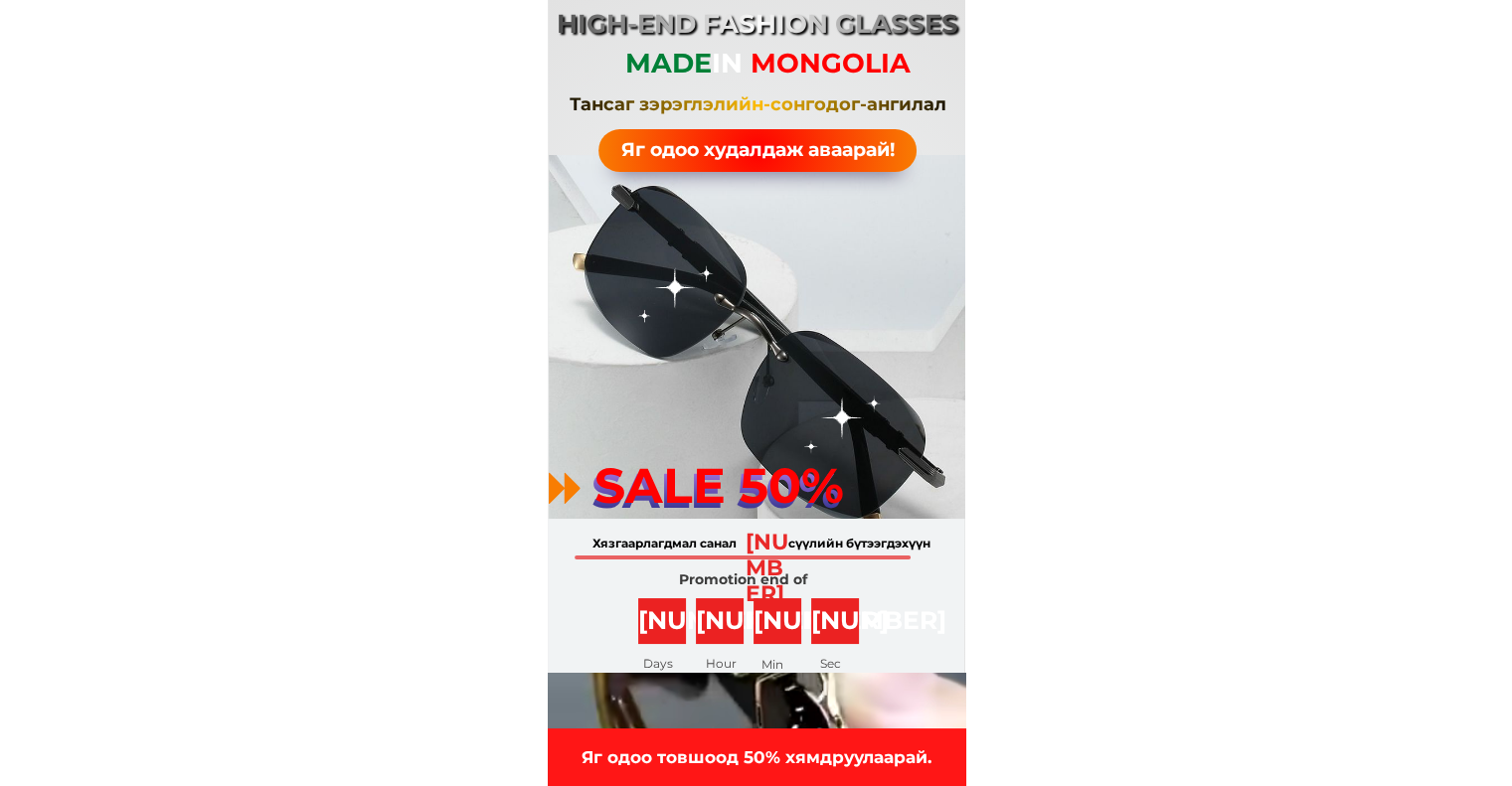 click on "High-end fashion glasses" at bounding box center [757, 25] 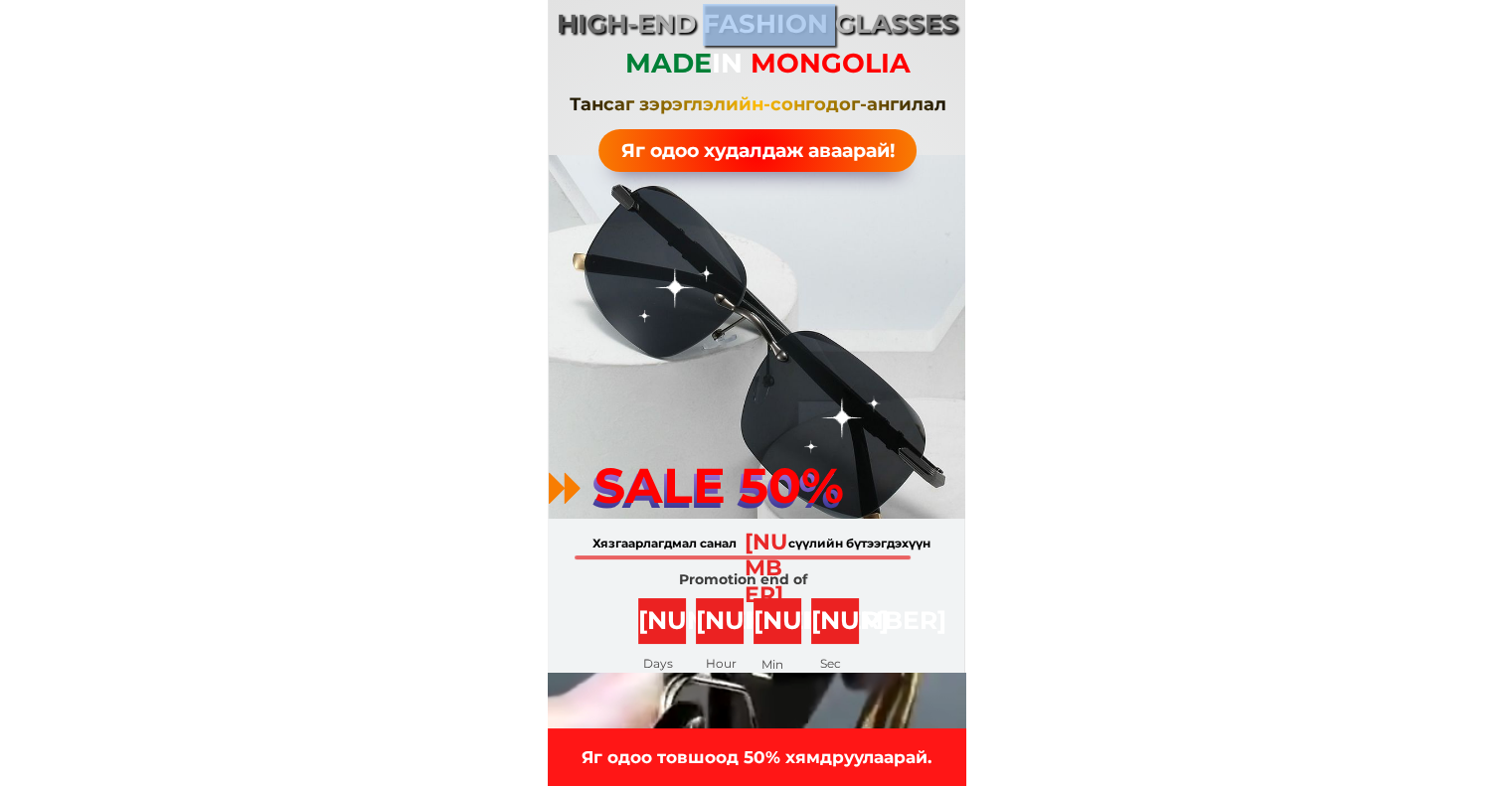 click on "High-end fashion glasses" at bounding box center (757, 25) 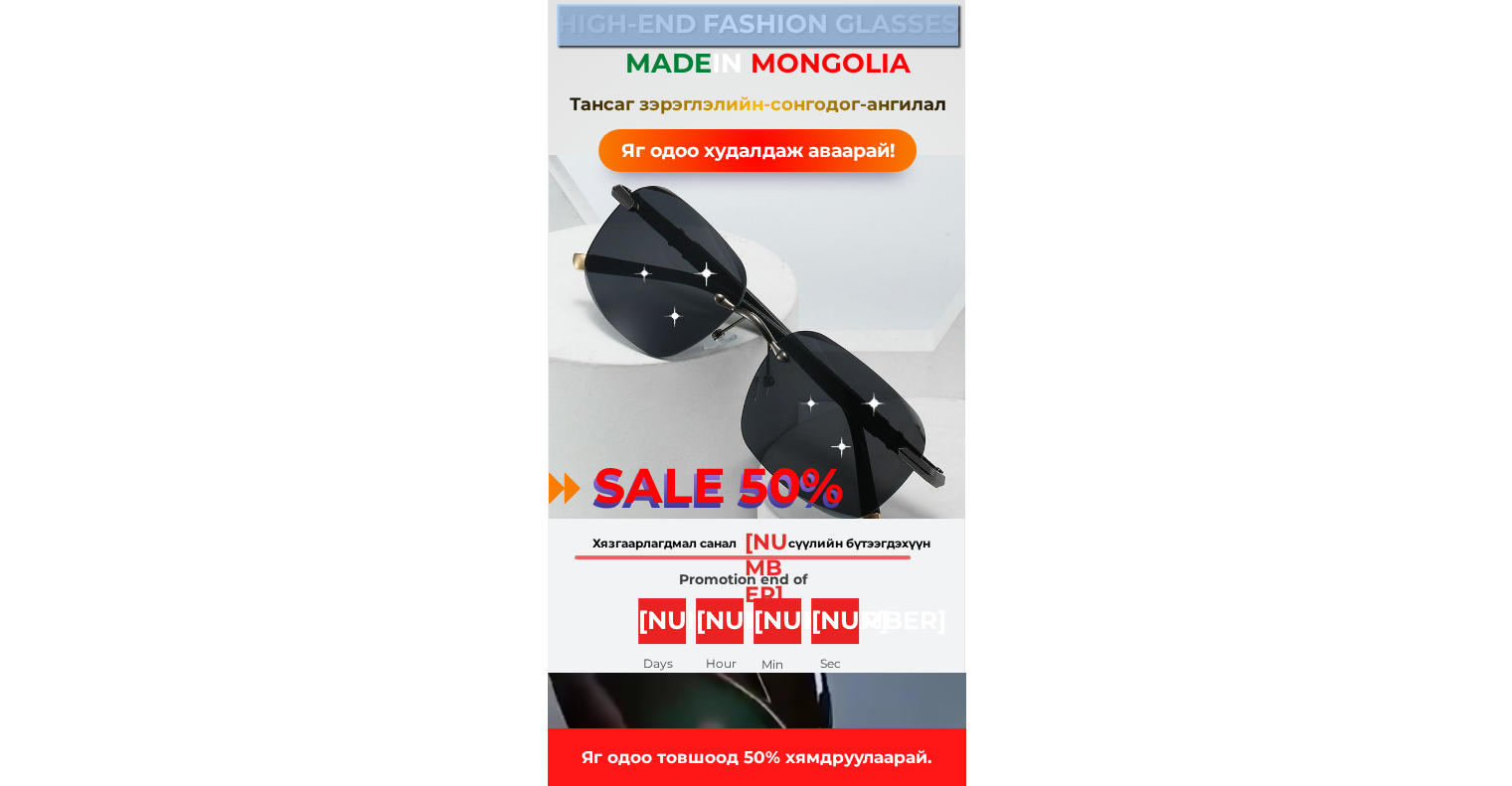 click on "High-end fashion glasses" at bounding box center (757, 25) 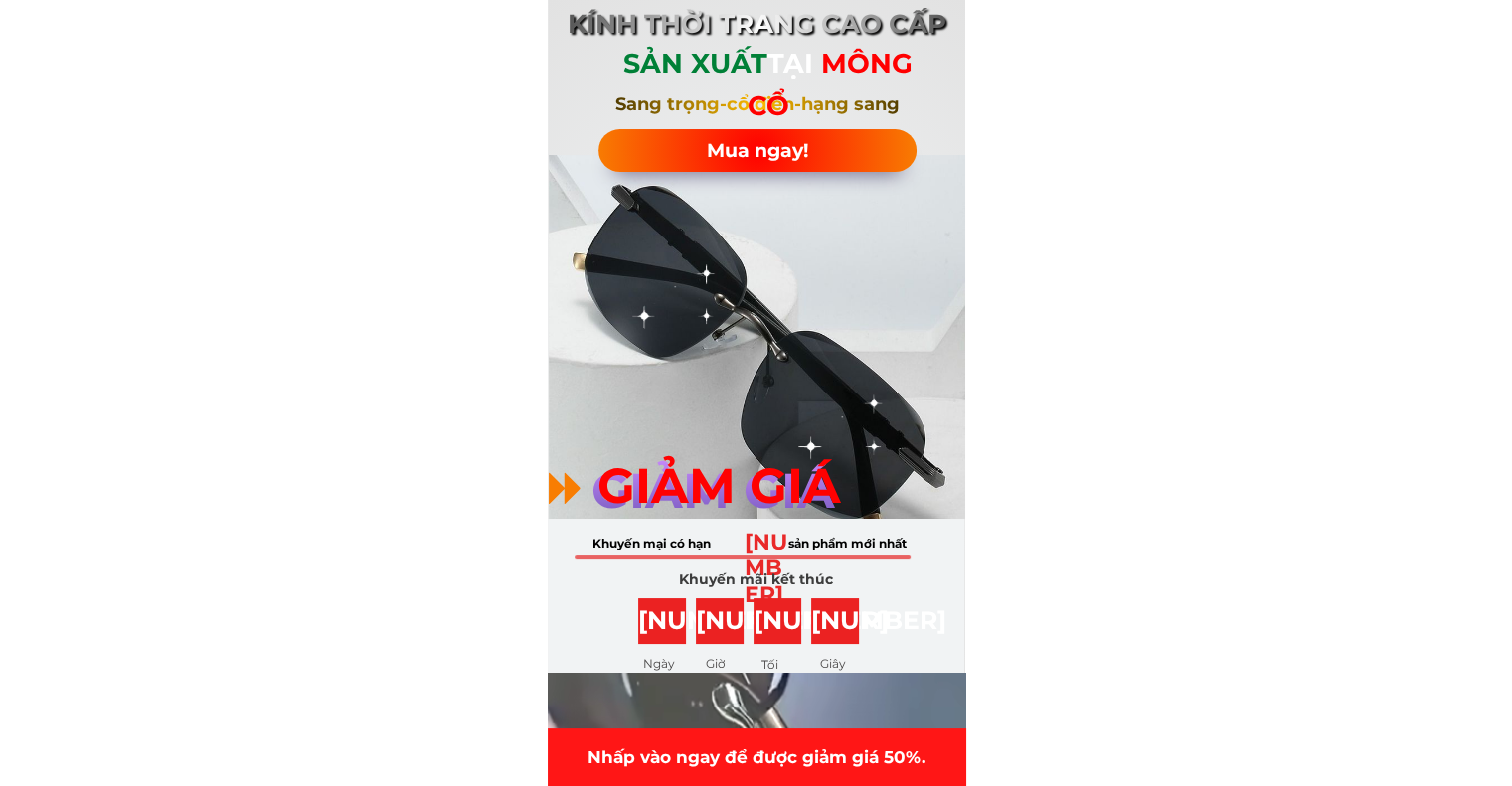 click on "SẢN XUẤT TẠI MÔNG CỔ" at bounding box center (768, 84) 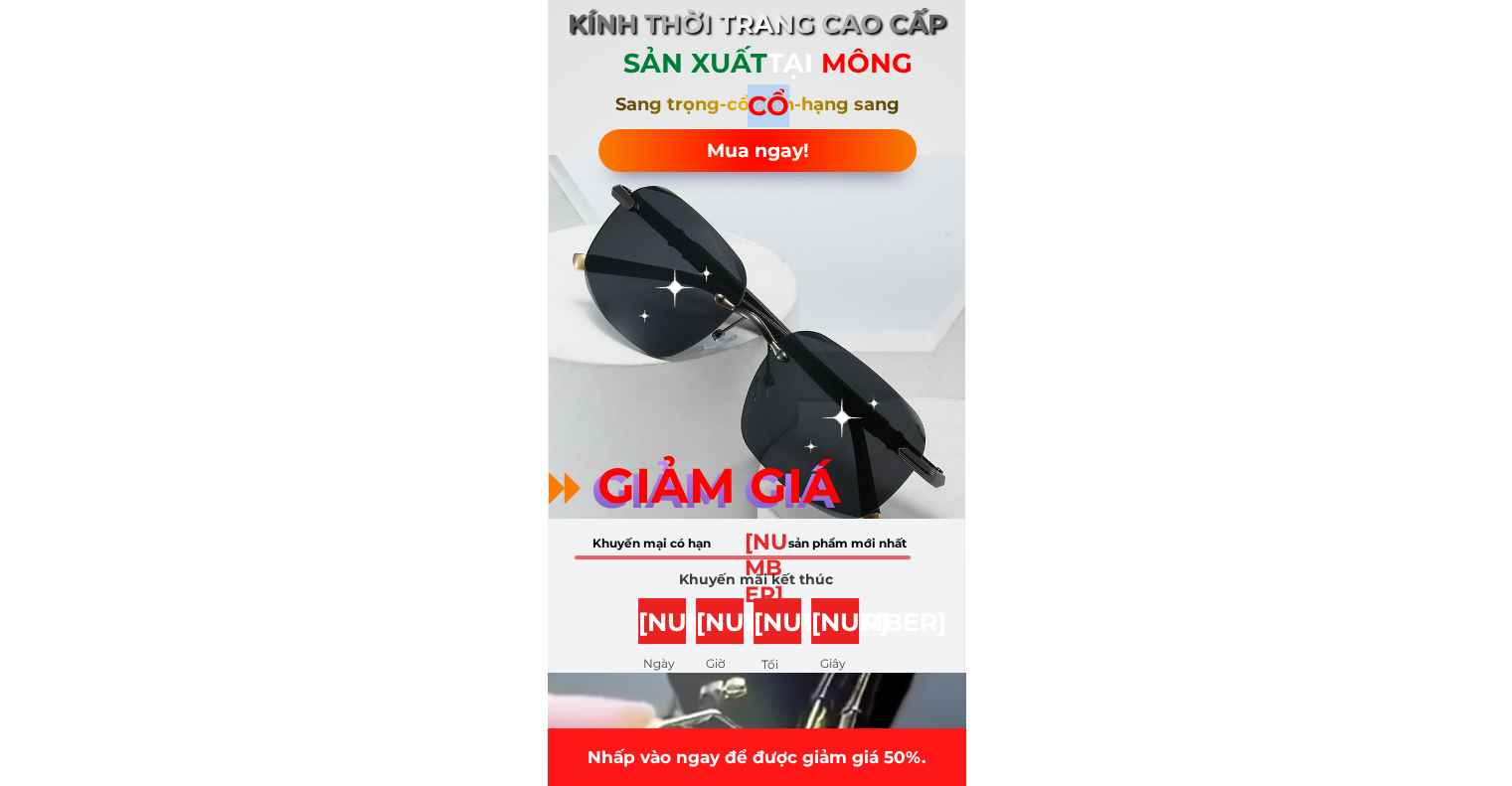 click on "SẢN XUẤT TẠI MÔNG CỔ" at bounding box center (768, 84) 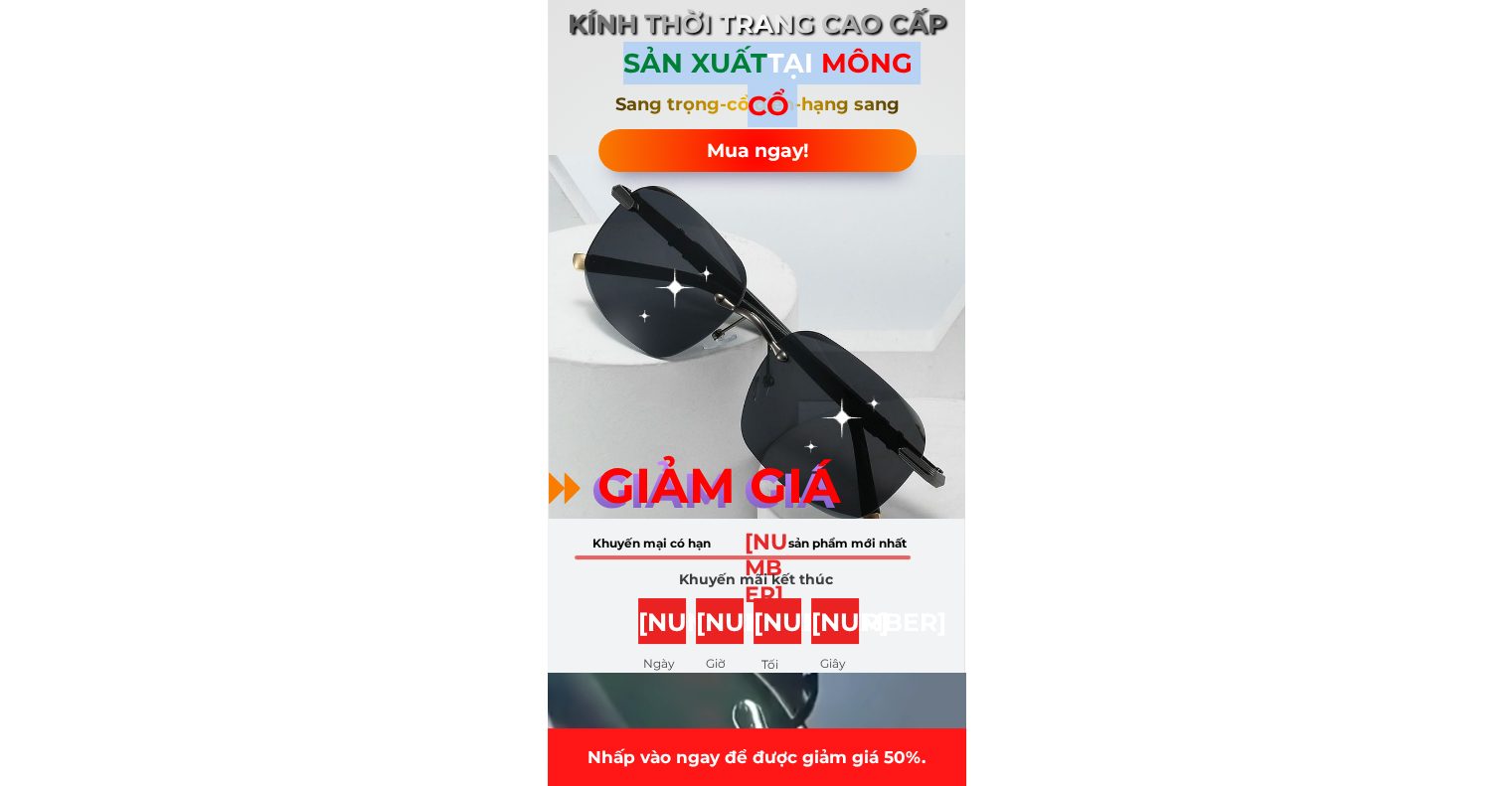 click on "SẢN XUẤT TẠI MÔNG CỔ" at bounding box center (768, 84) 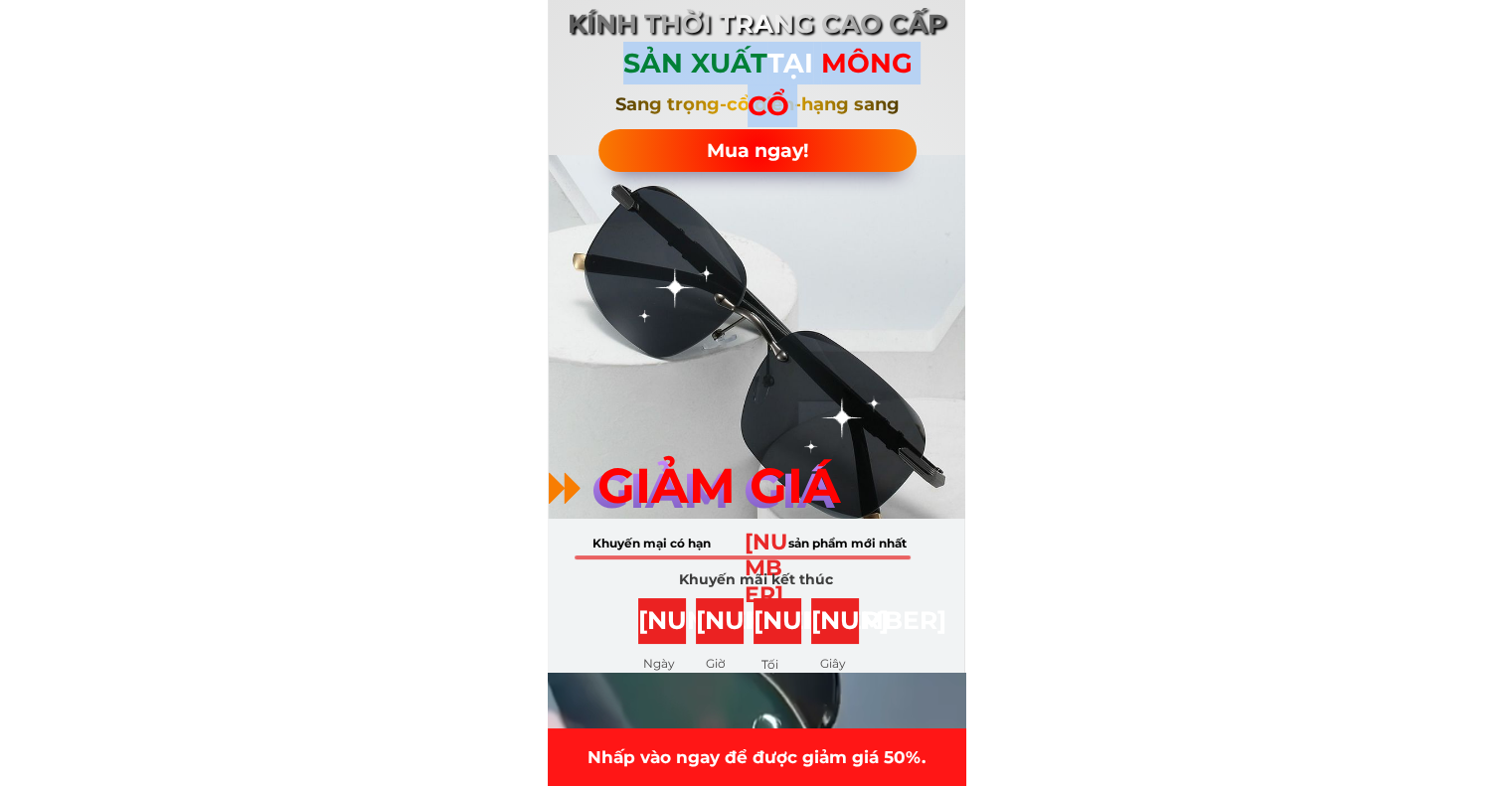 click on "SẢN XUẤT TẠI MÔNG CỔ" at bounding box center [768, 84] 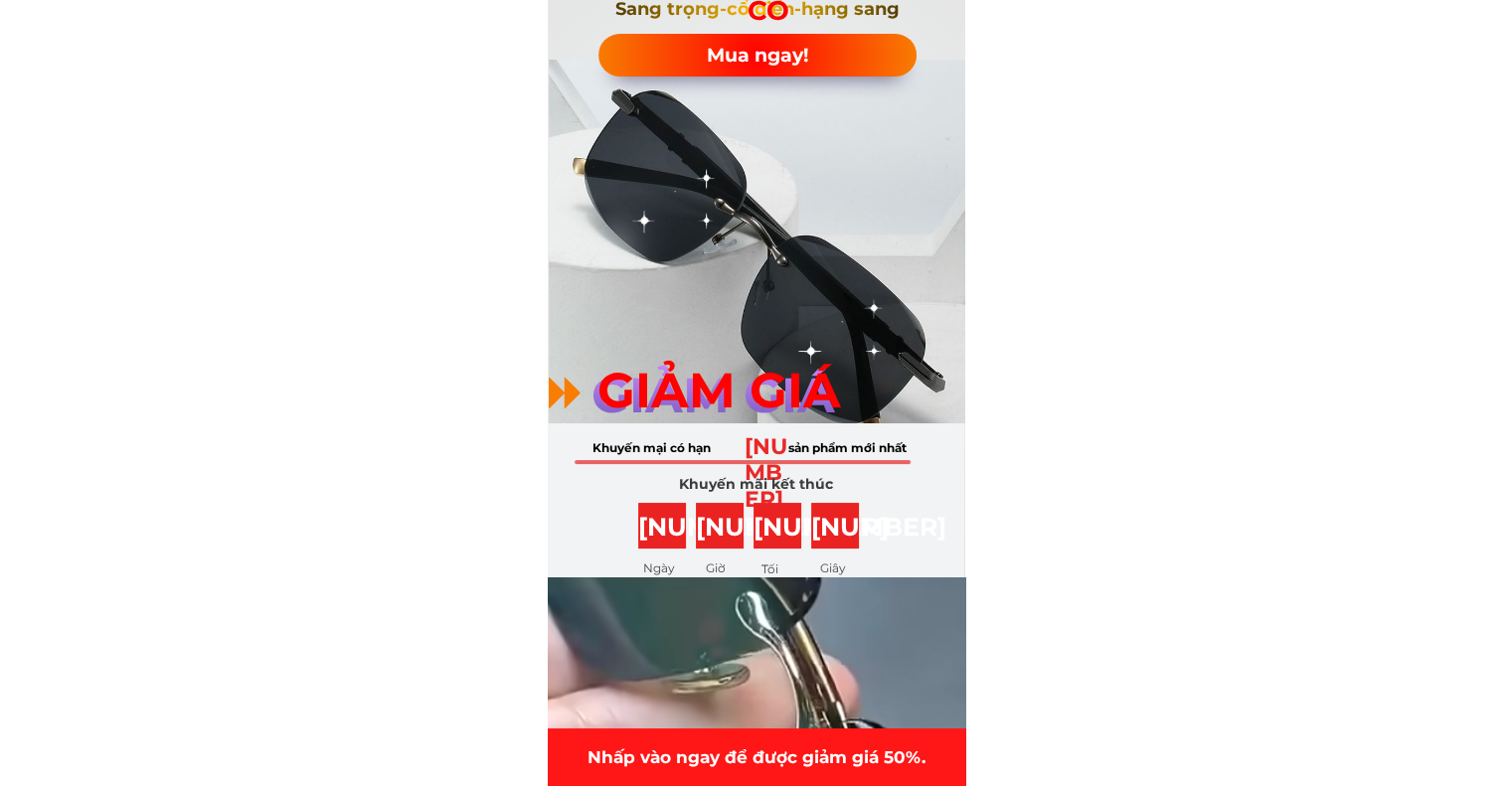 scroll, scrollTop: 199, scrollLeft: 0, axis: vertical 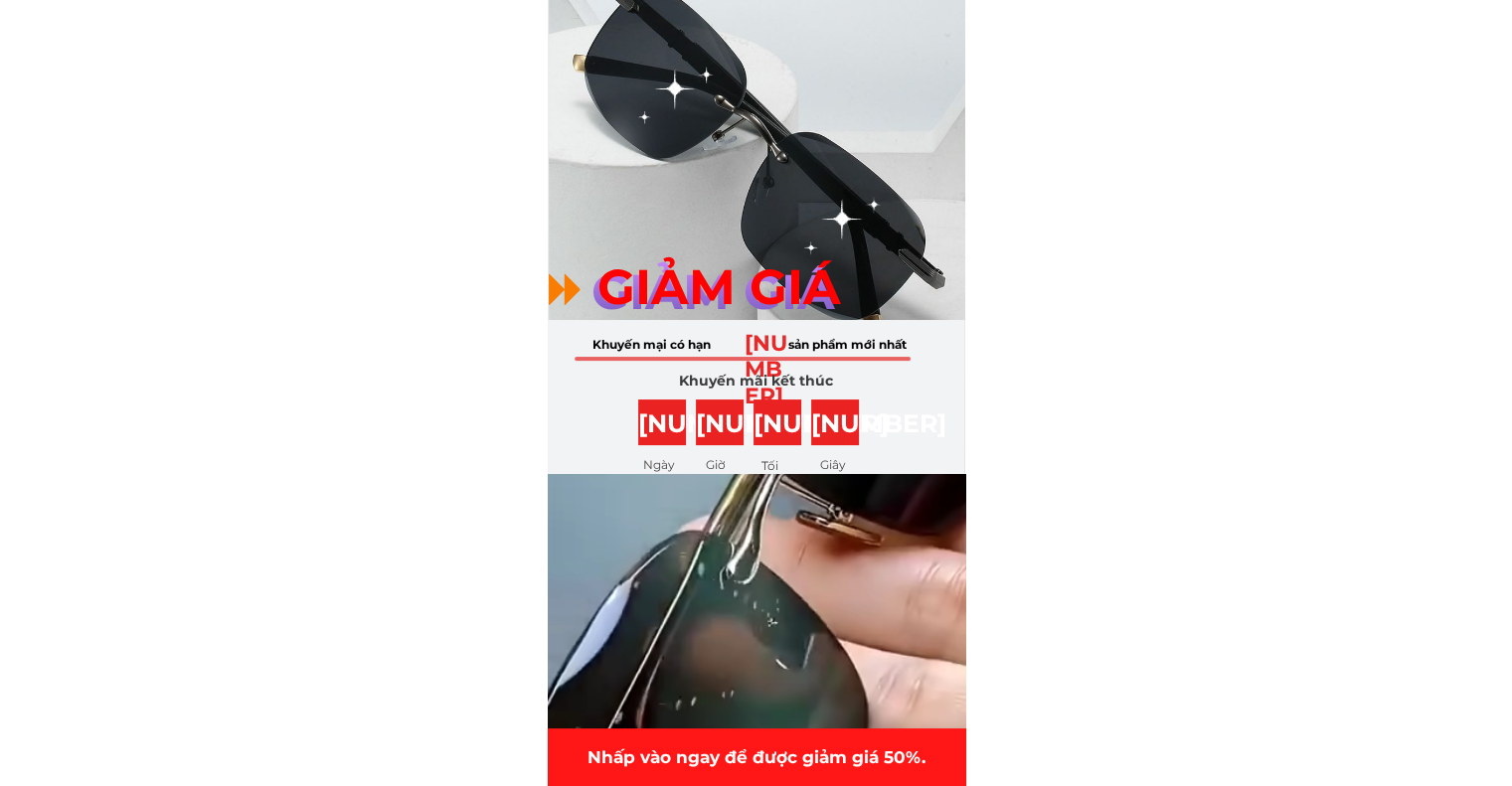 click on "Khuyến mại có hạn" at bounding box center [651, 344] 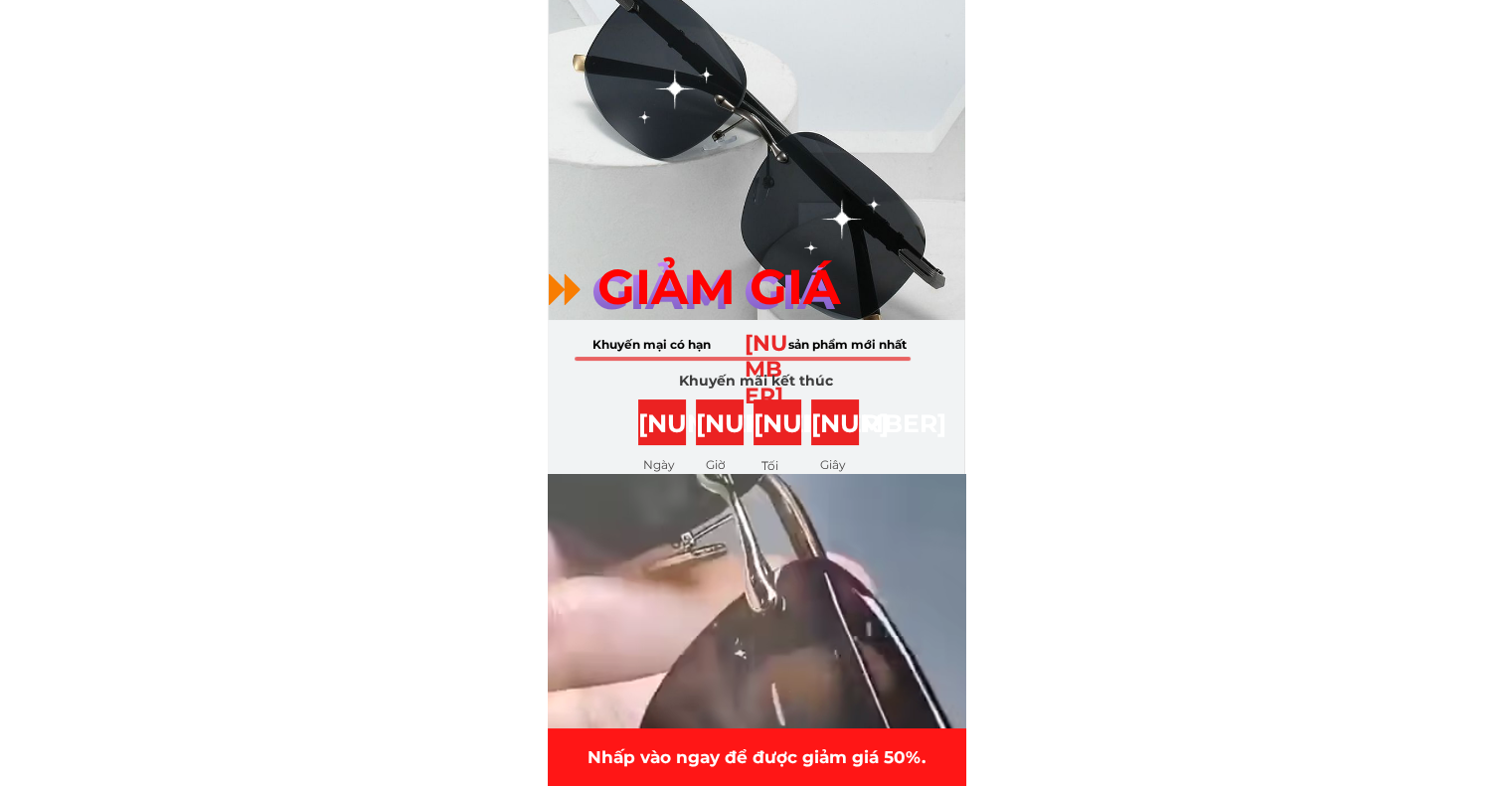 click on "Khuyến mại có hạn" at bounding box center [651, 344] 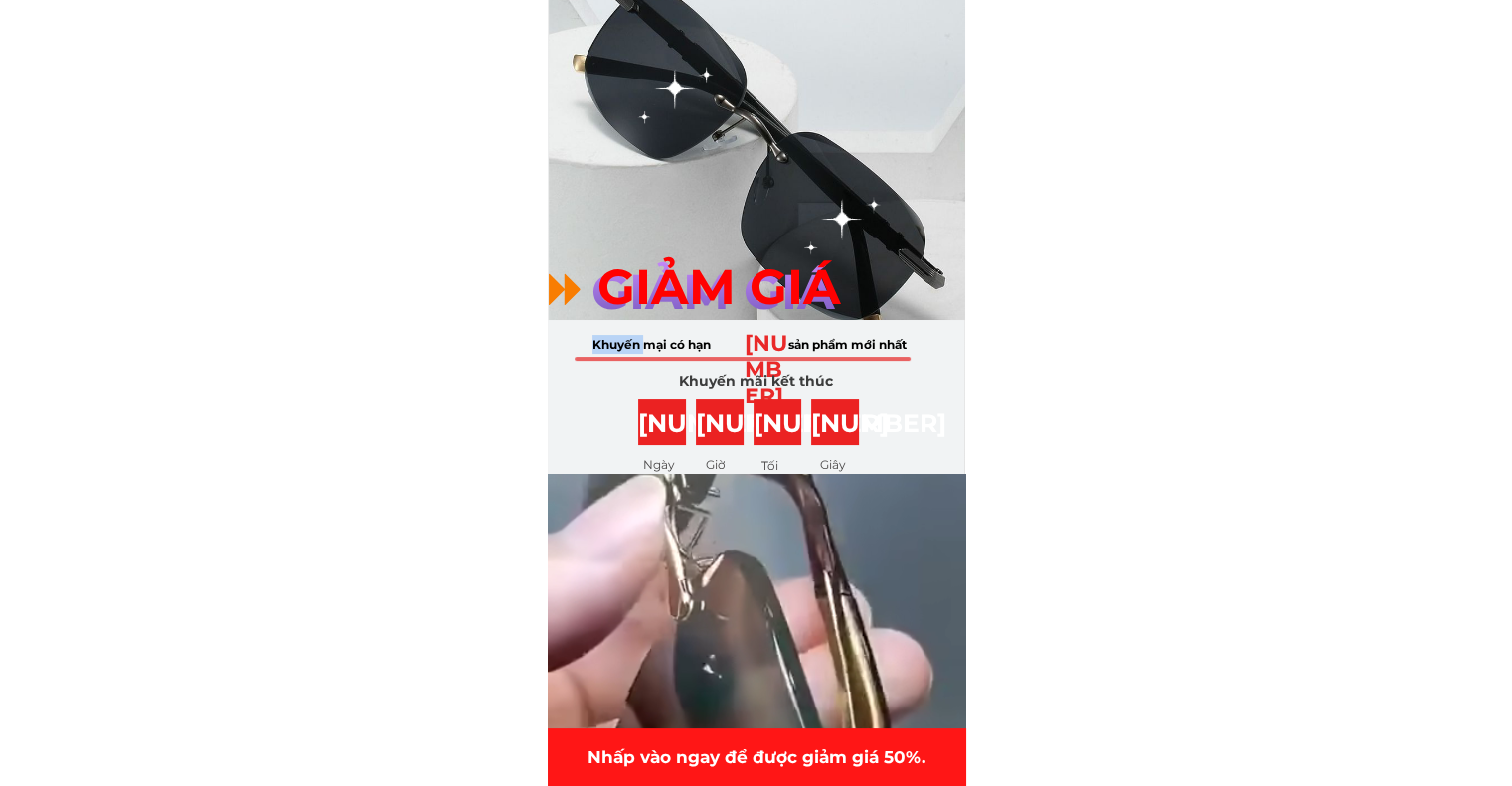 click on "Khuyến mại có hạn" at bounding box center (651, 344) 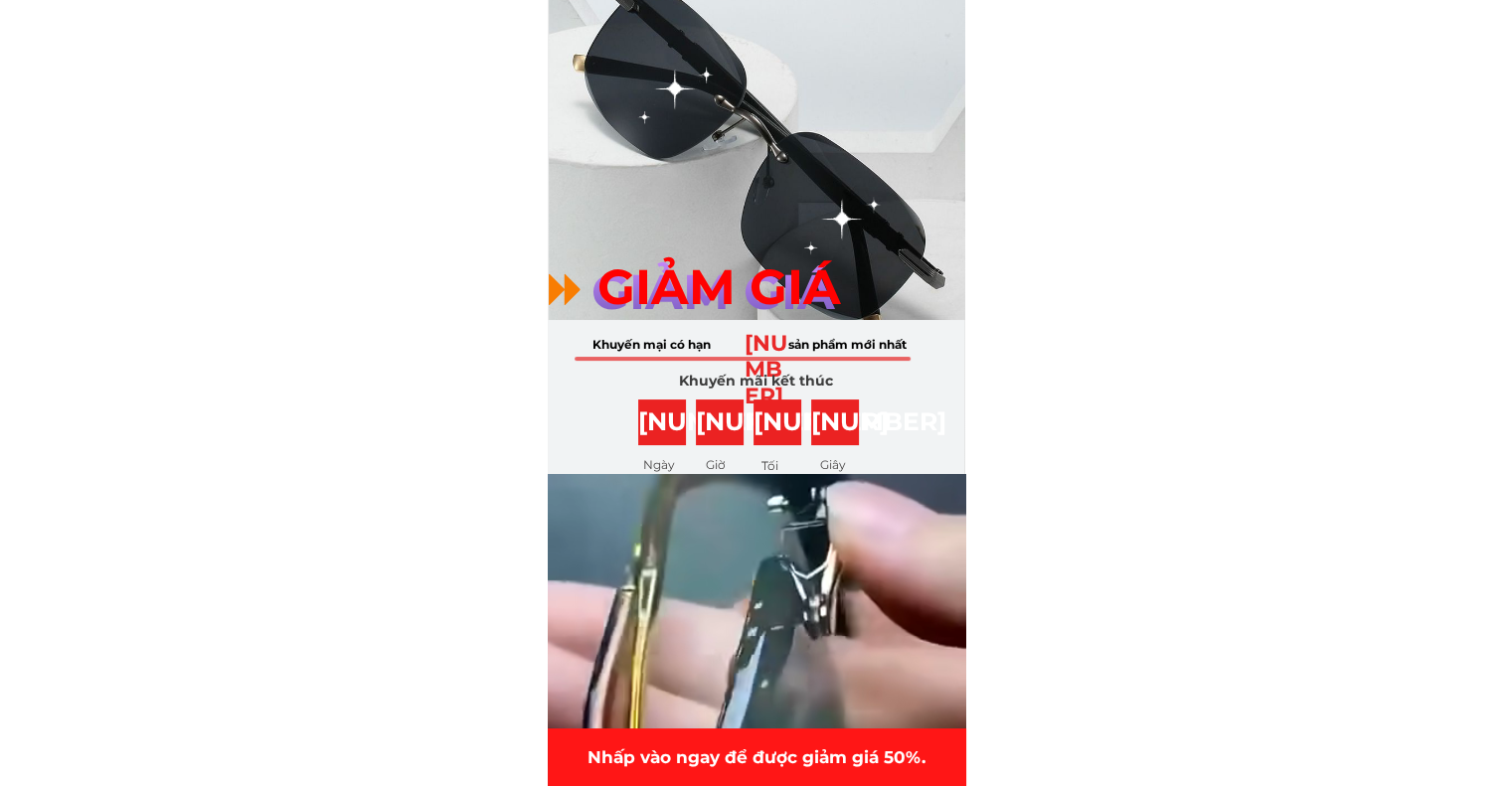 click on "Khuyến mại có hạn" at bounding box center [651, 344] 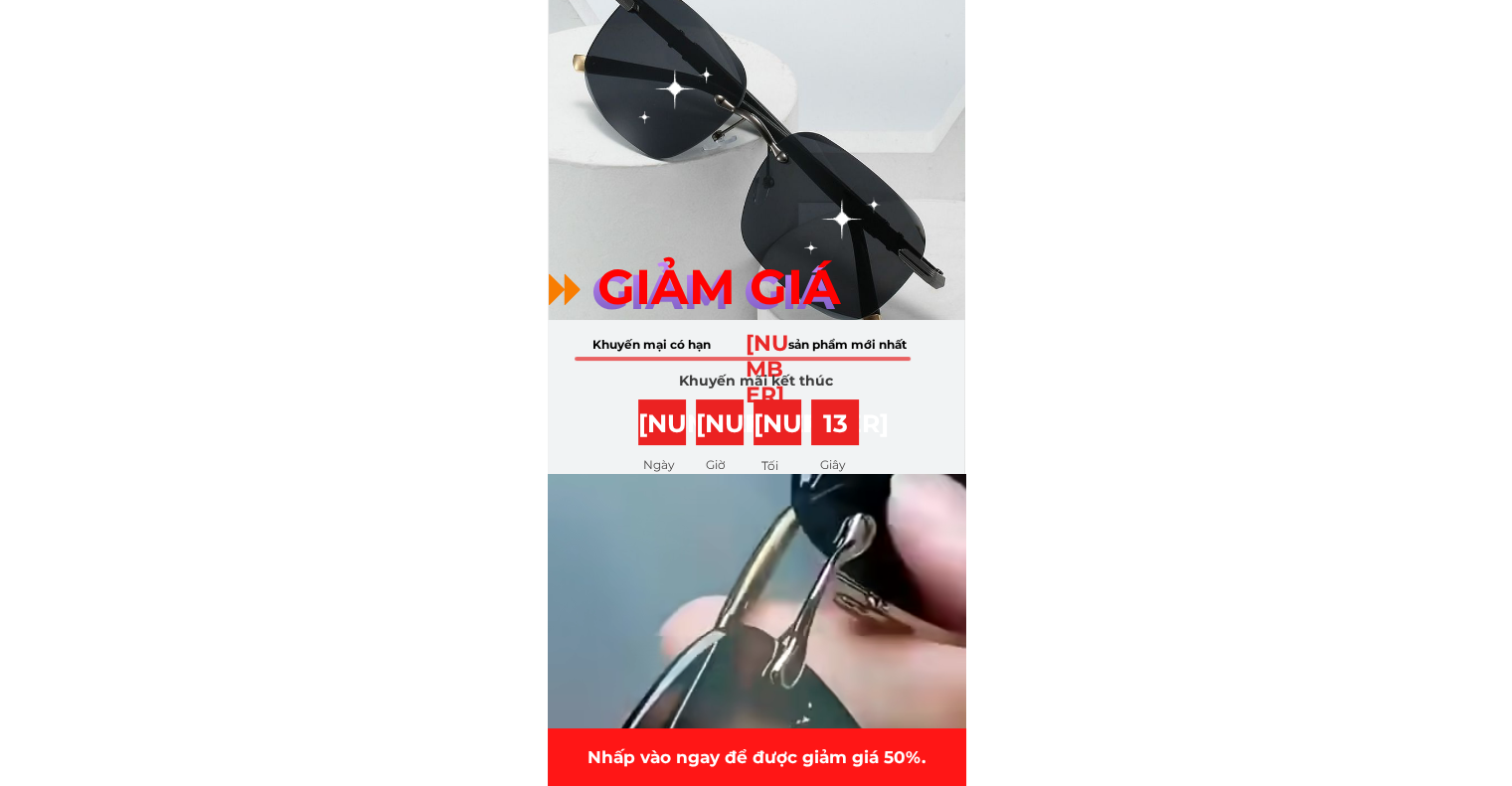 click on "Khuyến mãi kết thúc" at bounding box center (756, 381) 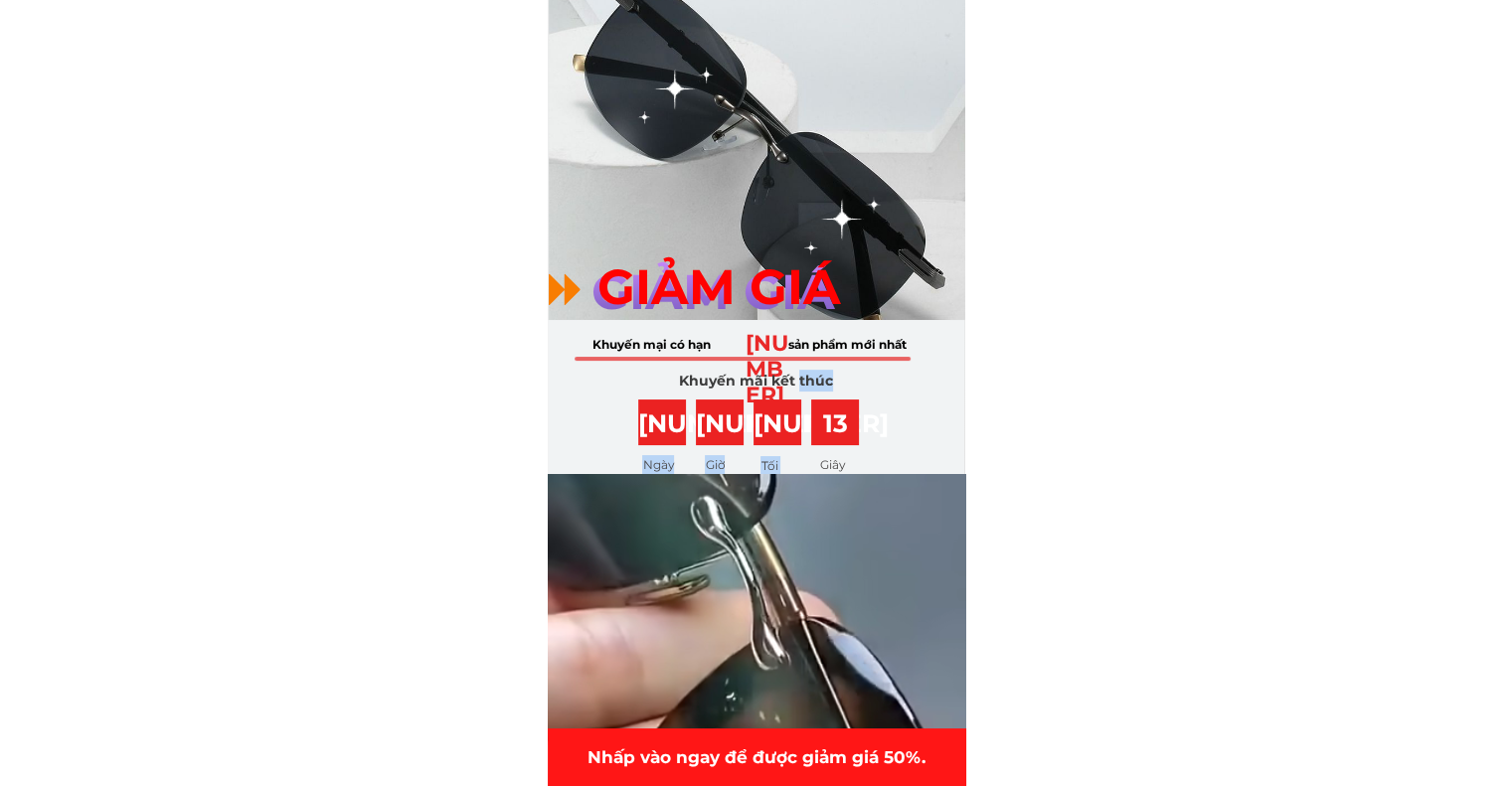 click on "Khuyến mãi kết thúc" at bounding box center (756, 381) 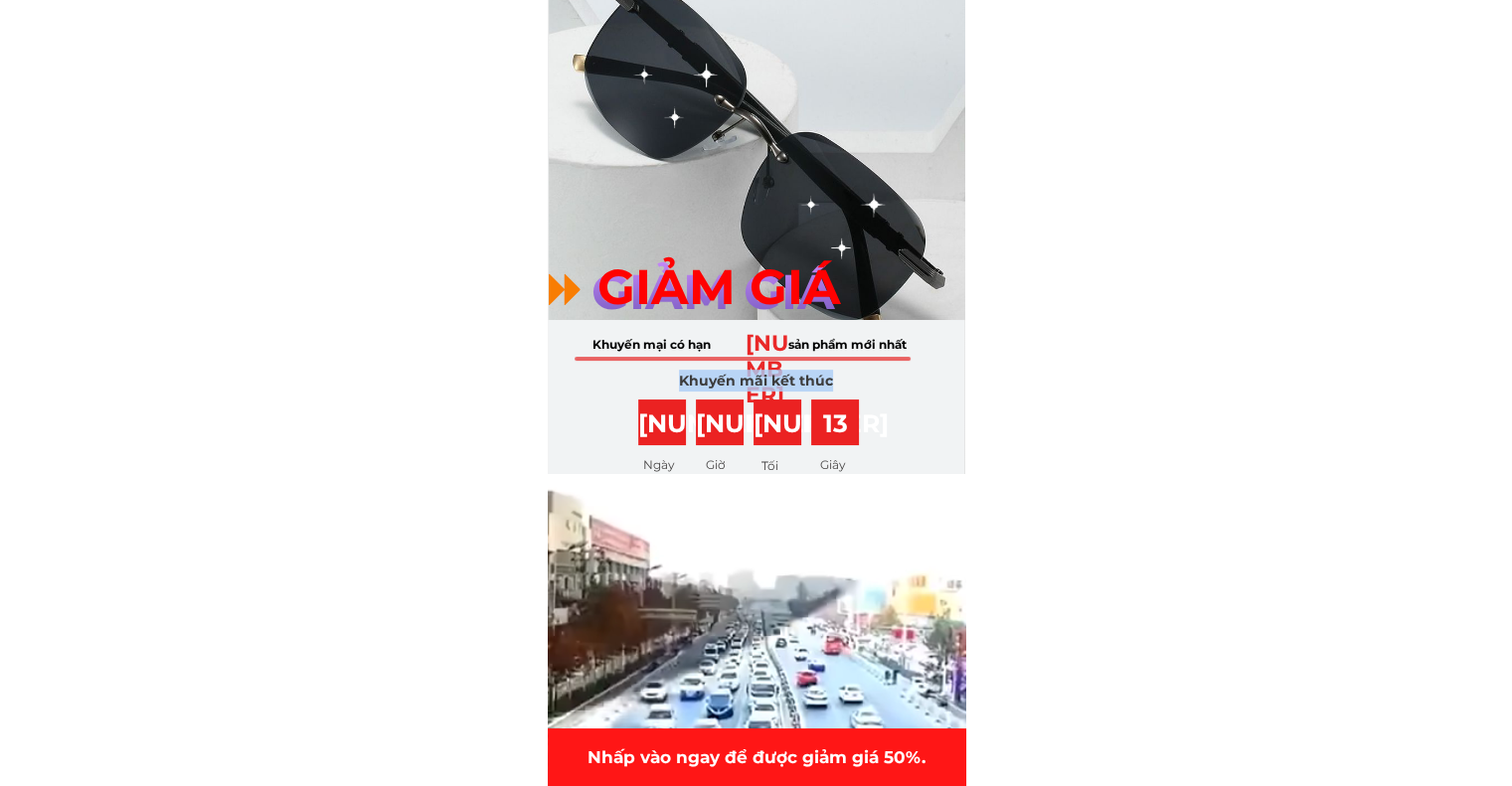 click on "Khuyến mãi kết thúc" at bounding box center [756, 381] 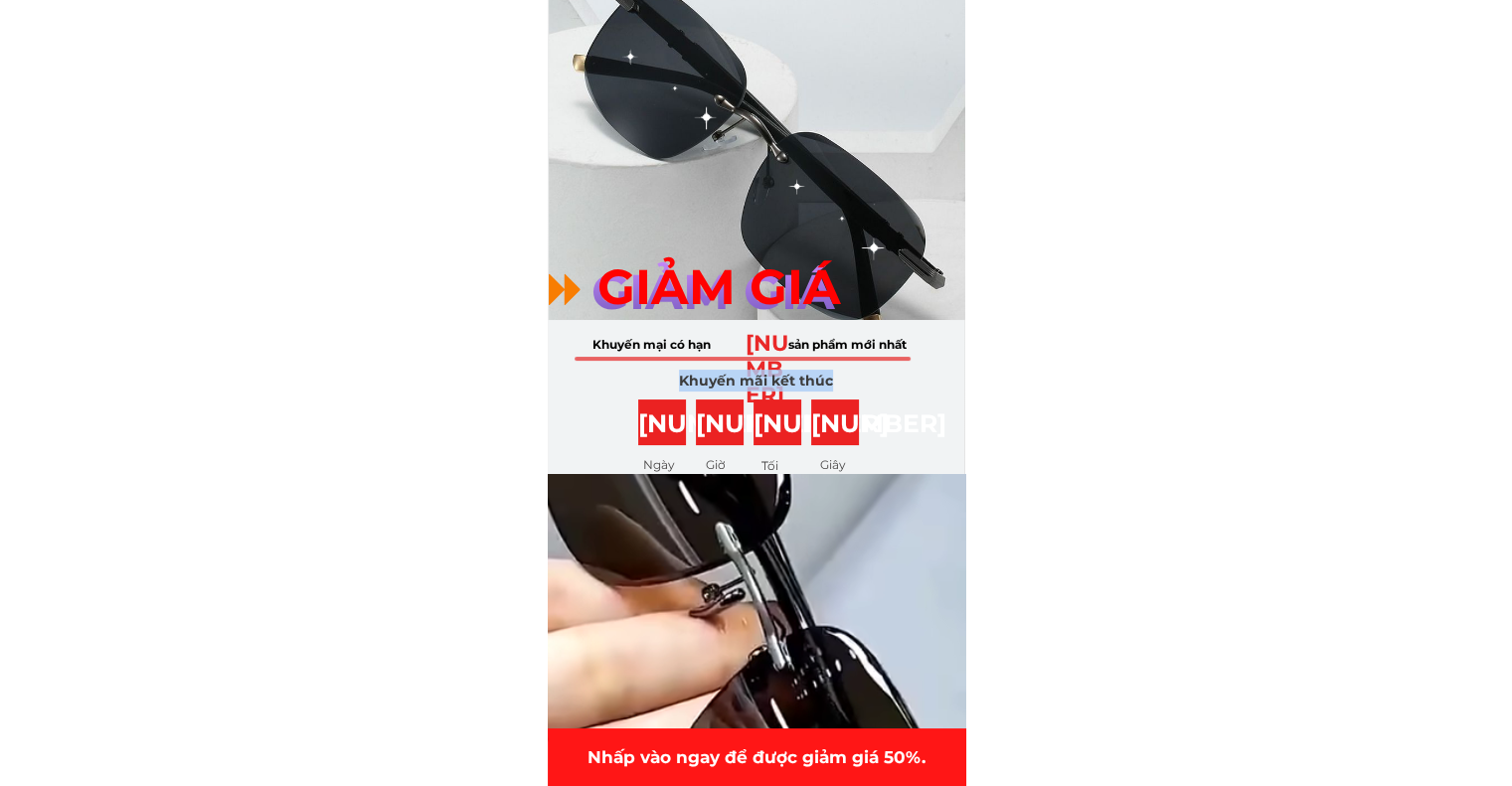 copy on "Khuyến mãi kết thúc" 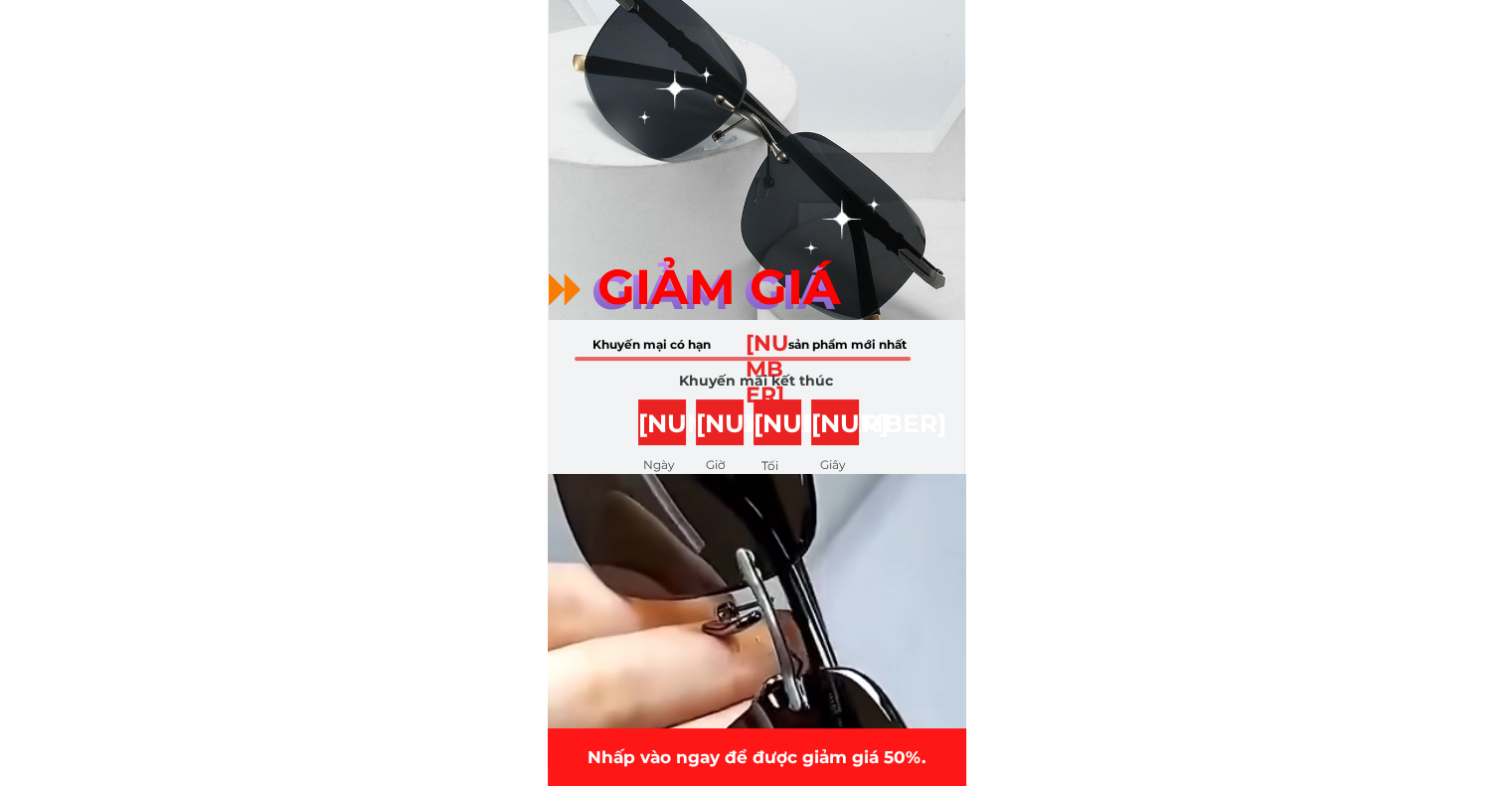 click on "sản phẩm mới nhất" at bounding box center [846, 344] 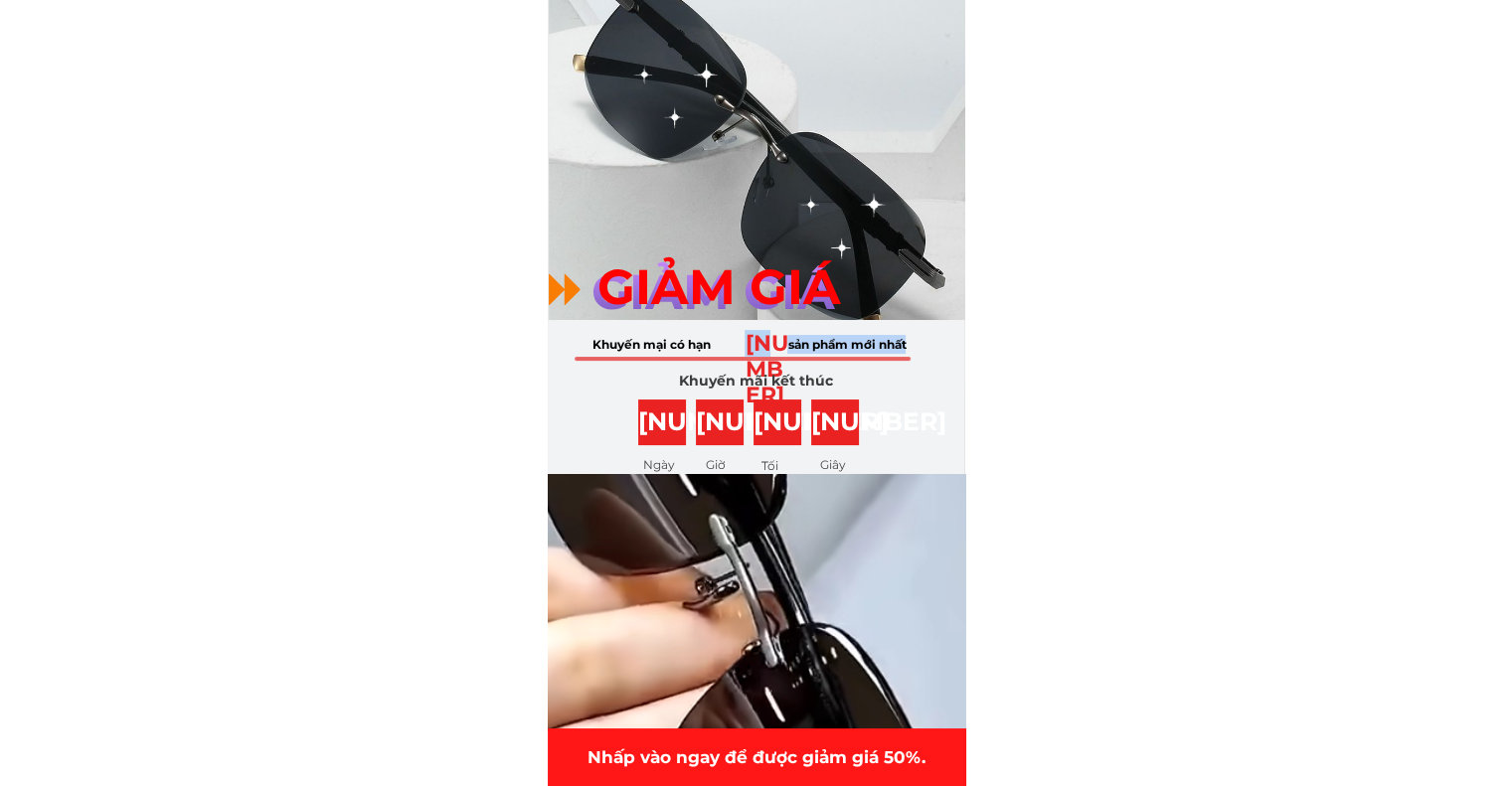 drag, startPoint x: 785, startPoint y: 340, endPoint x: 903, endPoint y: 335, distance: 118.10588 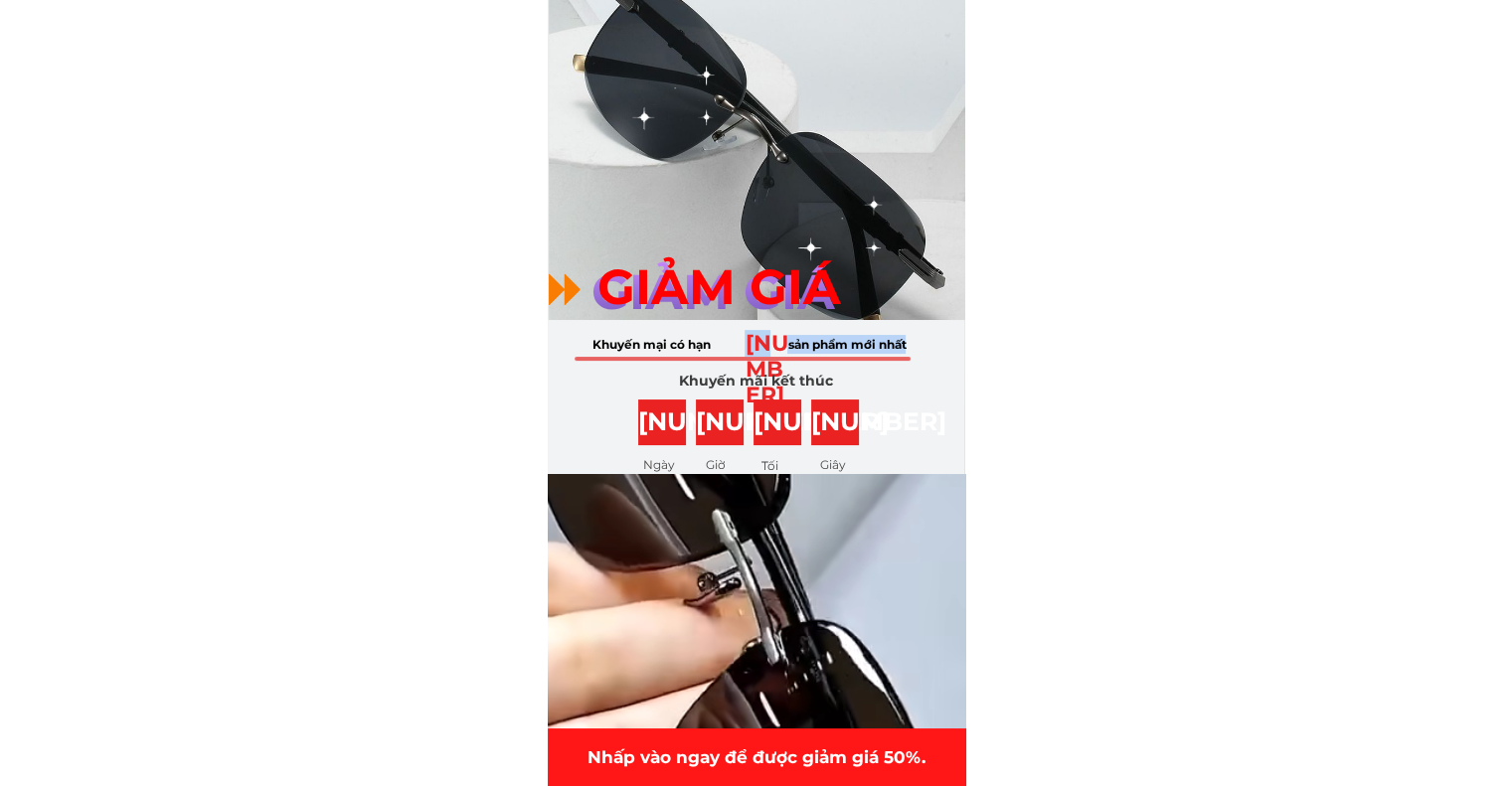 click on "Khuyến mại có hạn sản phẩm mới nhất [PHONE] Khuyến mãi kết thúc Ngày Giờ Tối thiểu Giây" at bounding box center (787, 402) 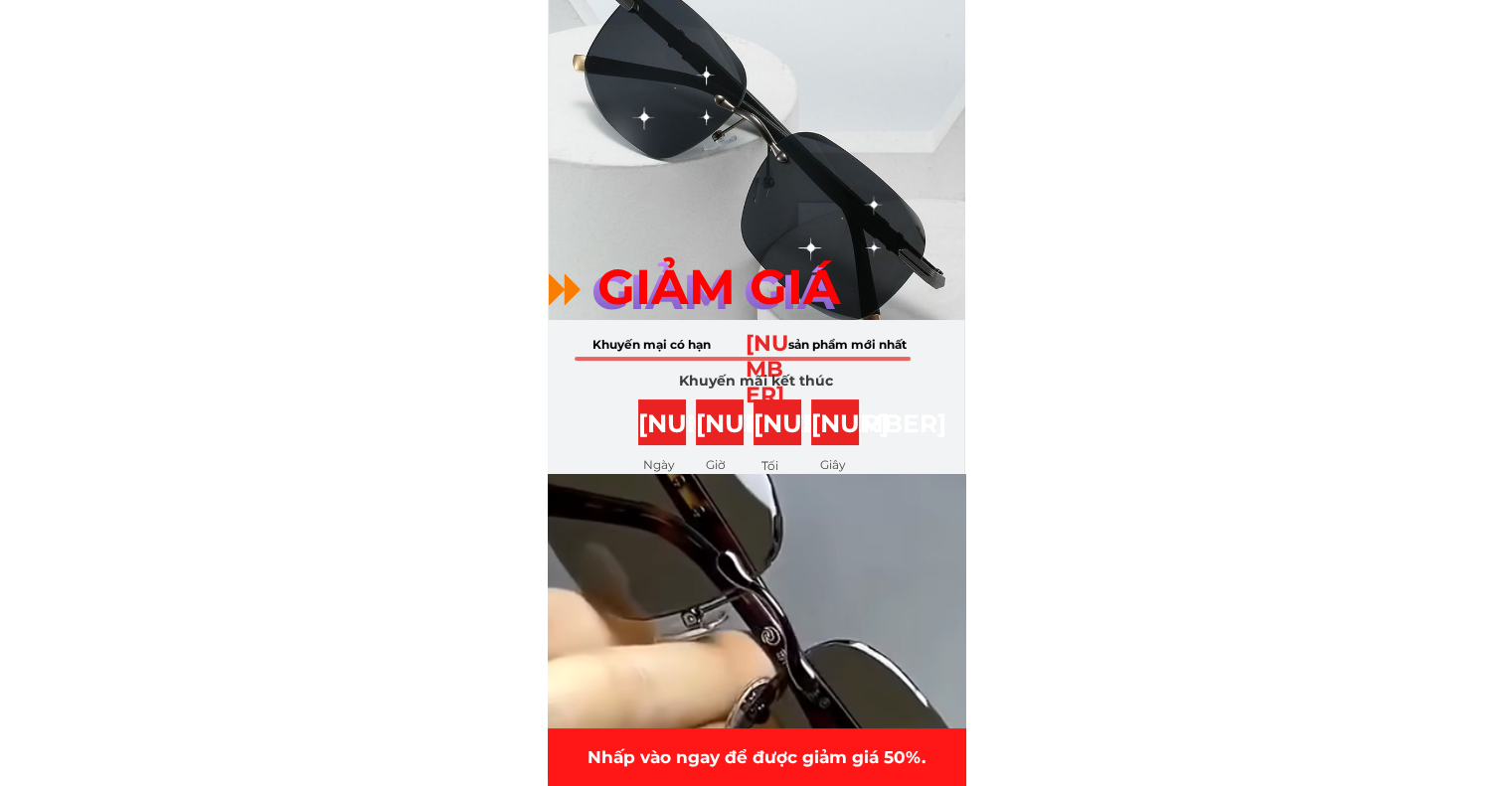 click on "sản phẩm mới nhất" at bounding box center [893, 344] 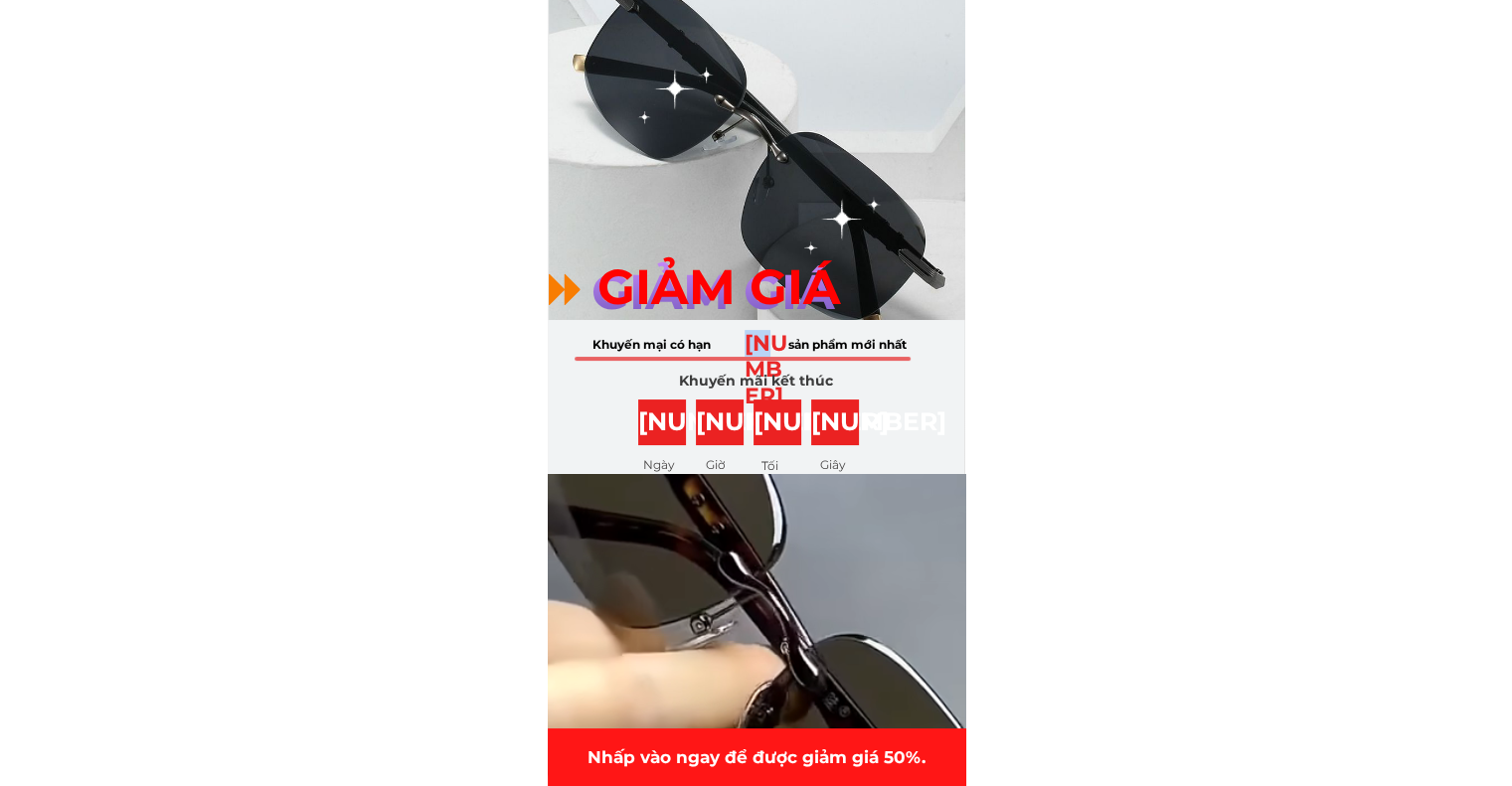 drag, startPoint x: 911, startPoint y: 343, endPoint x: 788, endPoint y: 339, distance: 123.065023 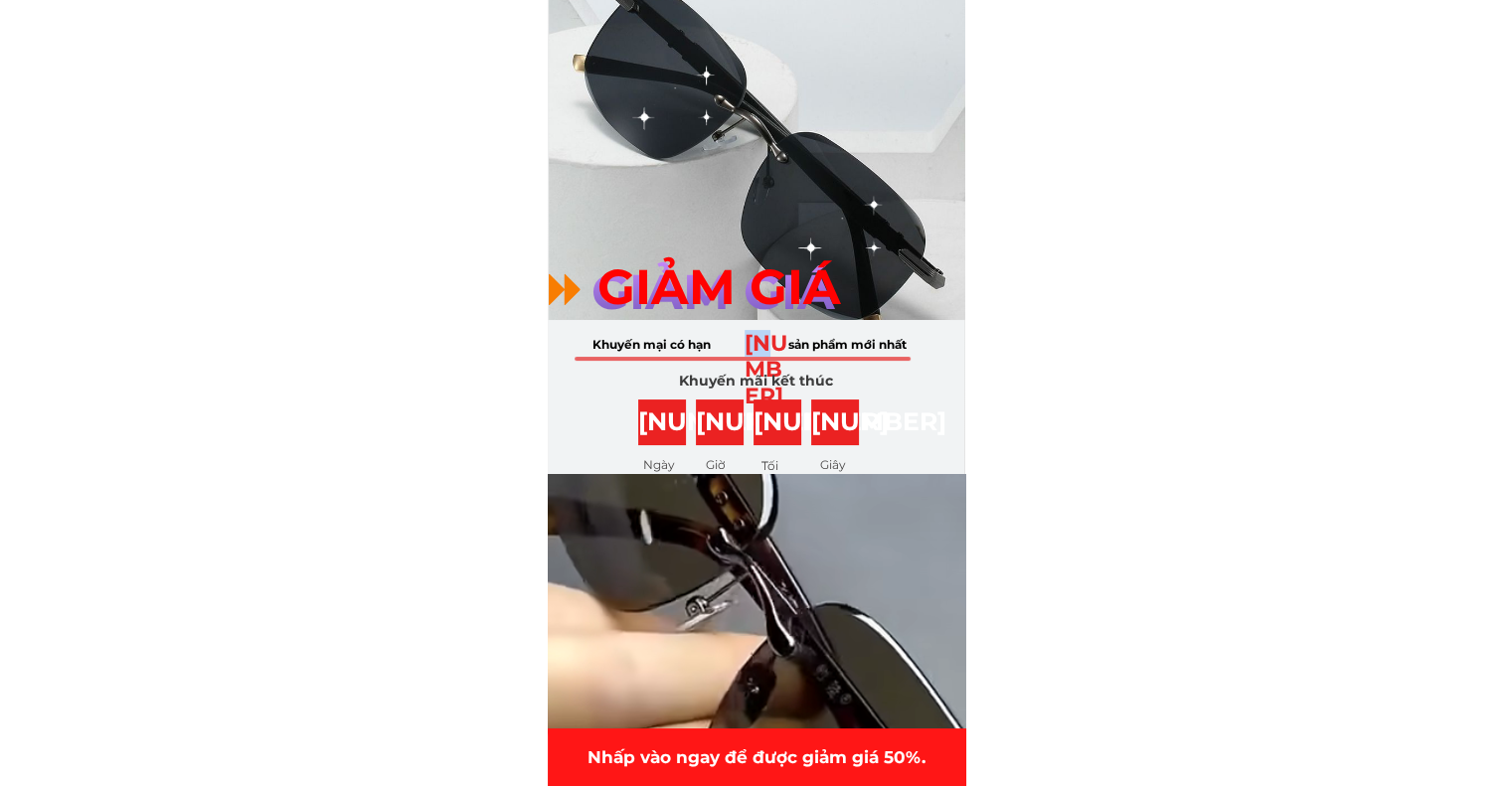 click on "Khuyến mại có hạn sản phẩm mới nhất [PHONE] Khuyến mãi kết thúc Ngày Giờ Tối thiểu Giây" at bounding box center (787, 402) 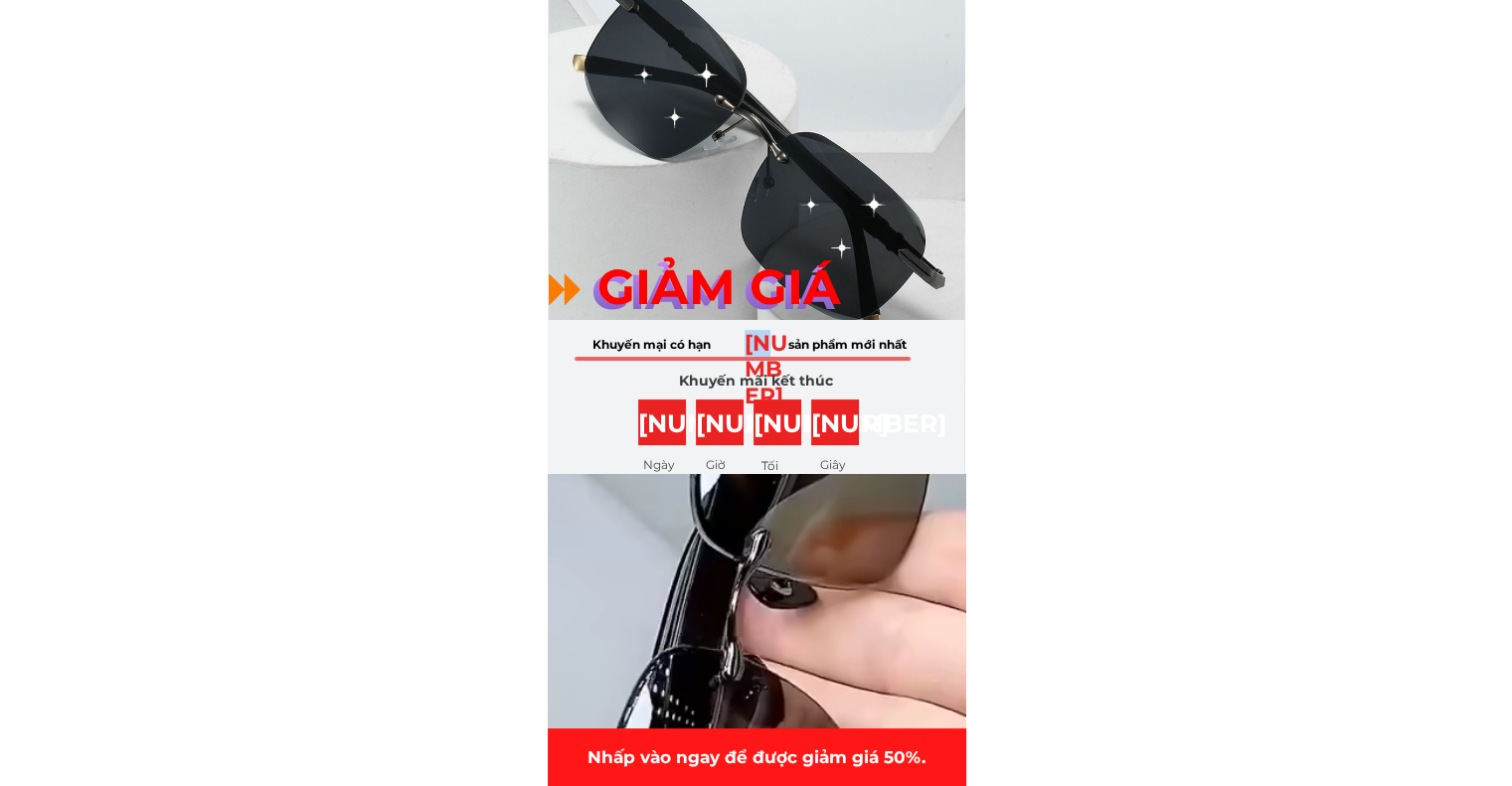 copy on "sản phẩm mới nhất 99" 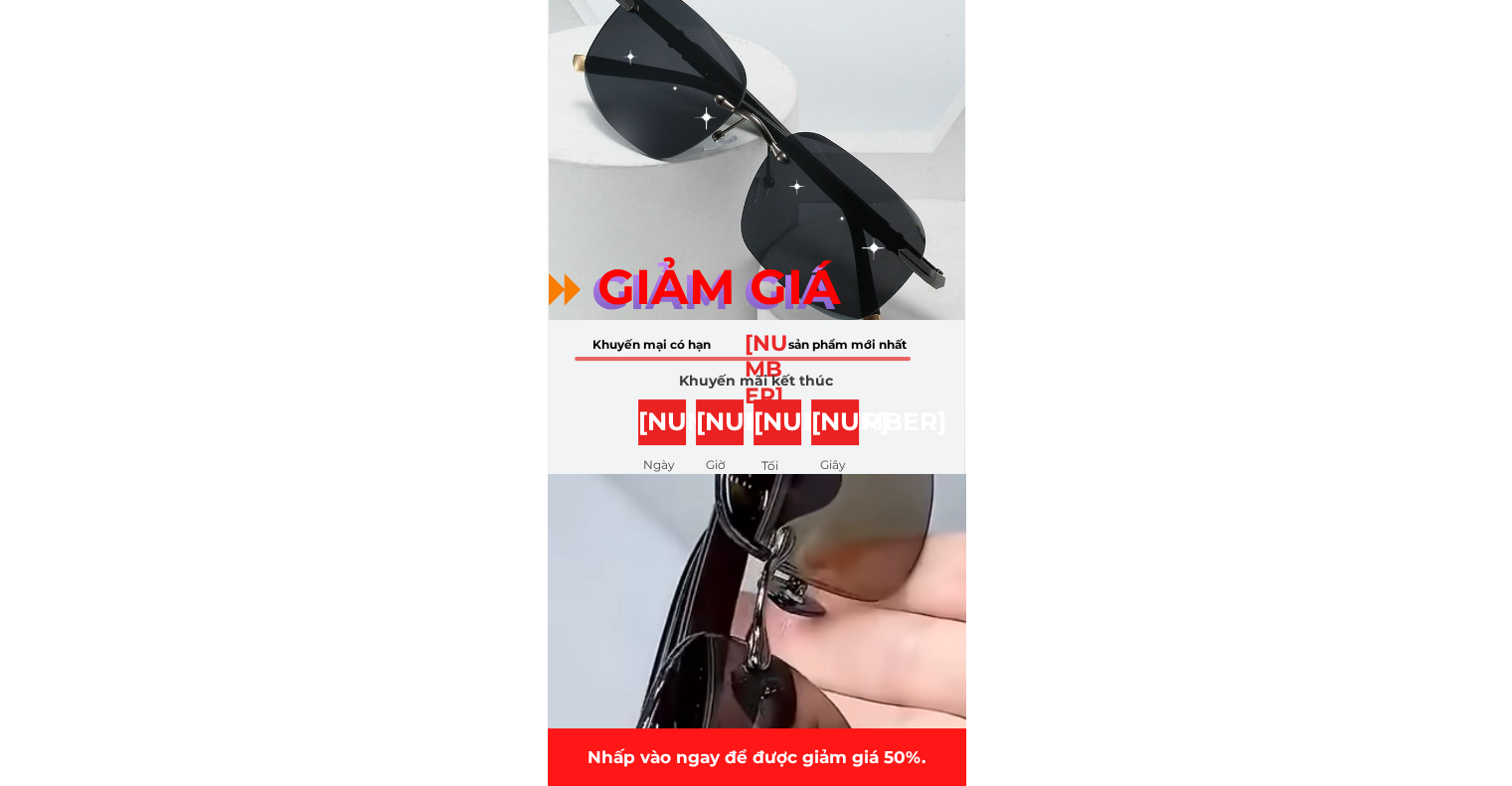 click on "sản phẩm mới nhất" at bounding box center [846, 344] 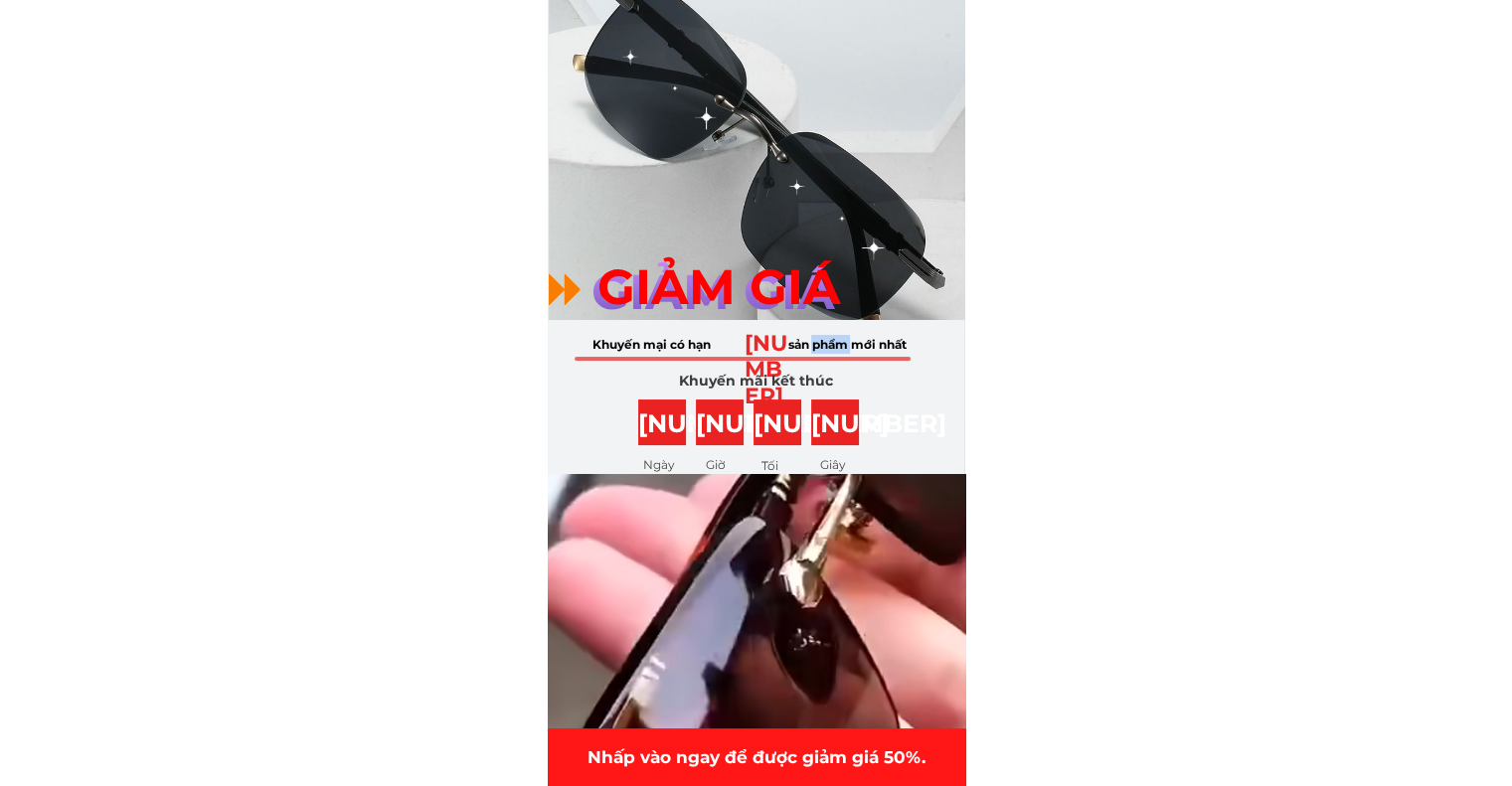 click on "sản phẩm mới nhất" at bounding box center (846, 344) 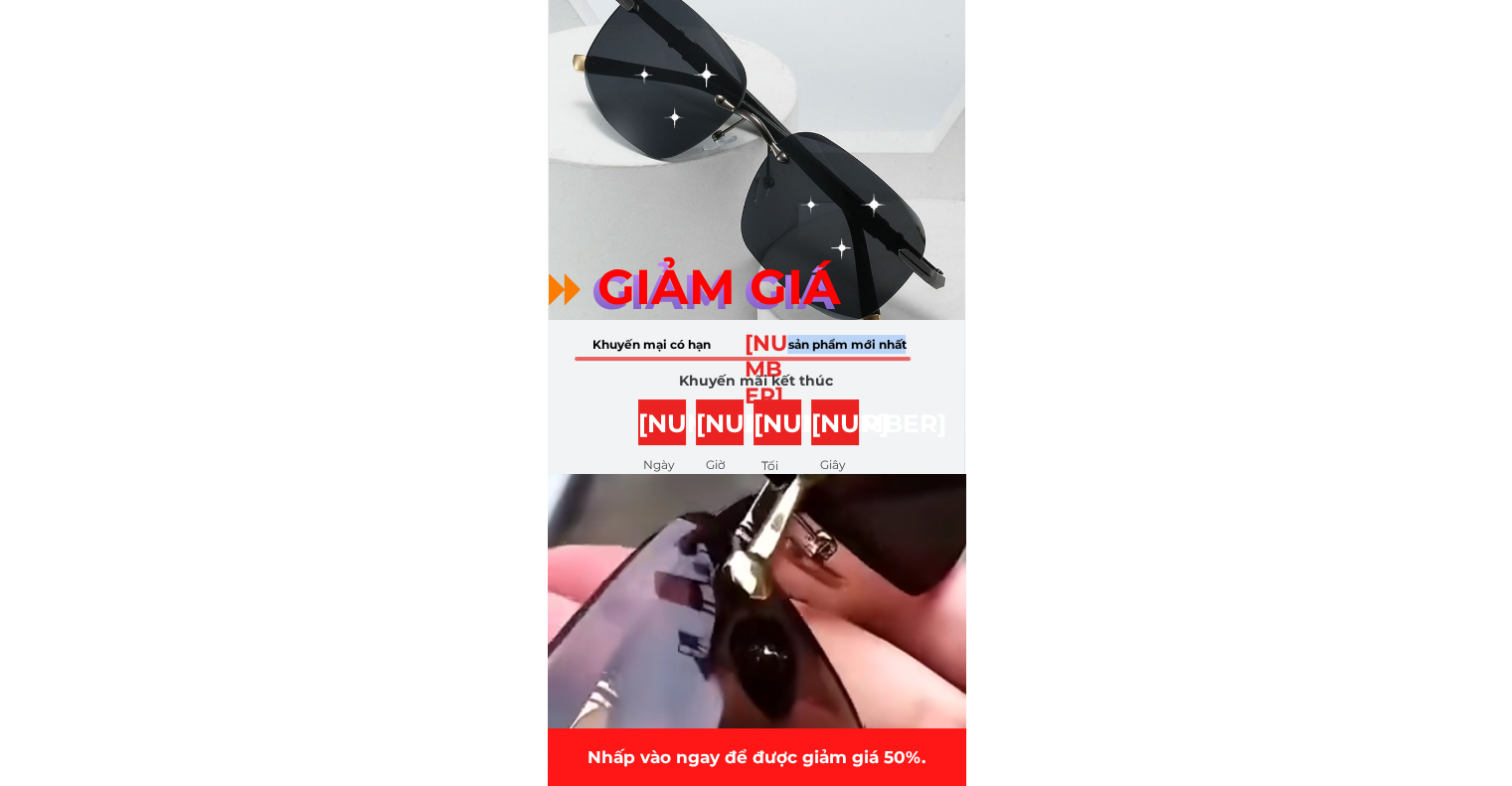 click on "sản phẩm mới nhất" at bounding box center [846, 344] 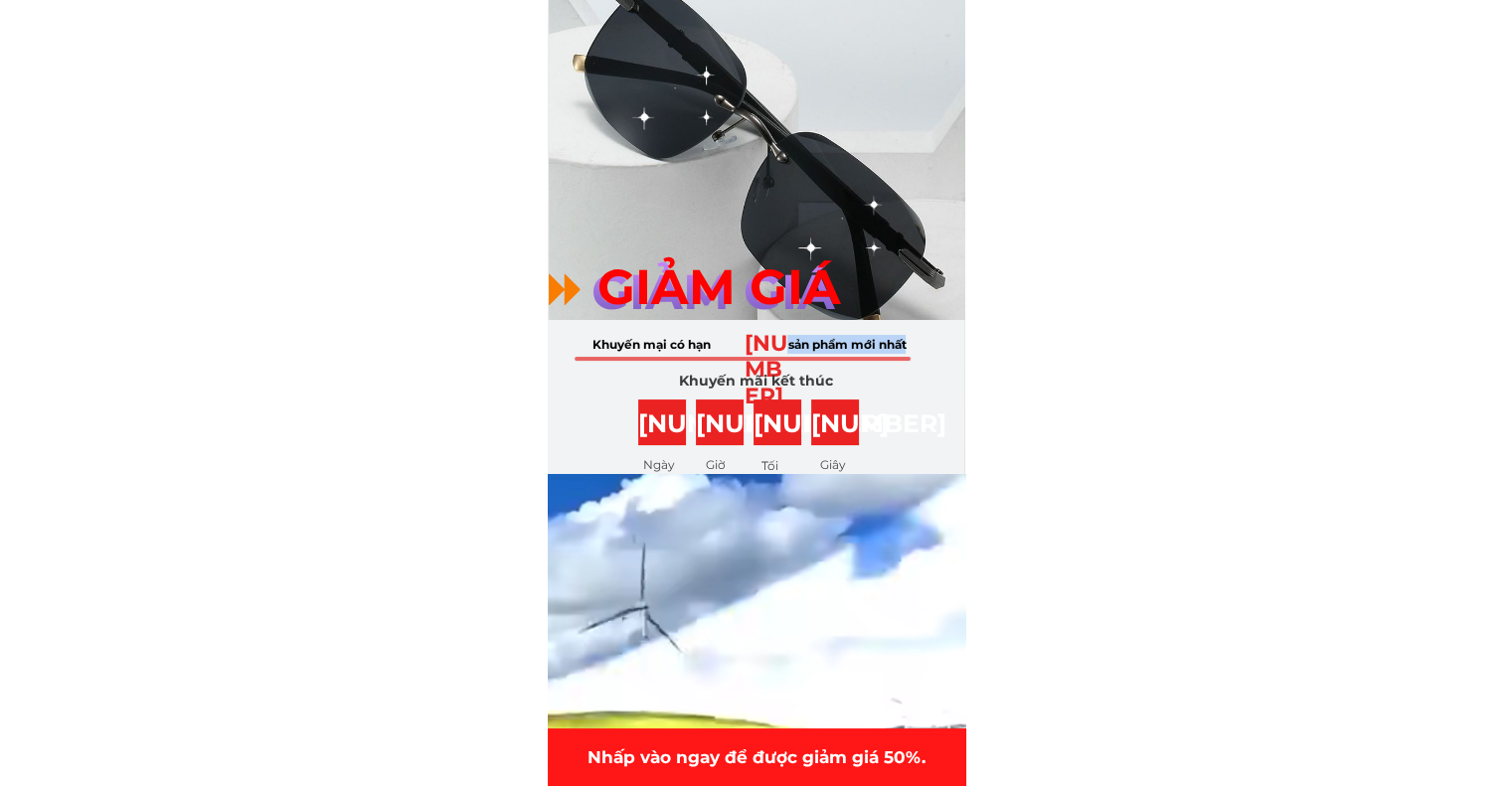 copy on "sản phẩm mới nhất" 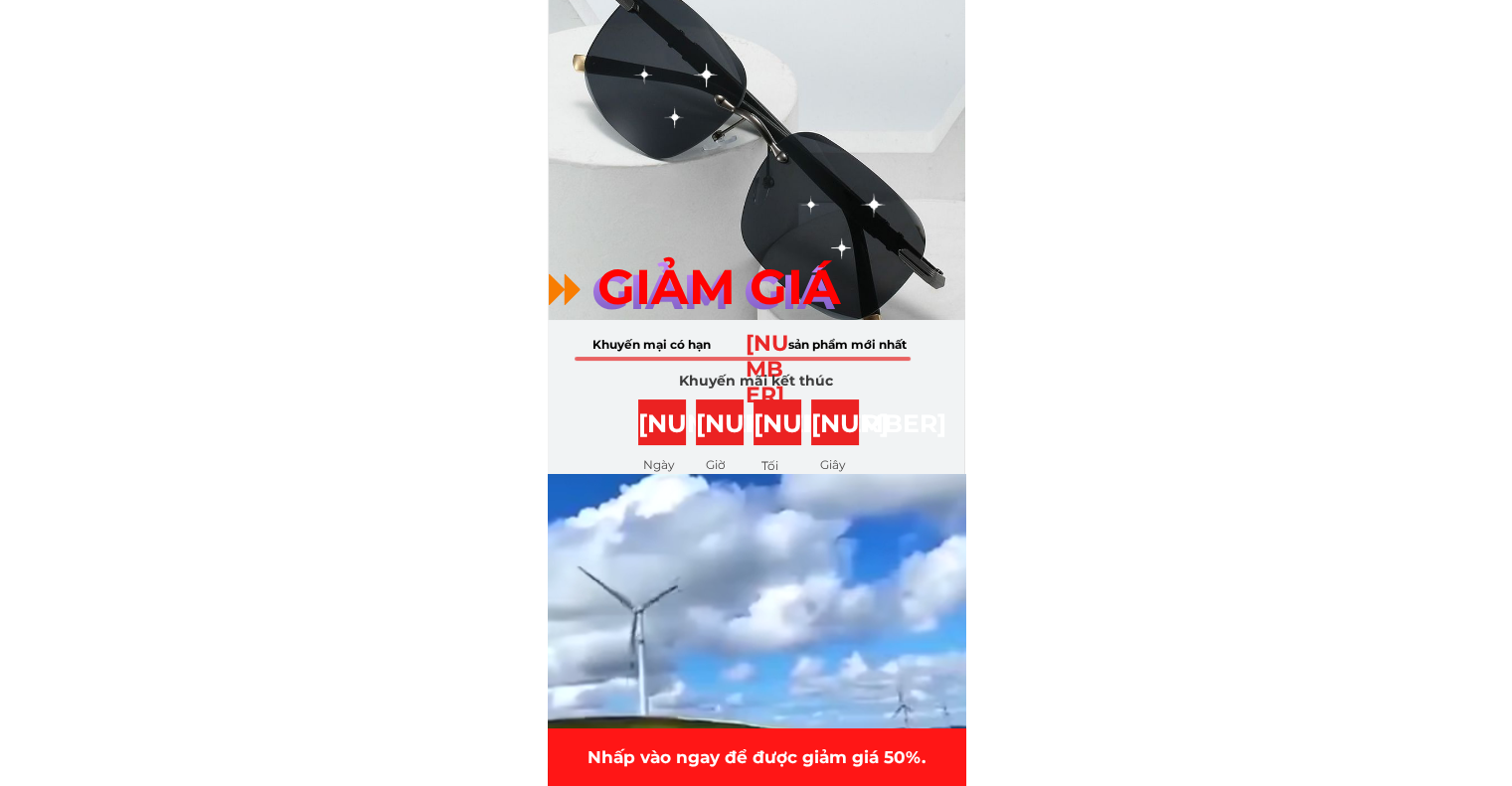 click on "Khuyến mại có hạn" at bounding box center [651, 344] 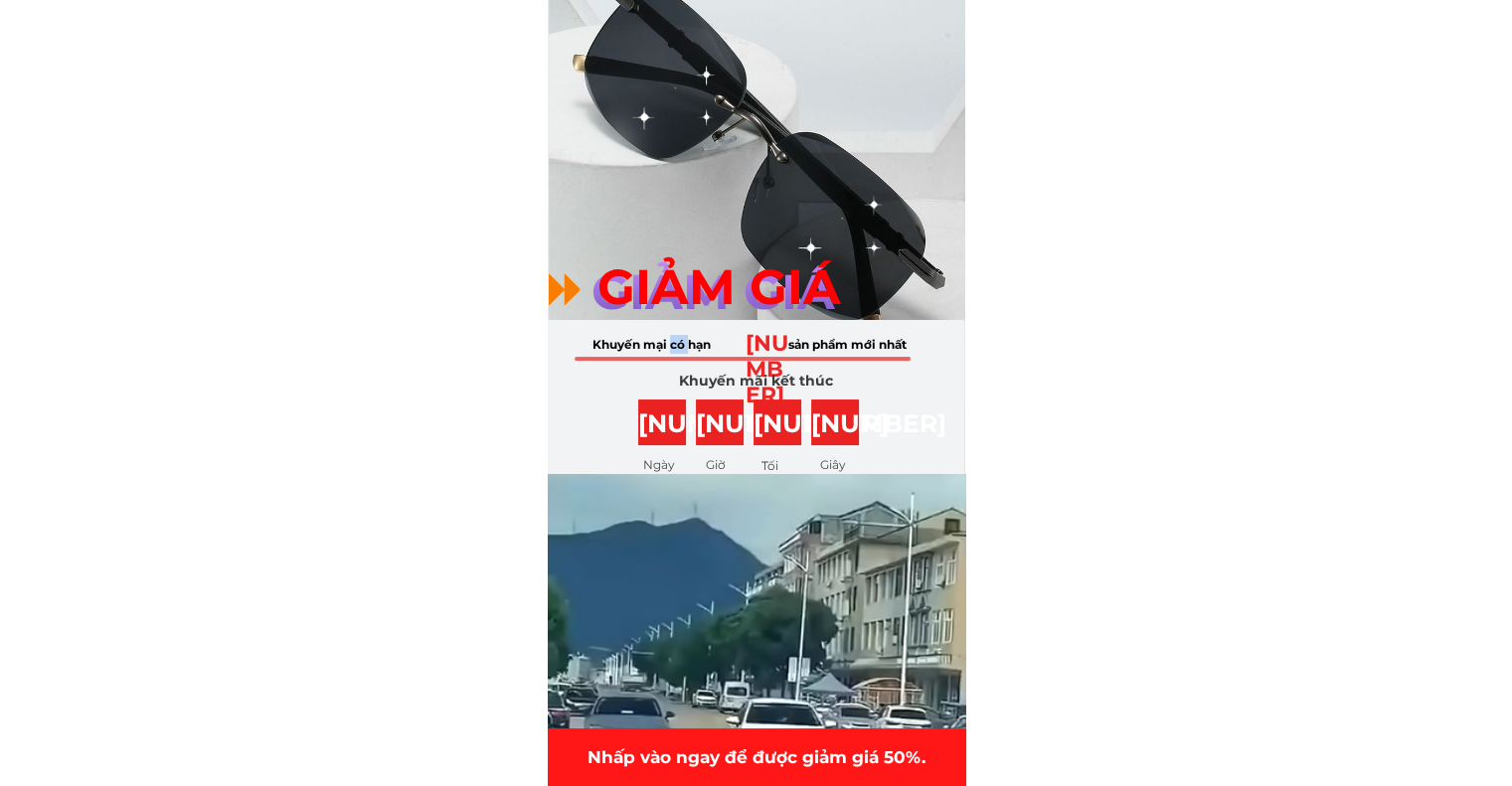 click on "Khuyến mại có hạn" at bounding box center [651, 344] 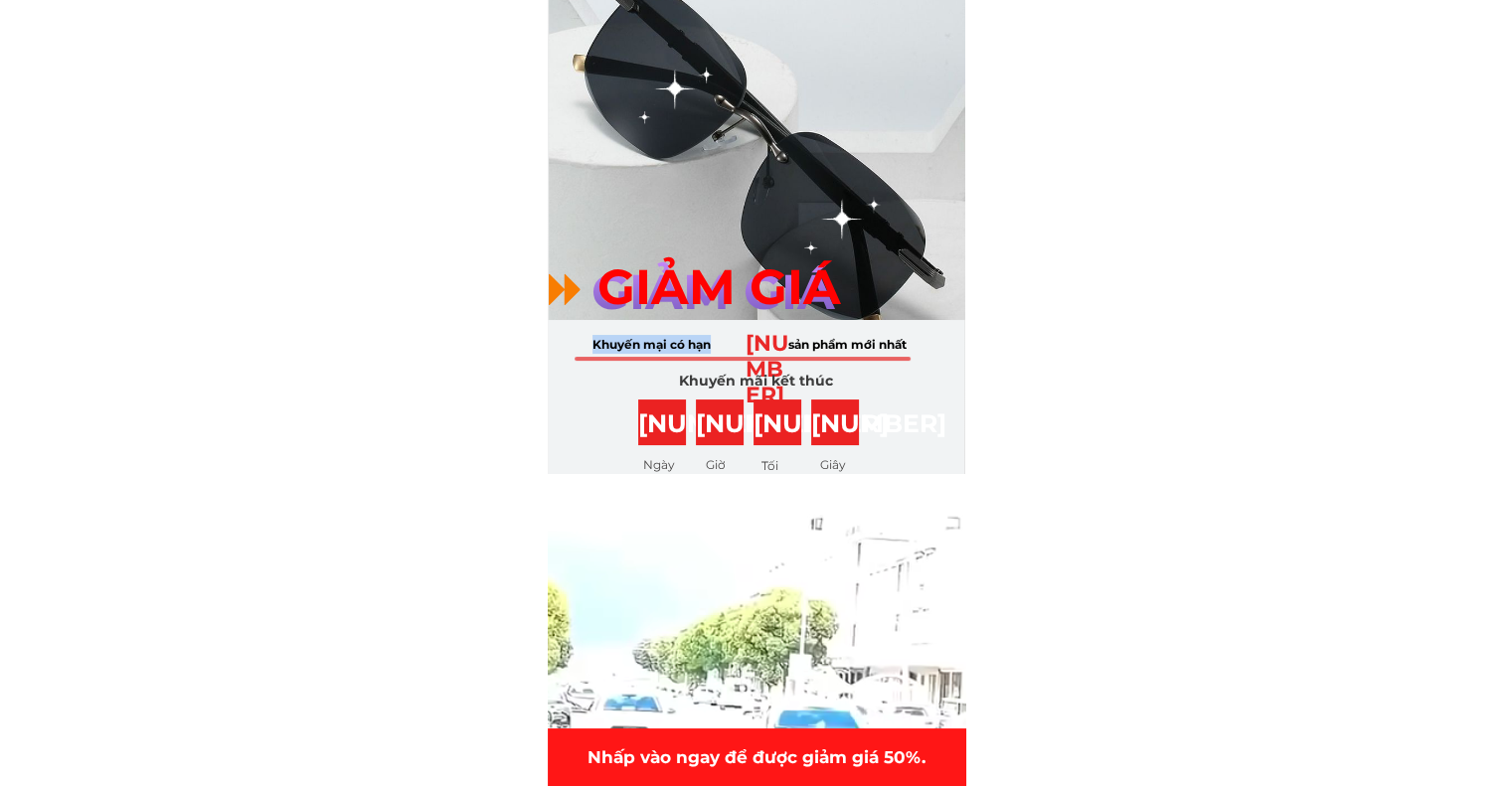click on "Khuyến mại có hạn" at bounding box center [651, 344] 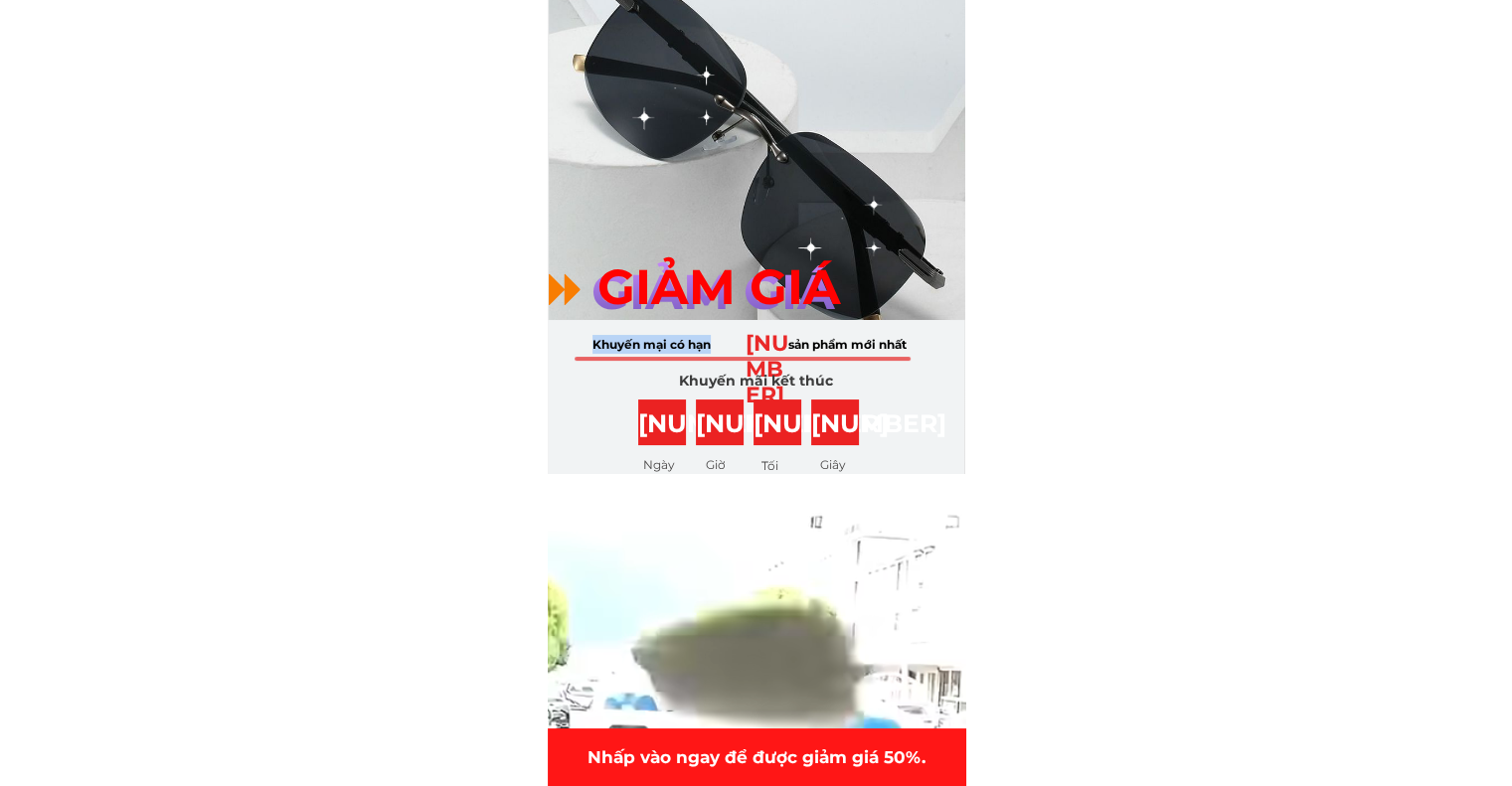 copy on "Khuyến mại có hạn" 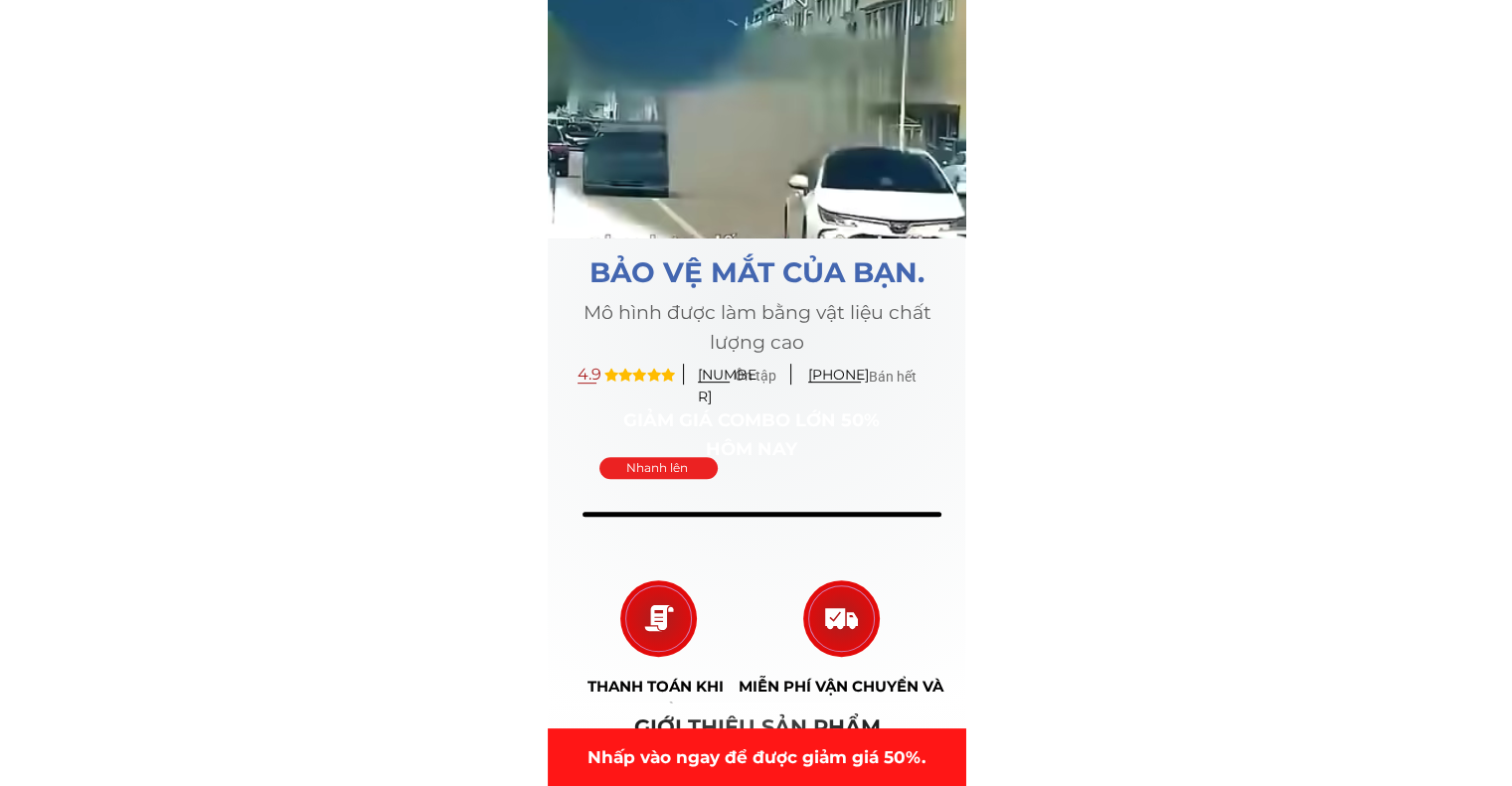 scroll, scrollTop: 795, scrollLeft: 0, axis: vertical 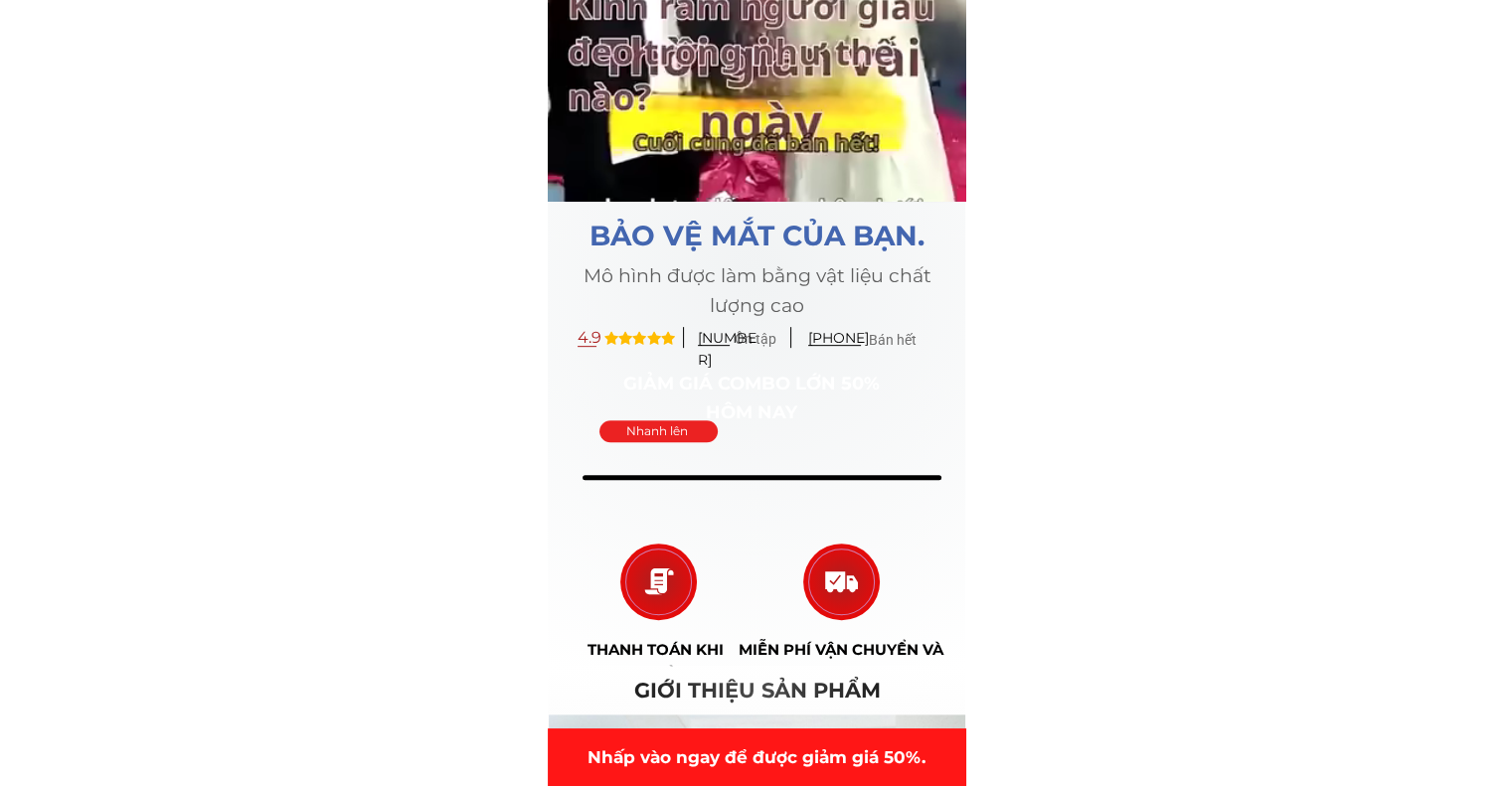 click on "Bảo vệ mắt của bạn." at bounding box center [756, 236] 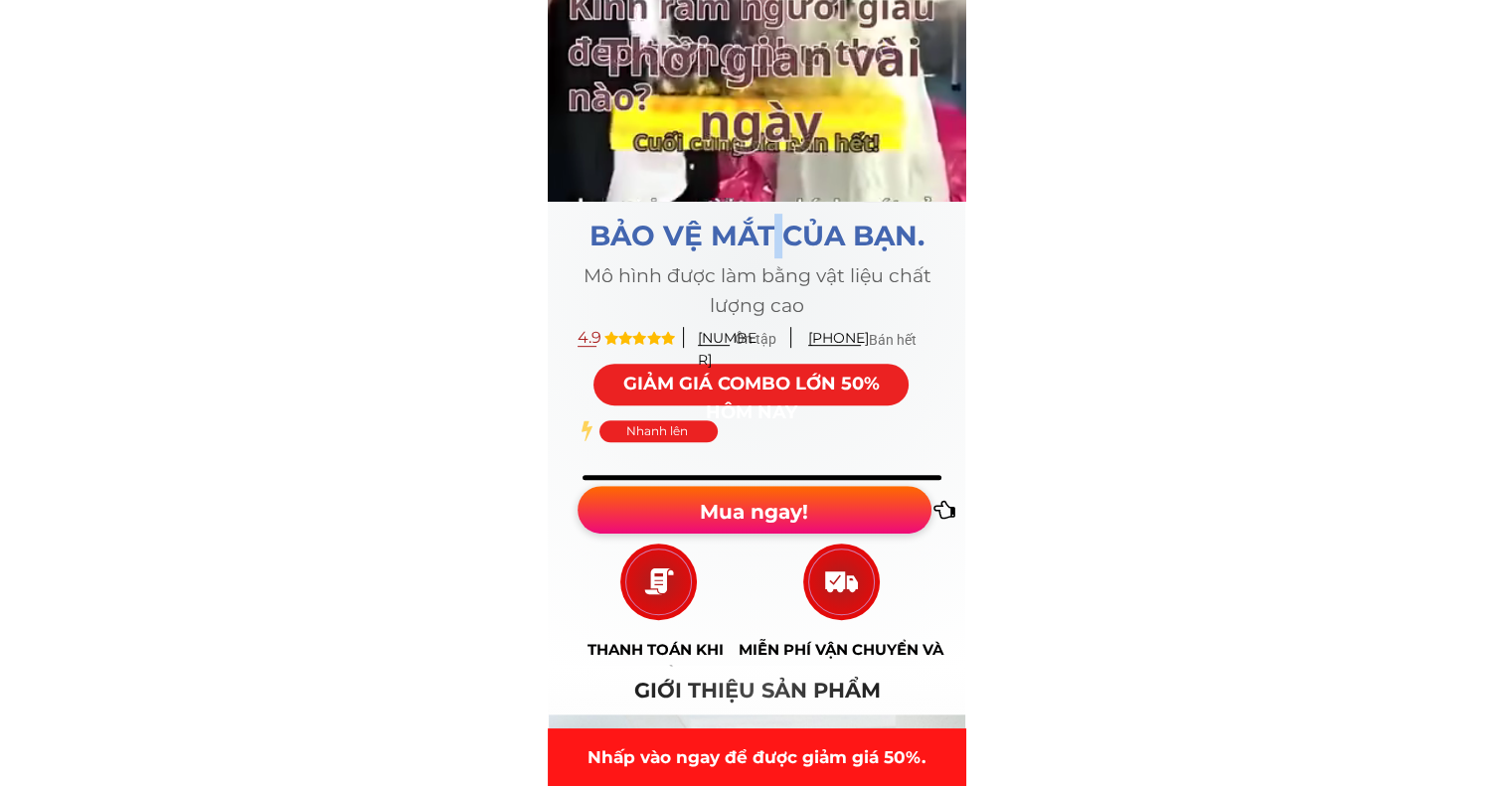 click on "Bảo vệ mắt của bạn." at bounding box center (756, 236) 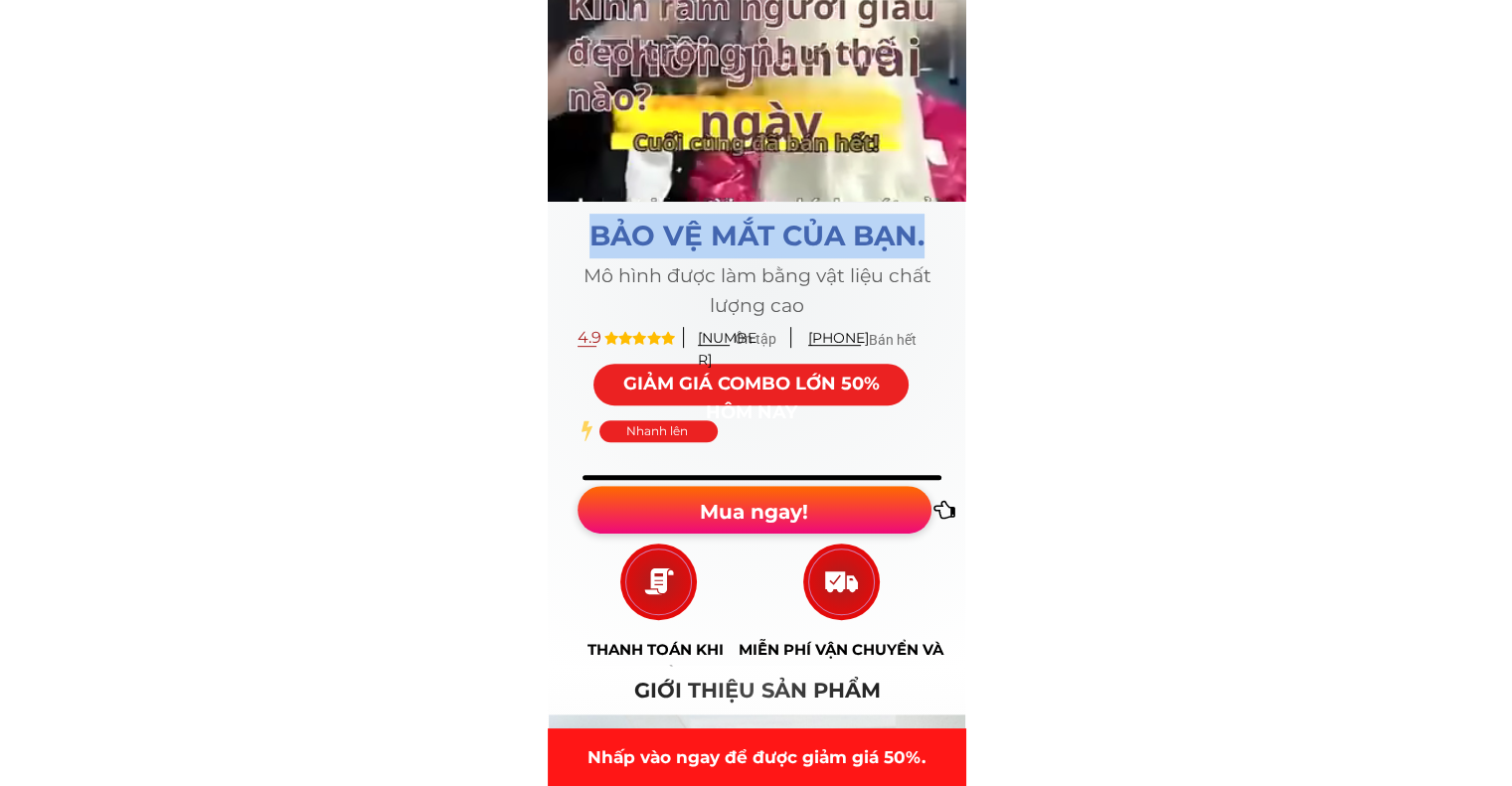 click on "Bảo vệ mắt của bạn." at bounding box center (756, 236) 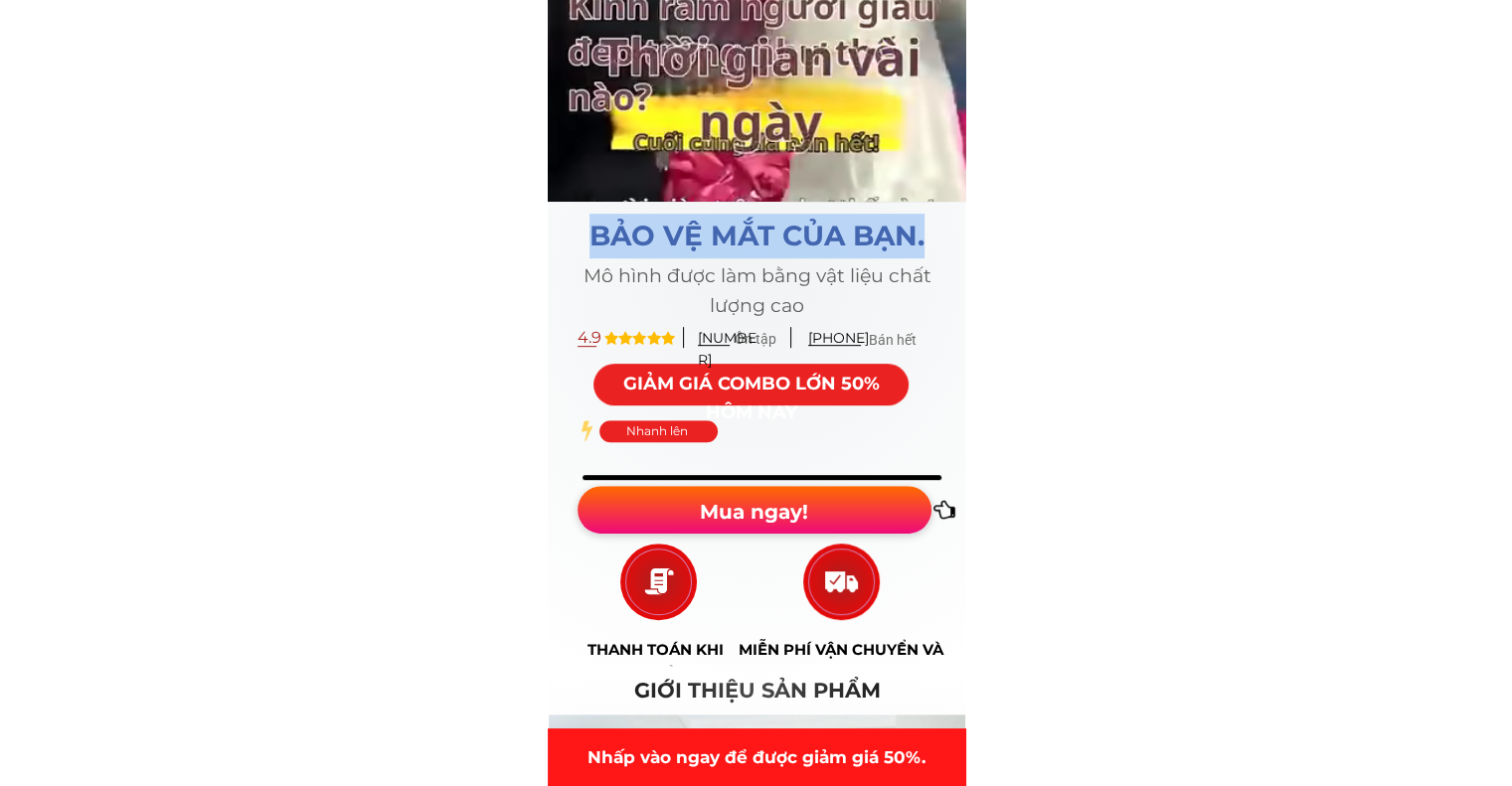 copy on "Bảo vệ mắt của bạn." 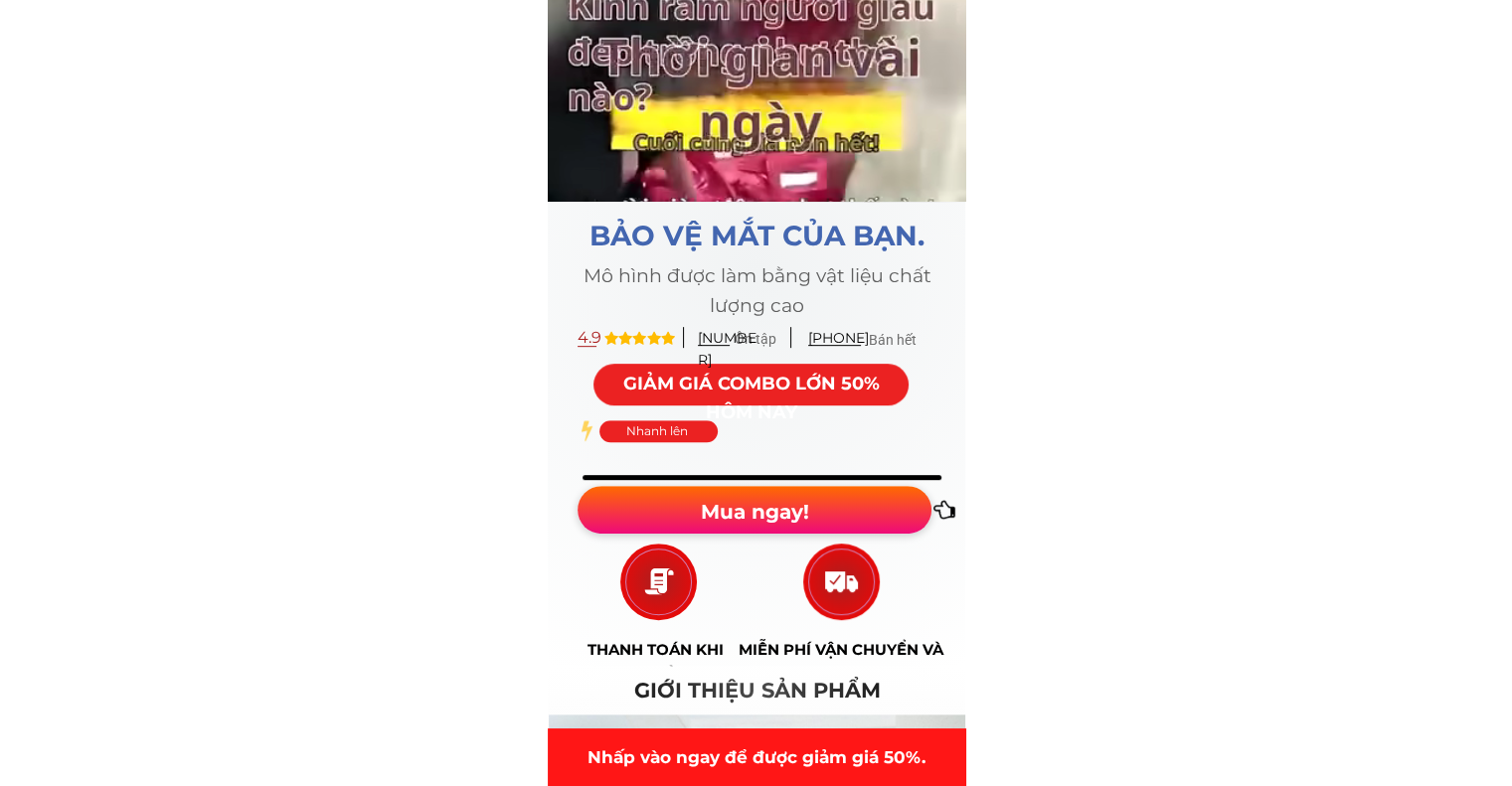 click on "Mô hình được làm bằng vật liệu chất lượng cao" at bounding box center (756, 291) 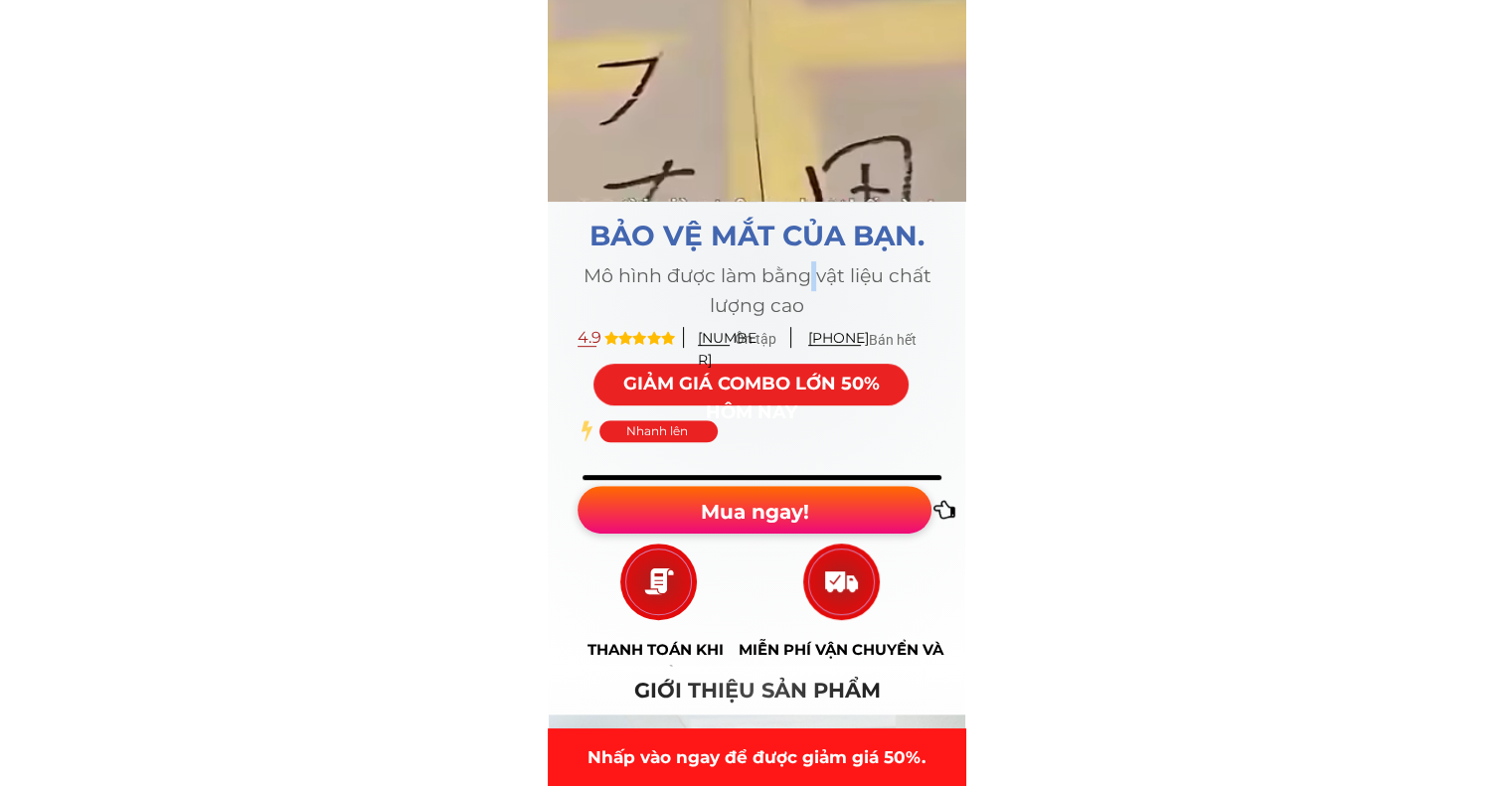 click on "Mô hình được làm bằng vật liệu chất lượng cao" at bounding box center [756, 291] 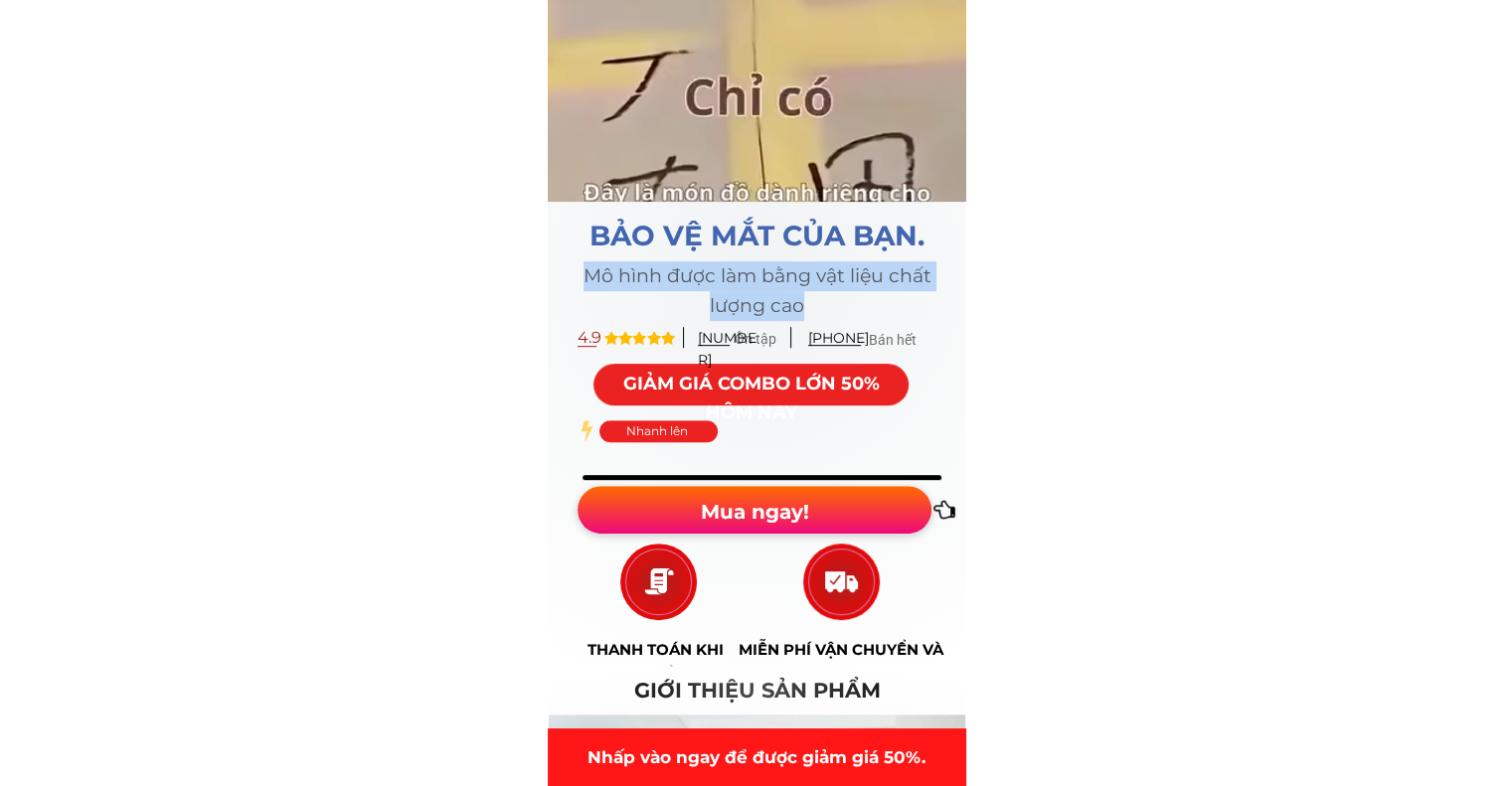 click on "Mô hình được làm bằng vật liệu chất lượng cao" at bounding box center [756, 291] 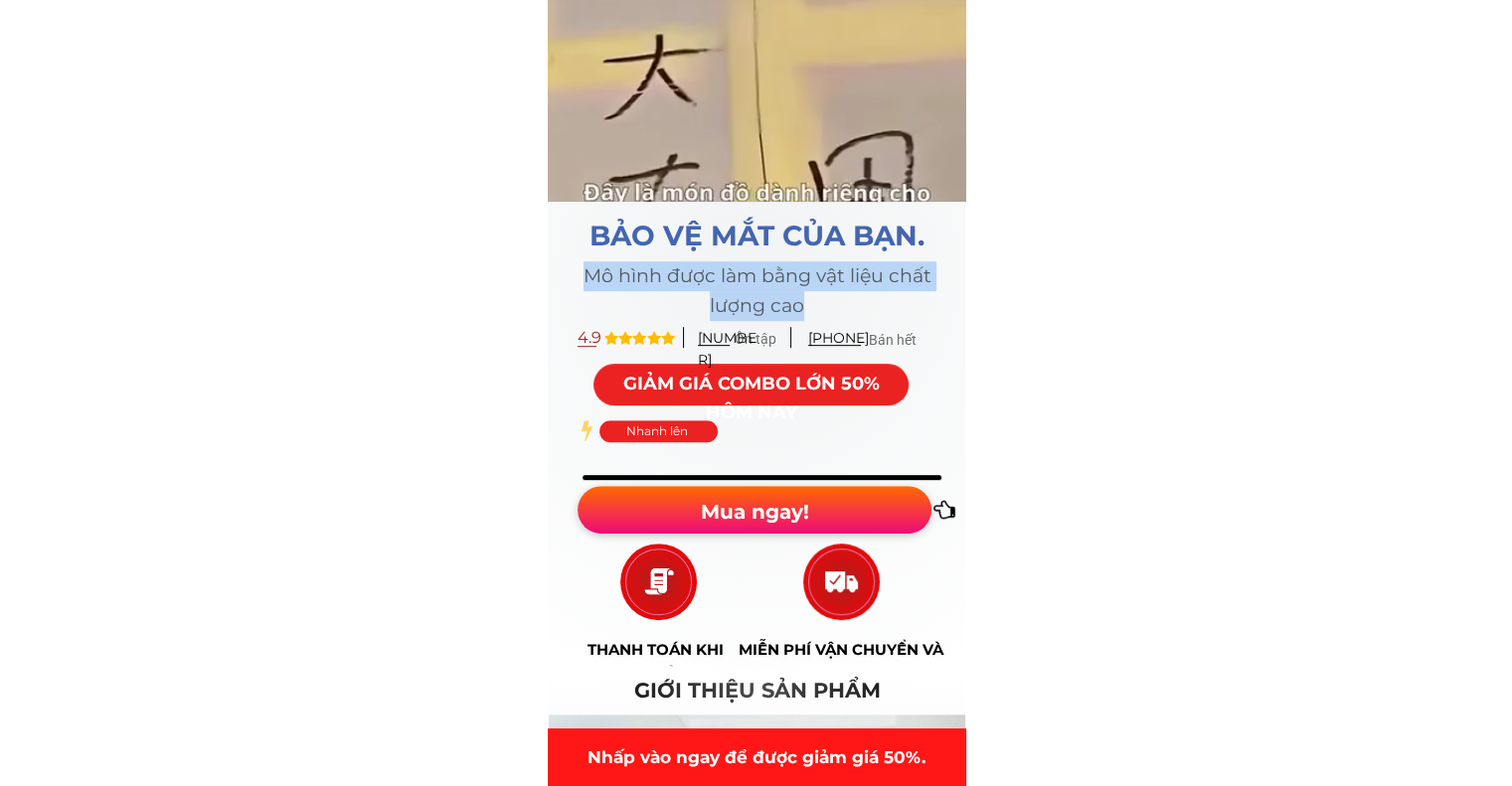 copy on "Mô hình được làm bằng vật liệu chất lượng cao" 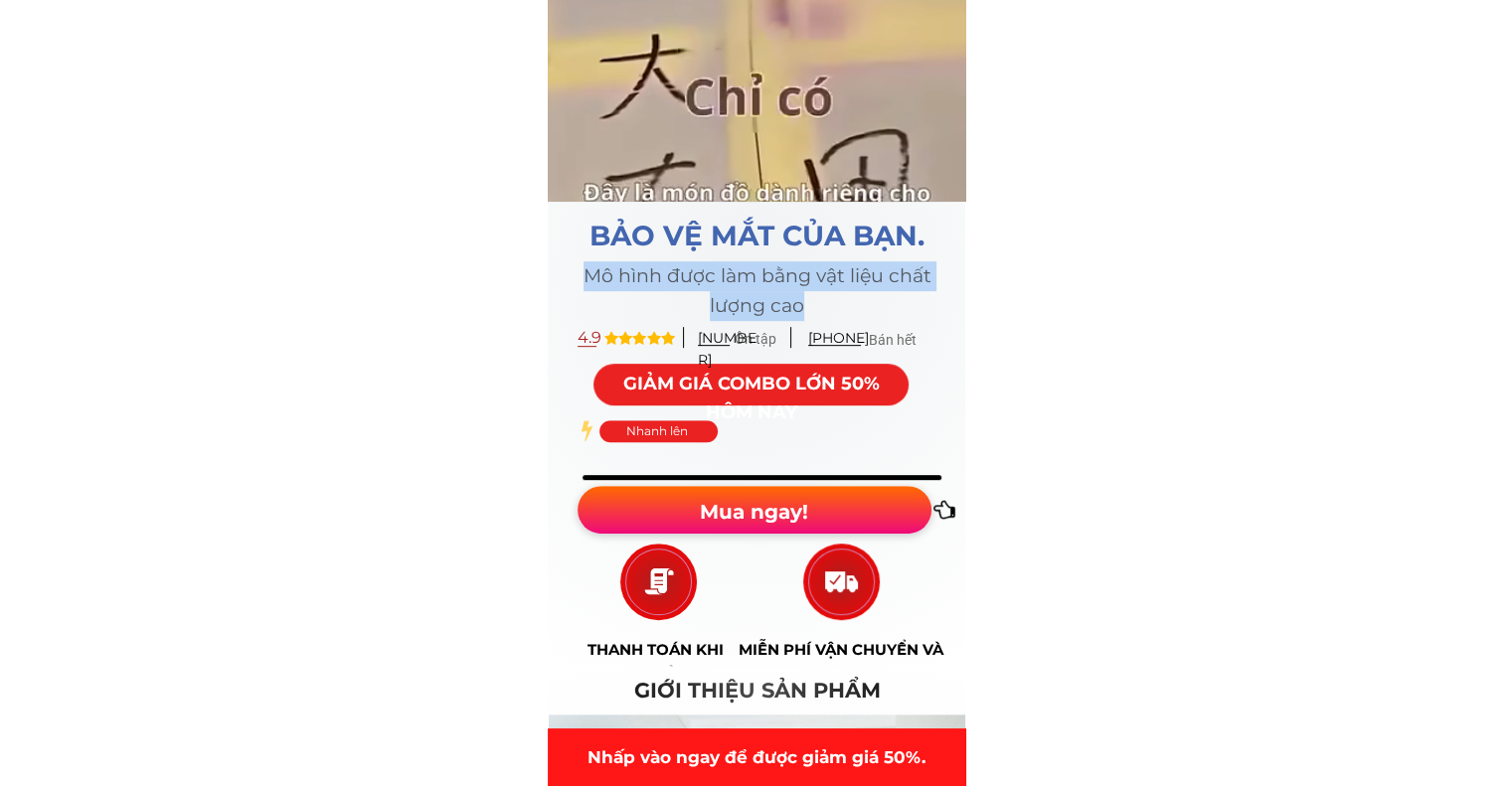 scroll, scrollTop: 994, scrollLeft: 0, axis: vertical 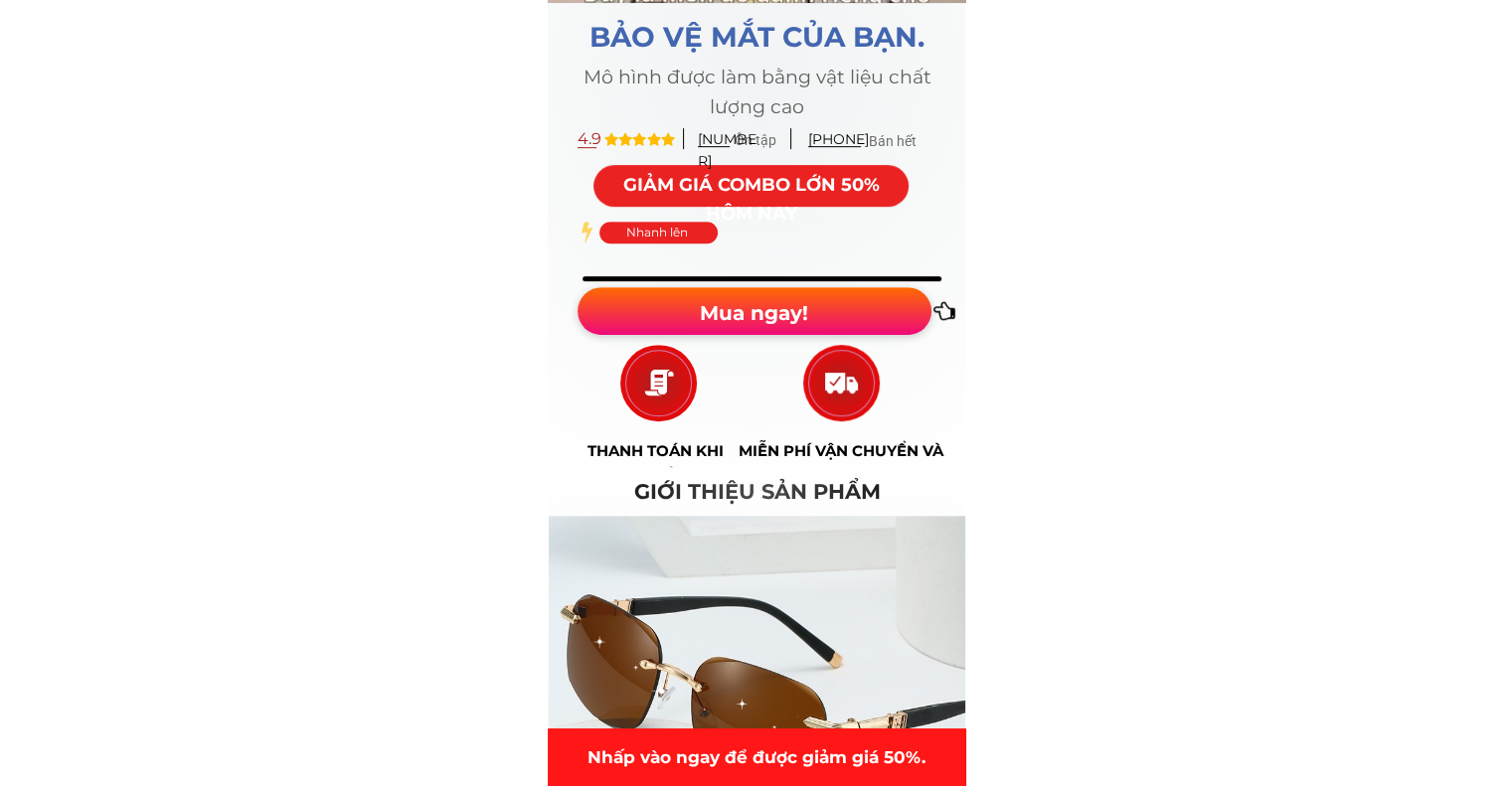 click on "GIẢM GIÁ COMBO LỚN 50% HÔM NAY" at bounding box center (752, 199) 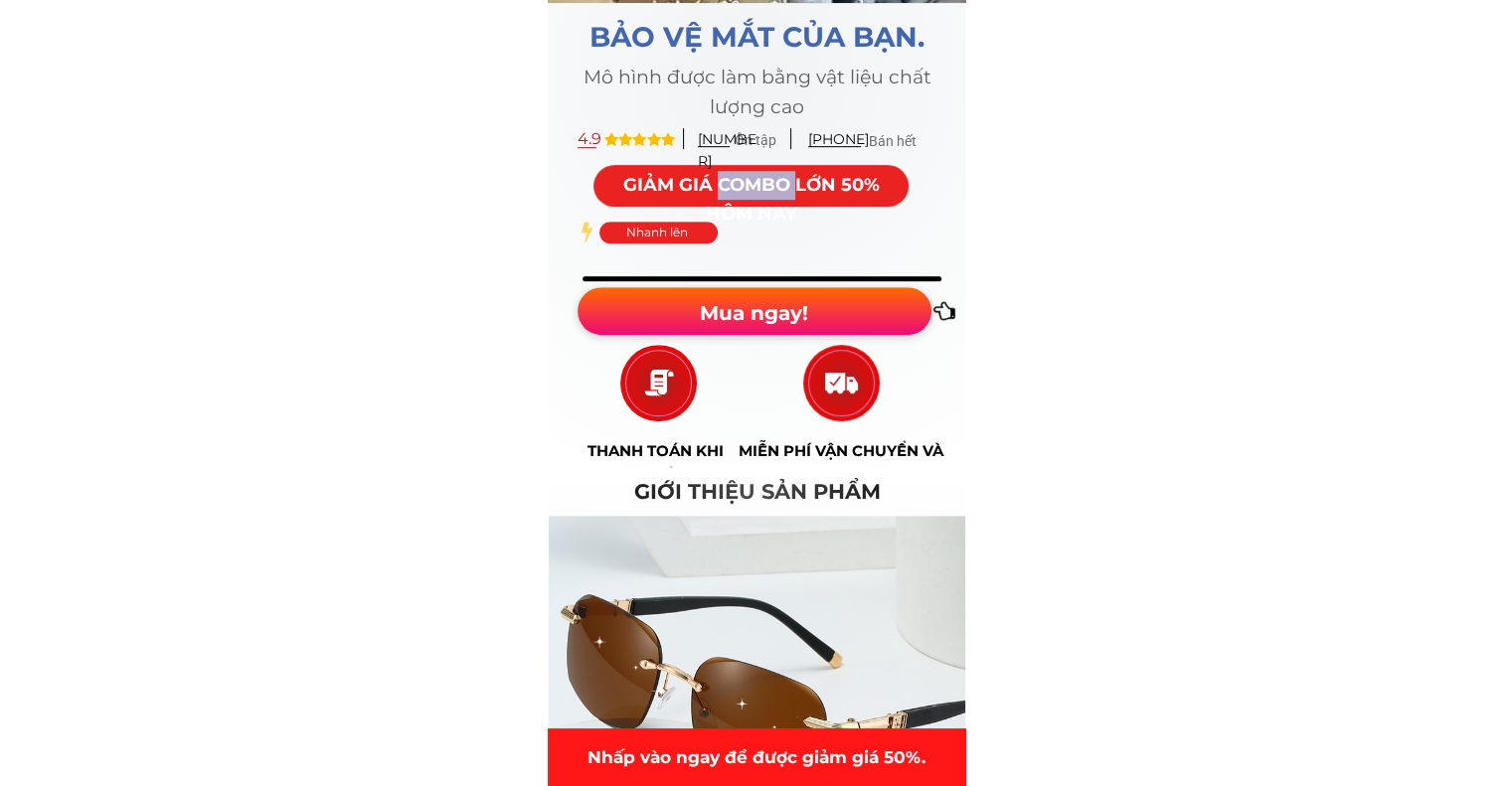 click on "GIẢM GIÁ COMBO LỚN 50% HÔM NAY" at bounding box center [752, 199] 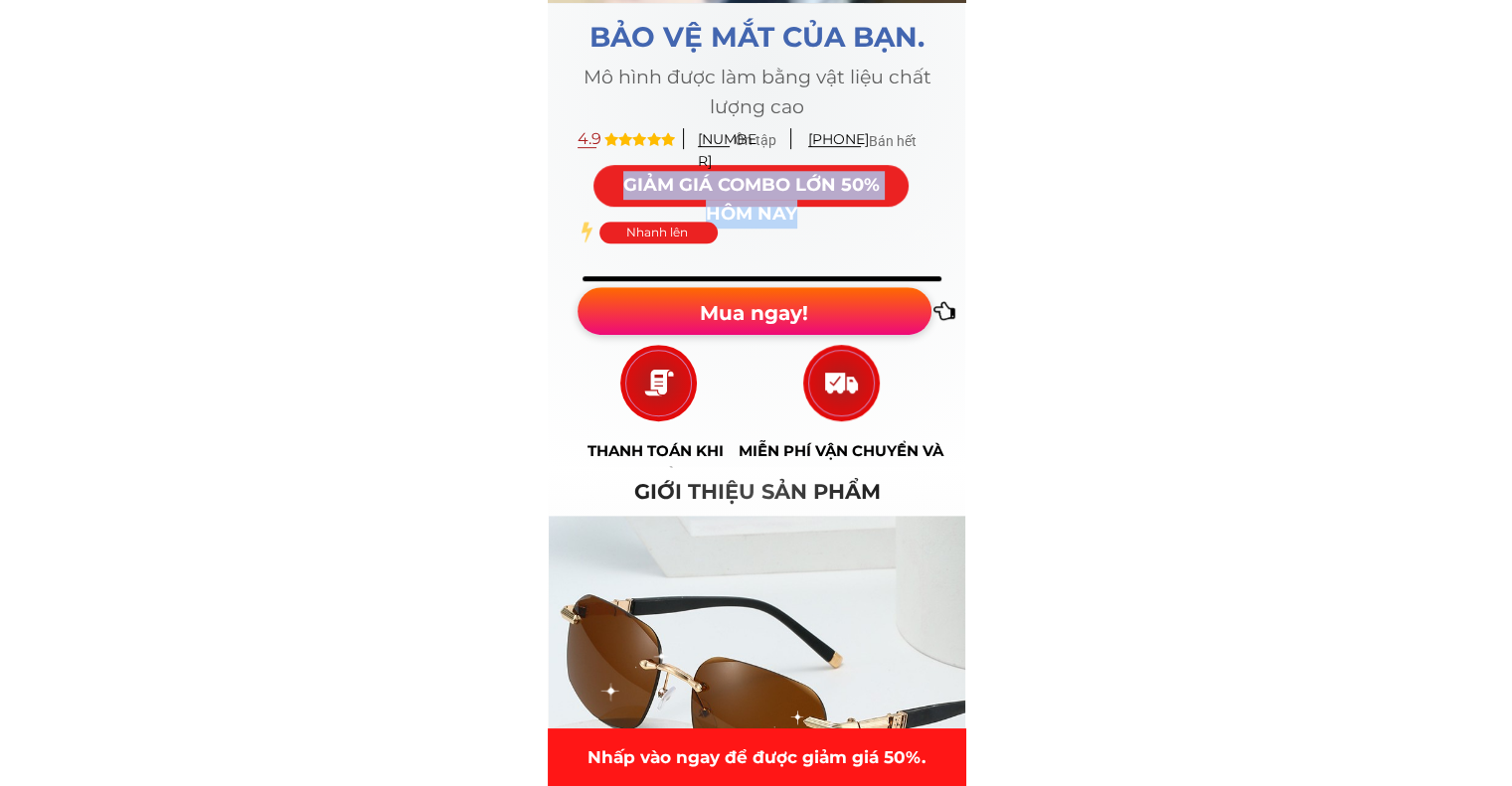 click on "GIẢM GIÁ COMBO LỚN 50% HÔM NAY" at bounding box center [752, 199] 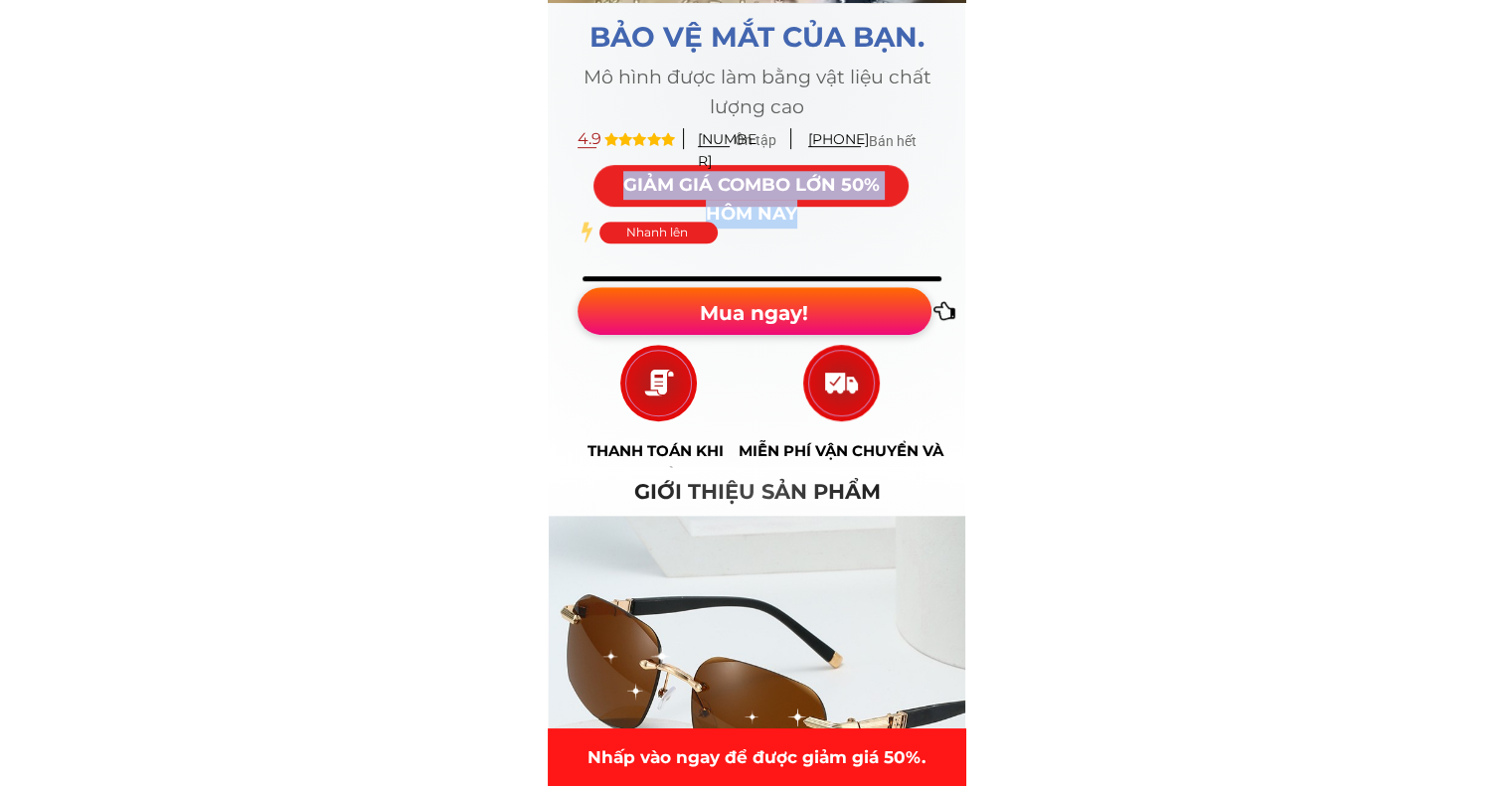 copy on "GIẢM GIÁ COMBO LỚN 50% HÔM NAY" 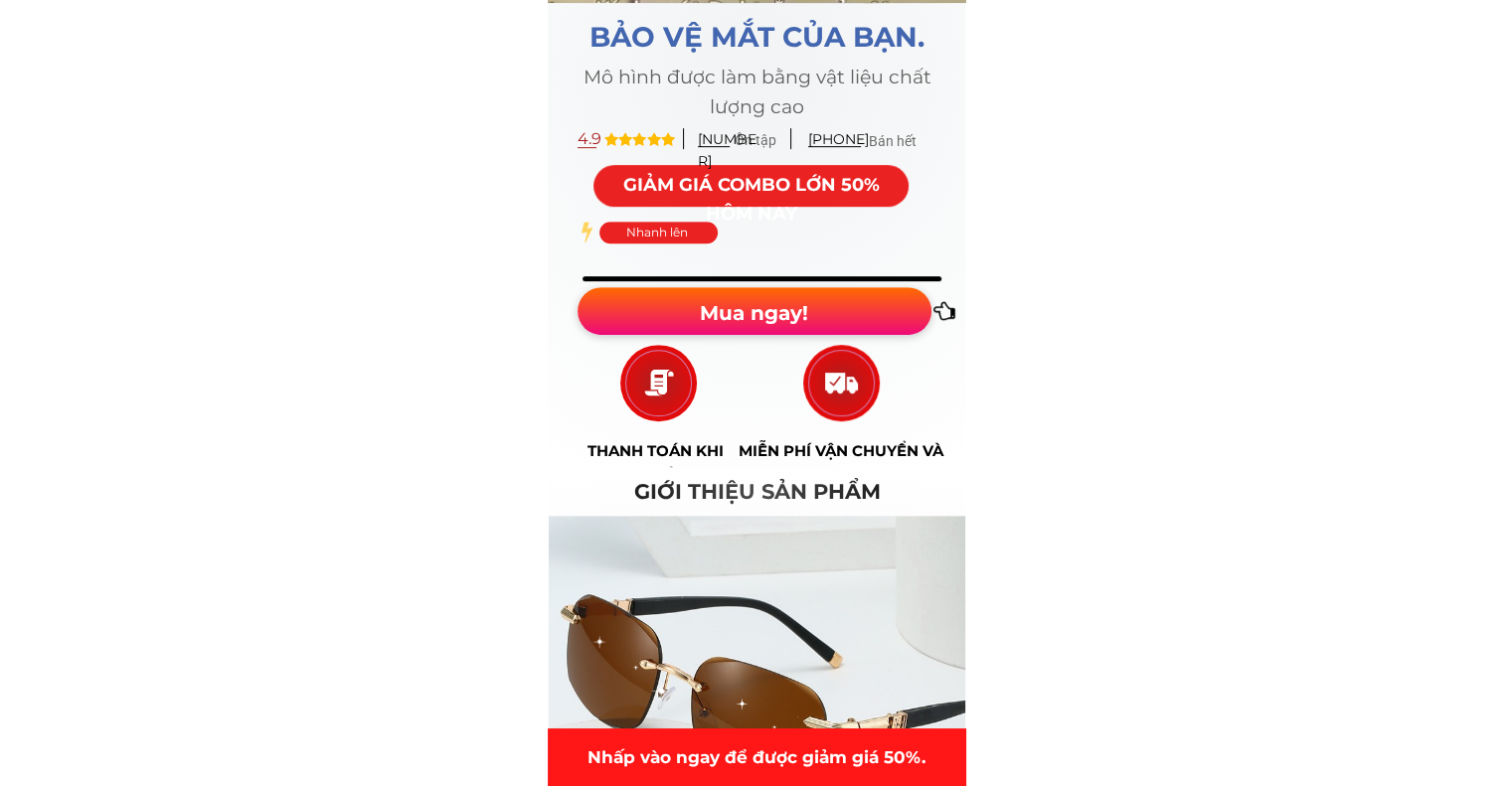click on "Nhanh lên" at bounding box center [657, 232] 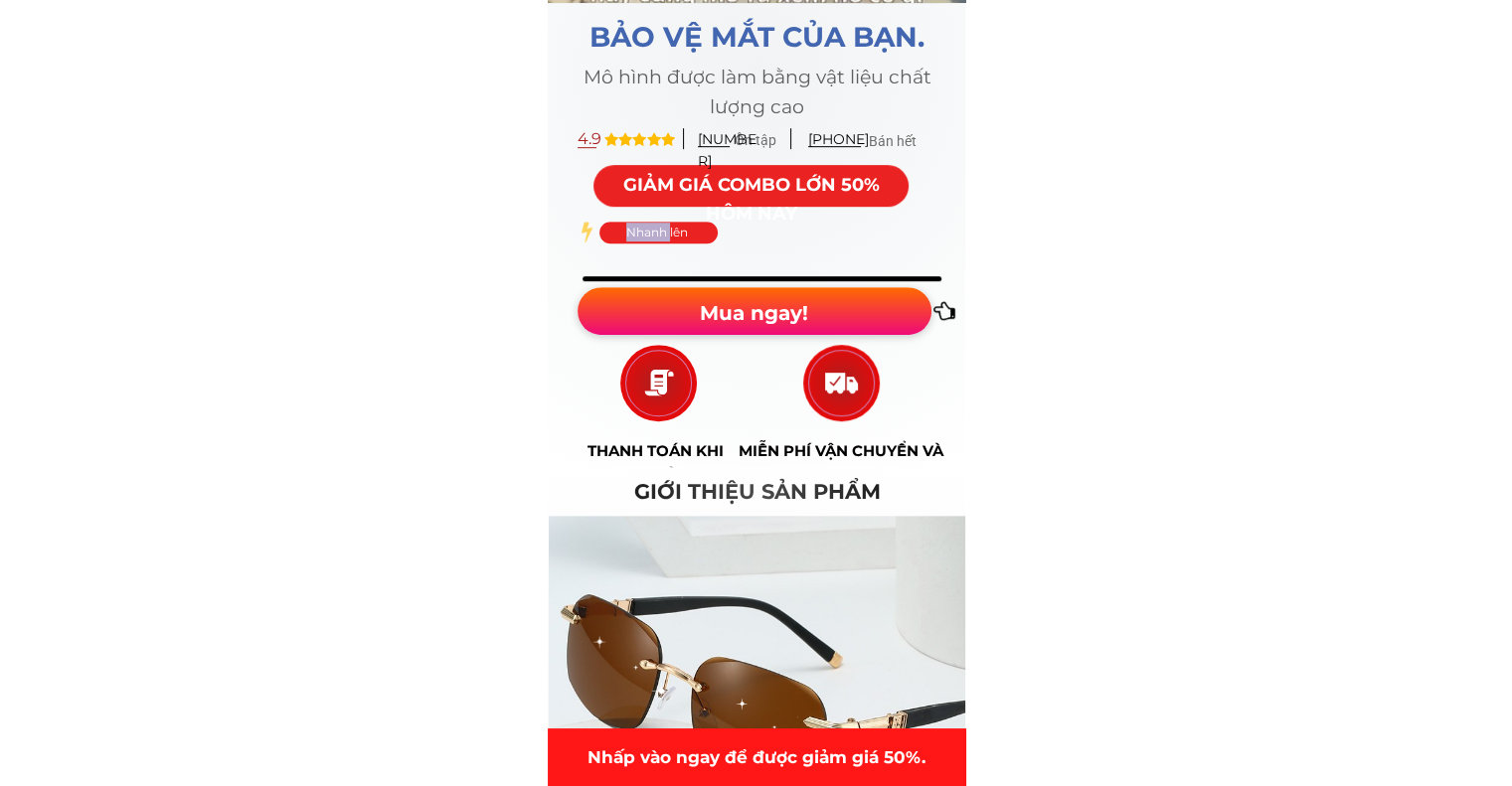 click on "Nhanh lên" at bounding box center [657, 232] 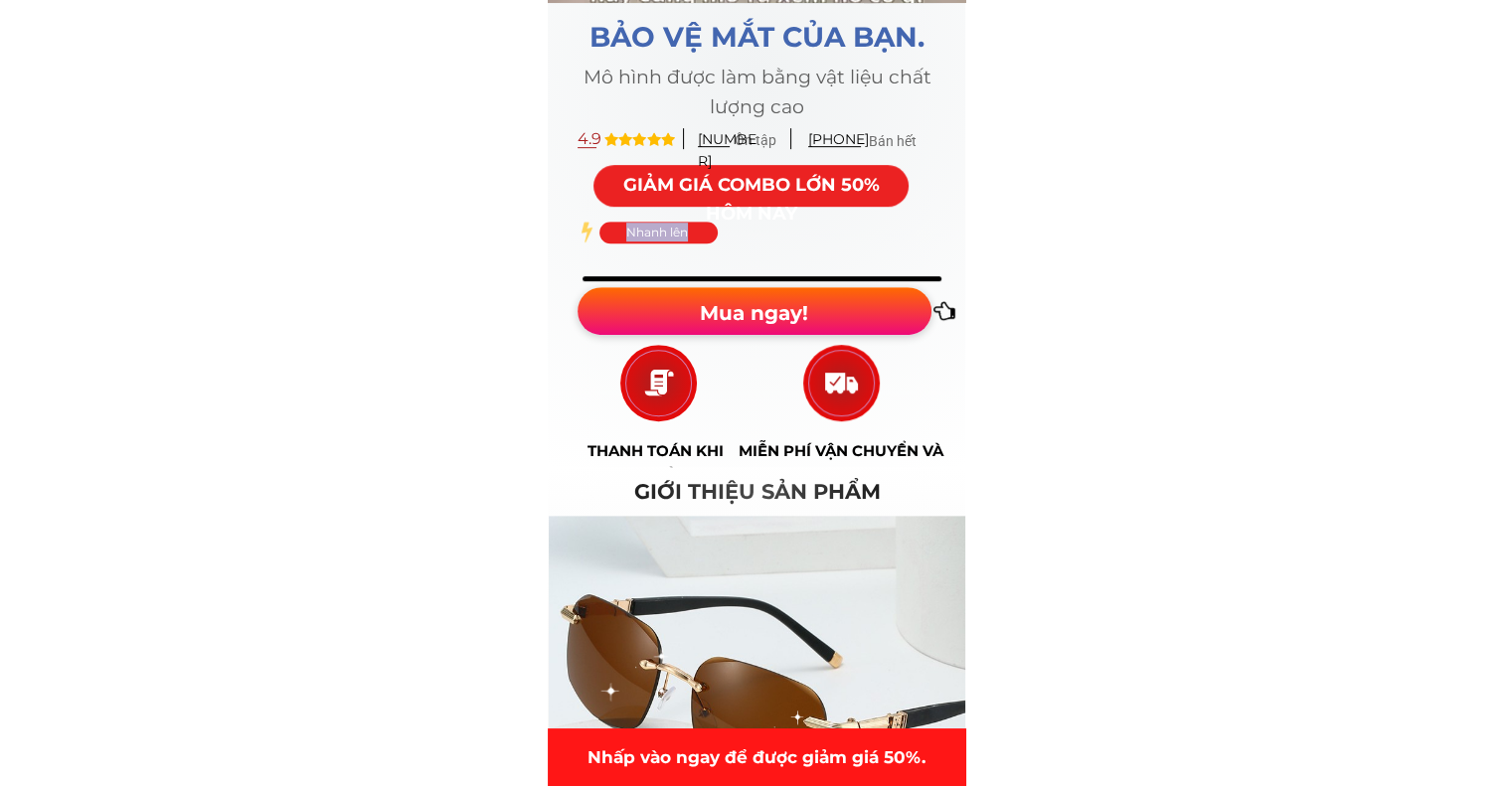 click on "Nhanh lên" at bounding box center [657, 232] 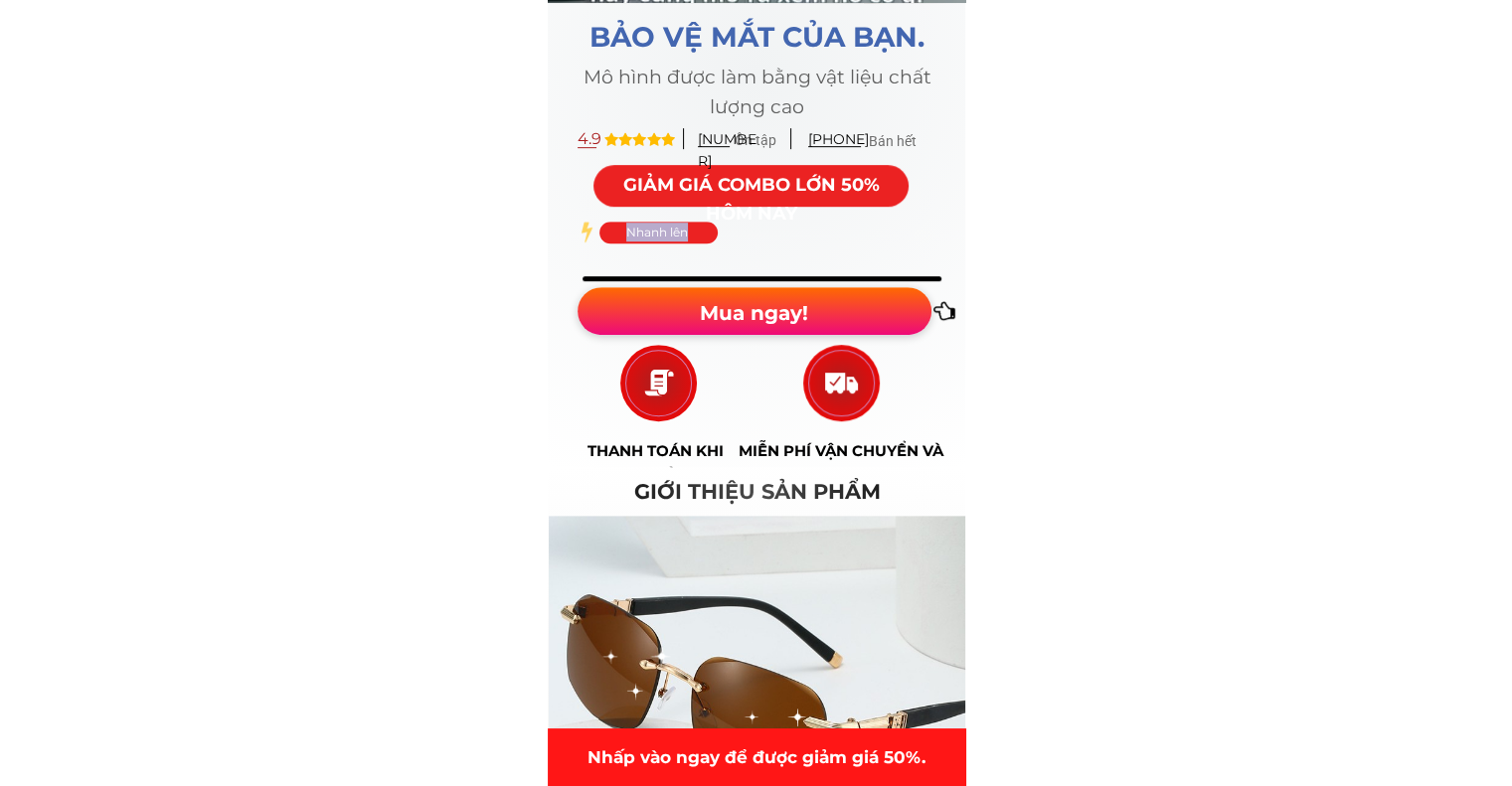copy on "Nhanh lên" 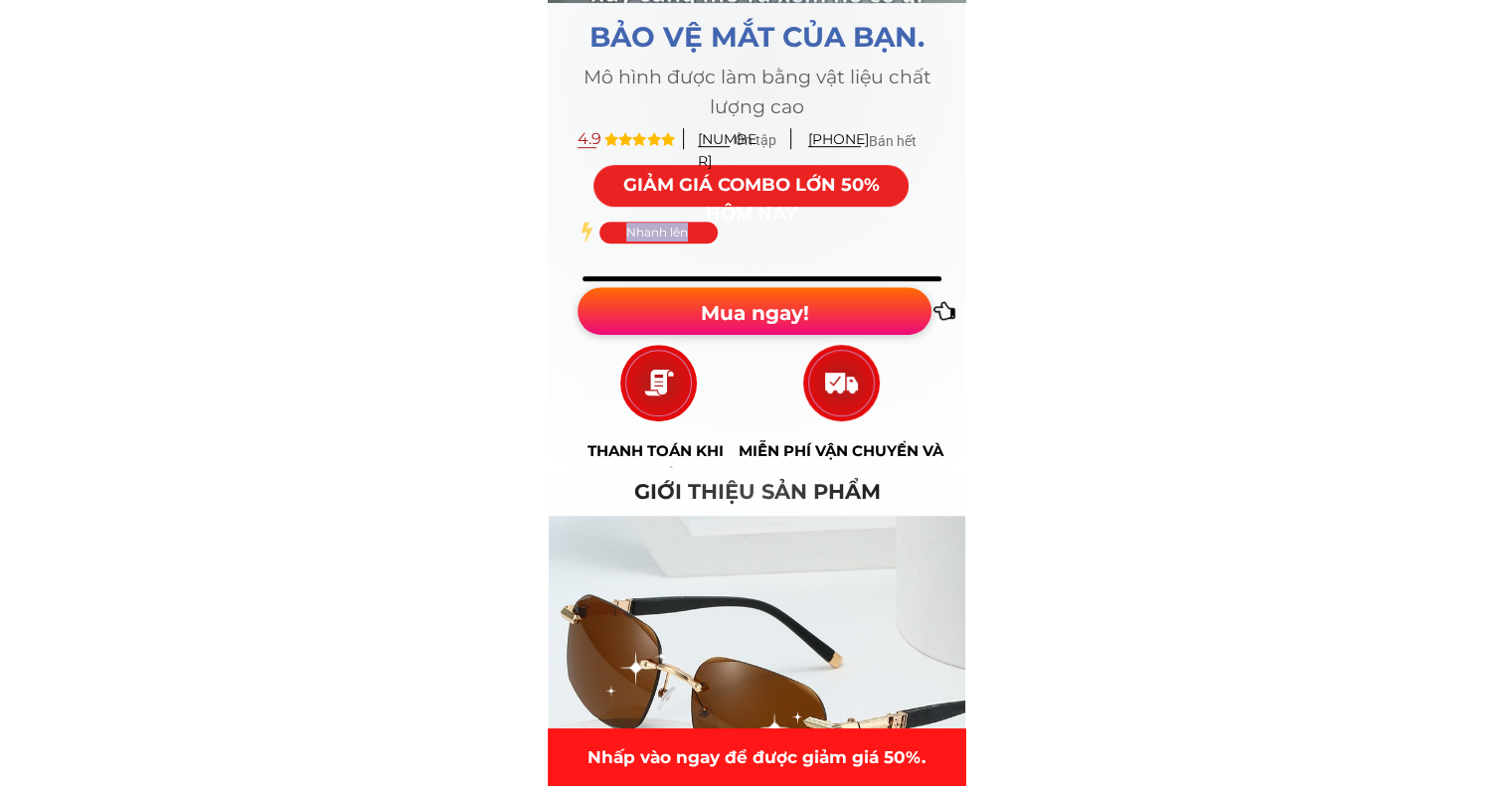 scroll, scrollTop: 1093, scrollLeft: 0, axis: vertical 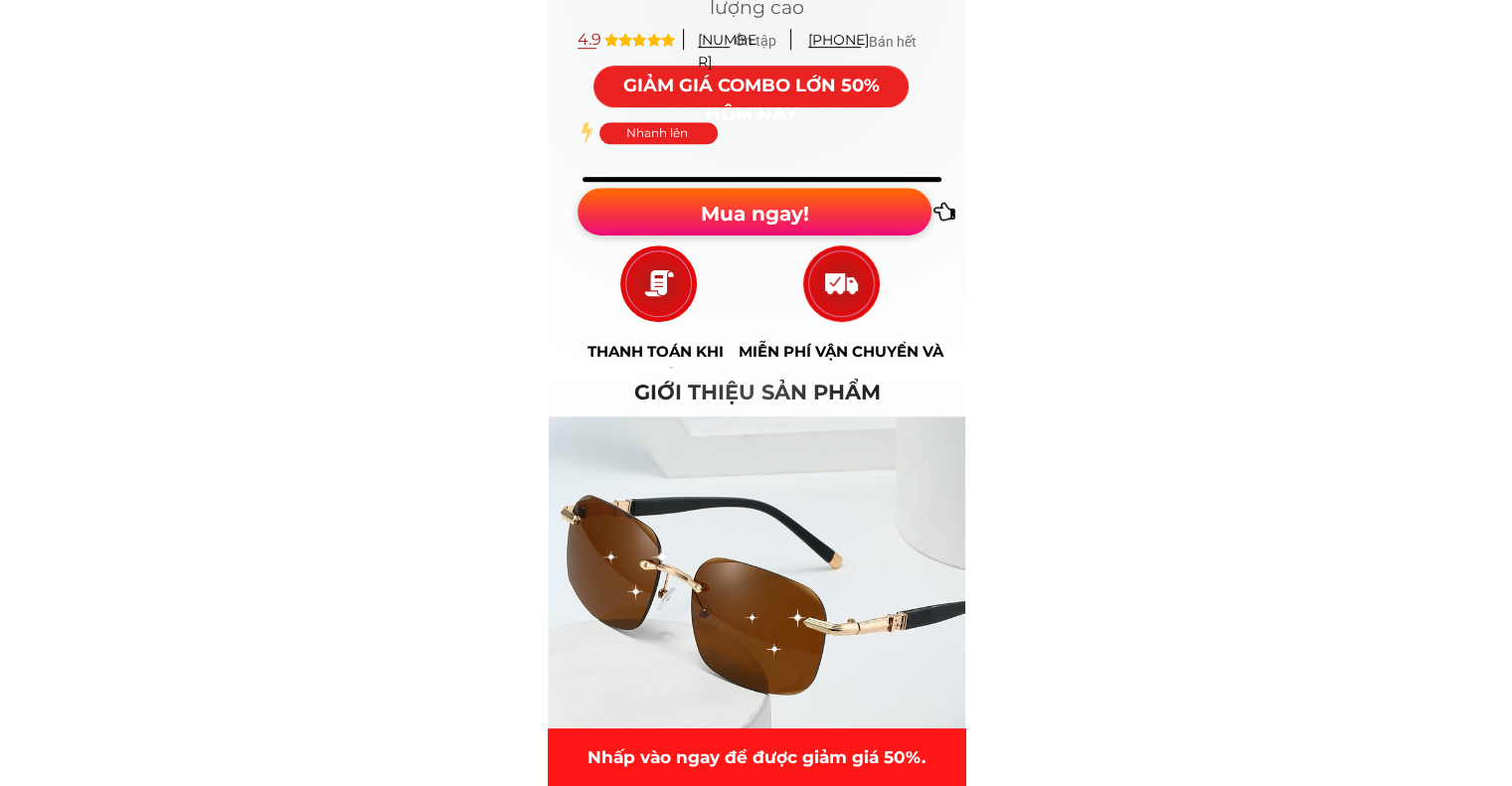 click on "MIỄN PHÍ VẬN CHUYỂN VÀ COD" at bounding box center [841, 363] 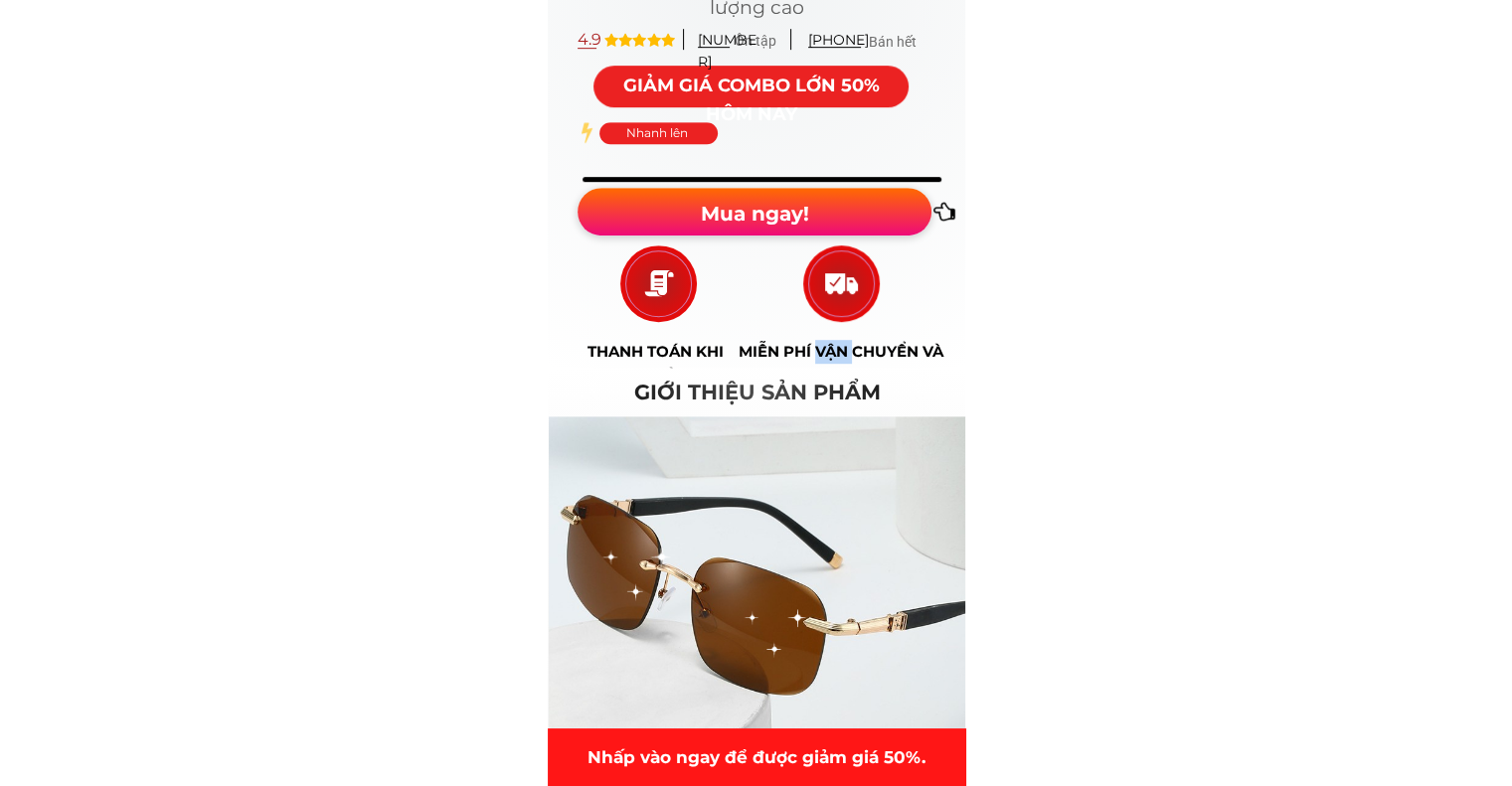 click on "MIỄN PHÍ VẬN CHUYỂN VÀ COD" at bounding box center (841, 363) 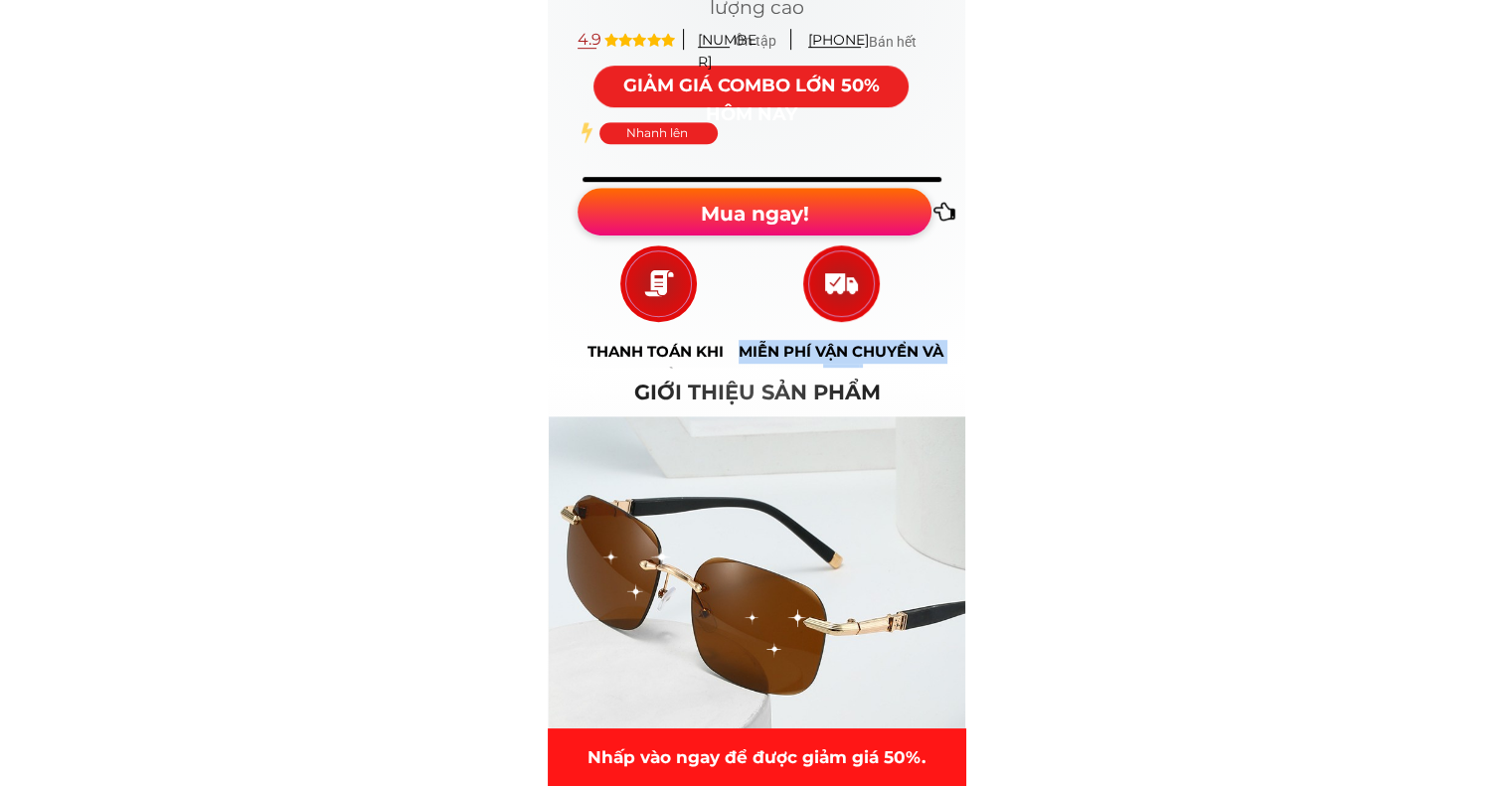 click on "MIỄN PHÍ VẬN CHUYỂN VÀ COD" at bounding box center [841, 363] 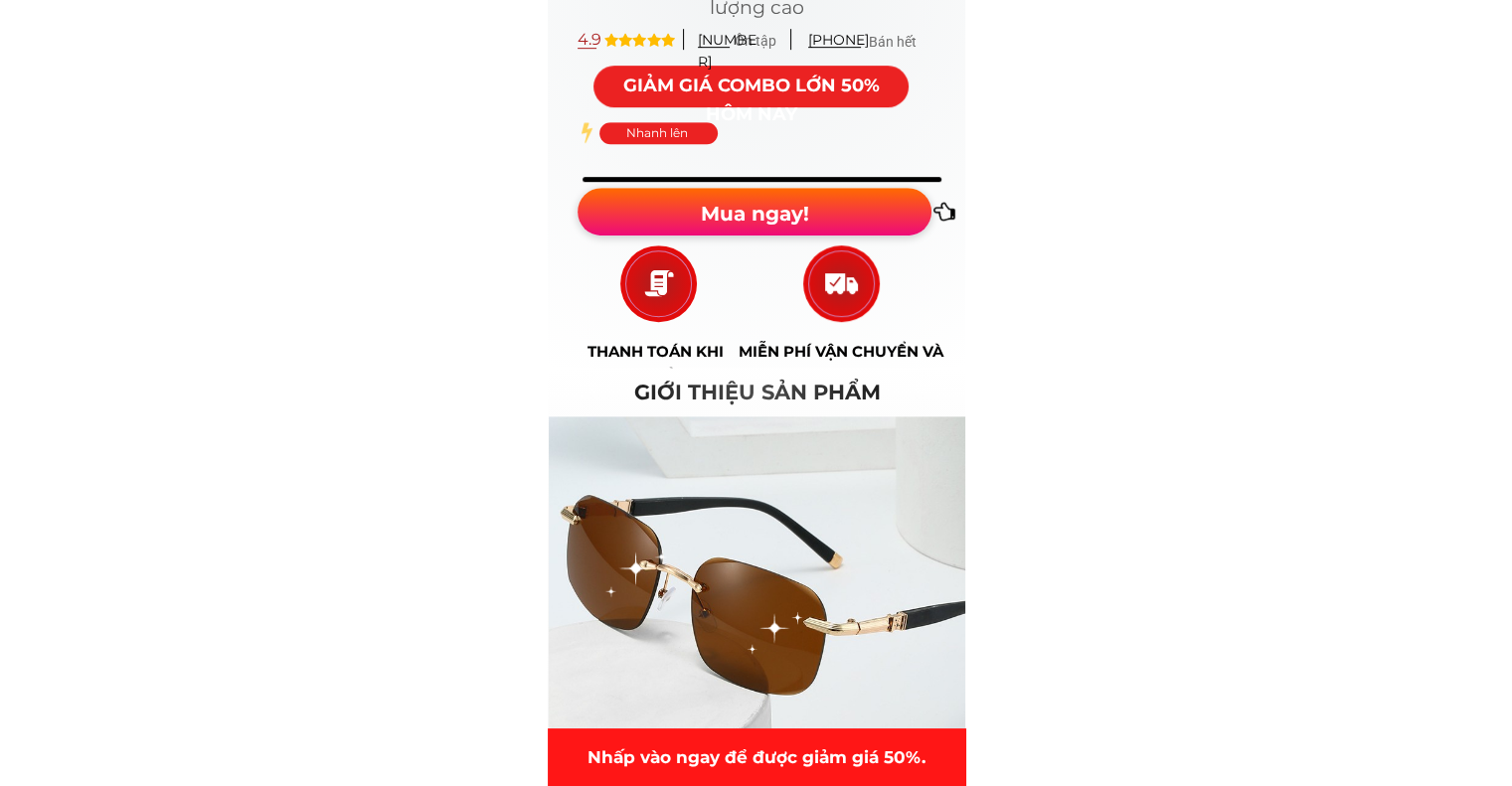 click on "THANH TOÁN KHI GIAO HÀNG" at bounding box center (655, 363) 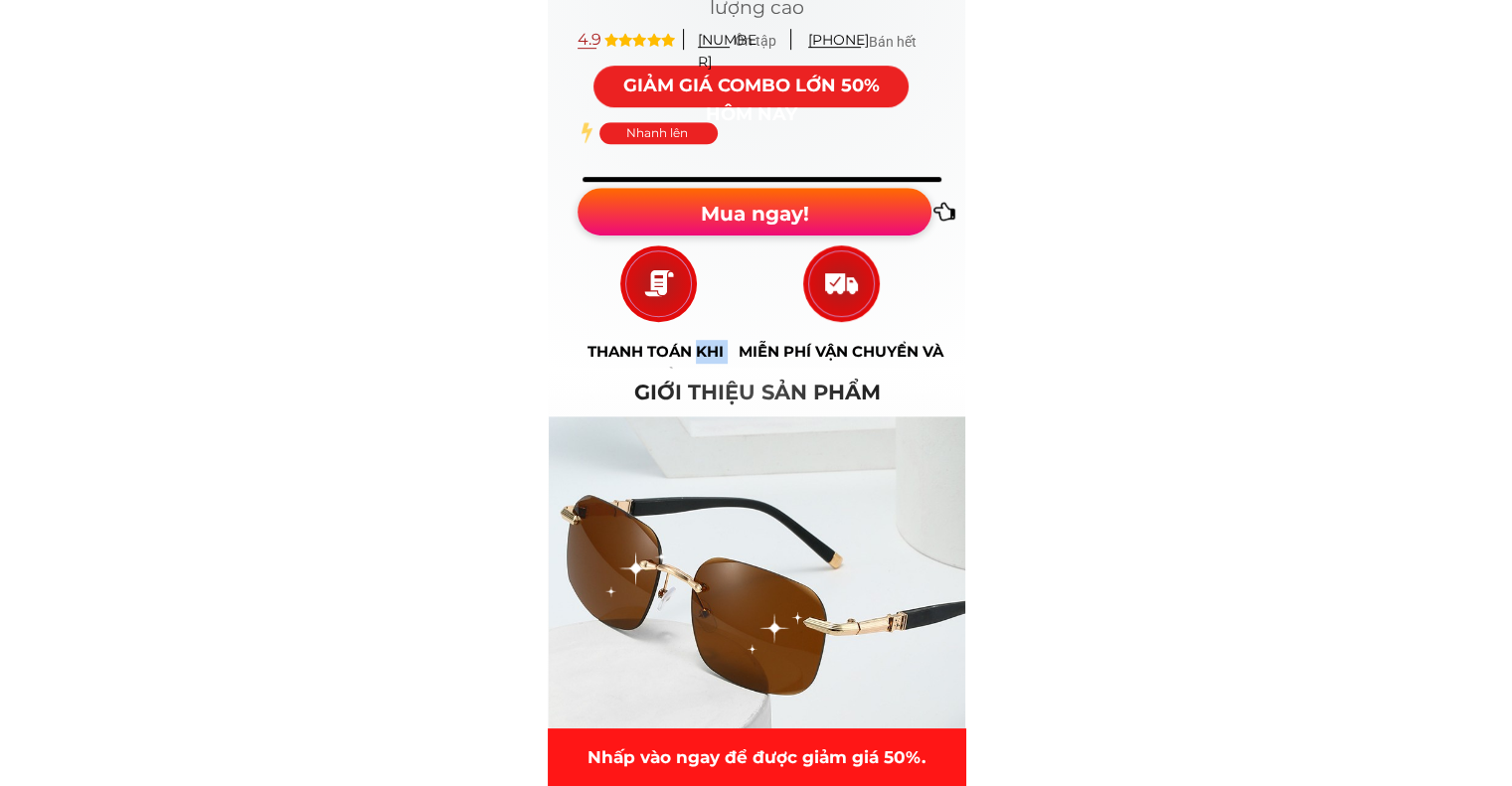 click on "THANH TOÁN KHI GIAO HÀNG" at bounding box center (655, 363) 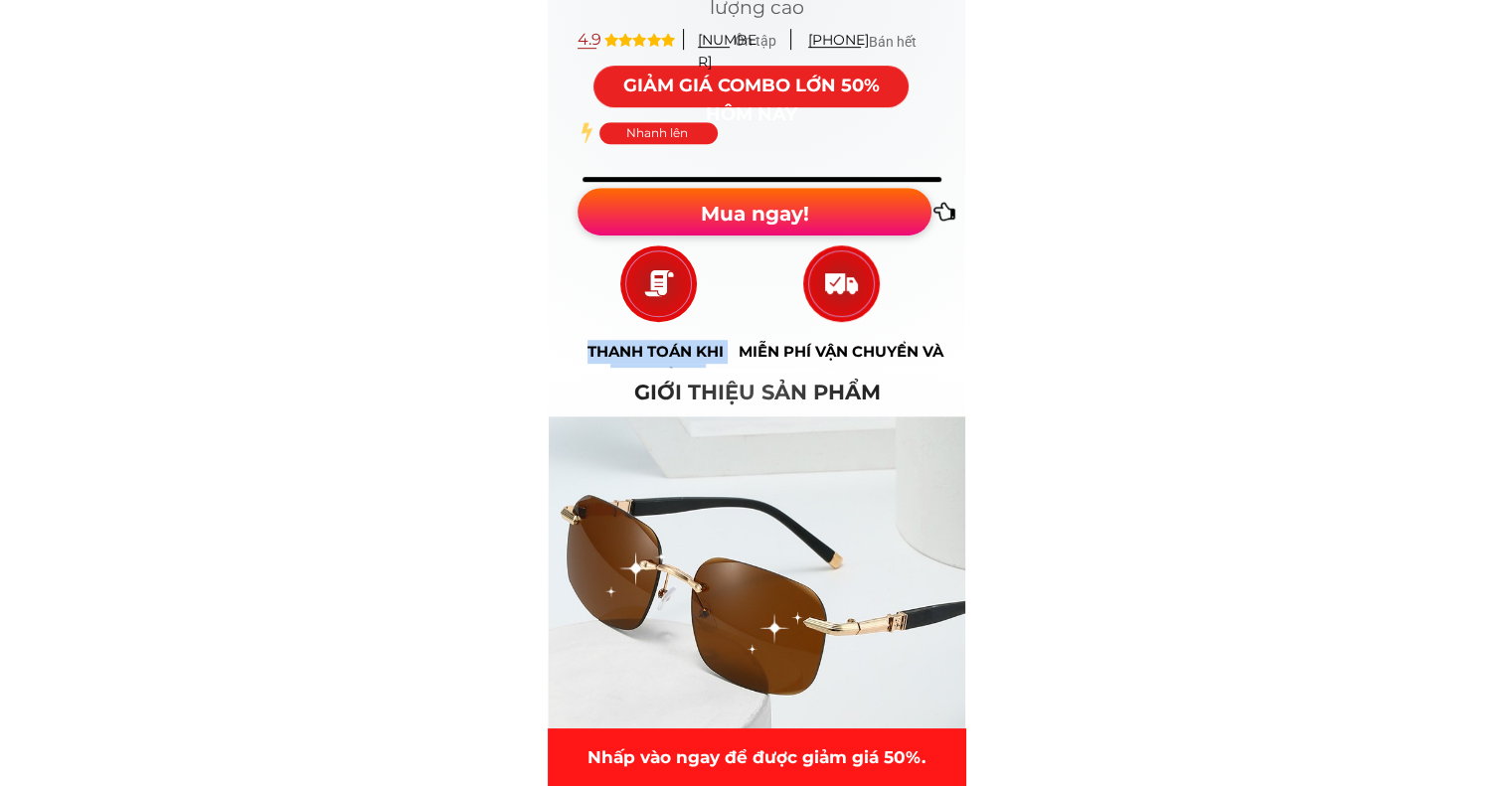 click on "THANH TOÁN KHI GIAO HÀNG" at bounding box center (655, 363) 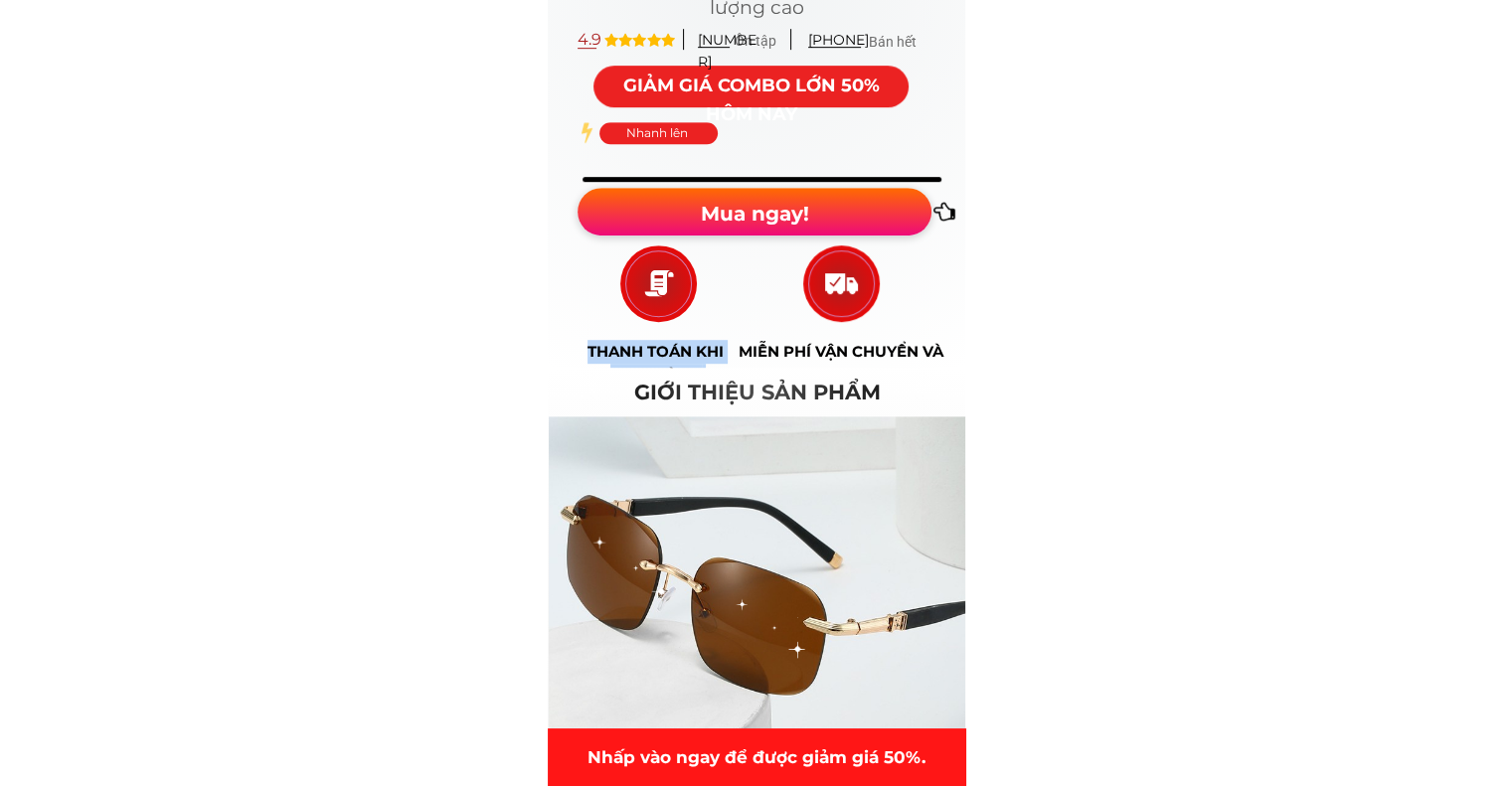 copy on "THANH TOÁN KHI GIAO HÀNG" 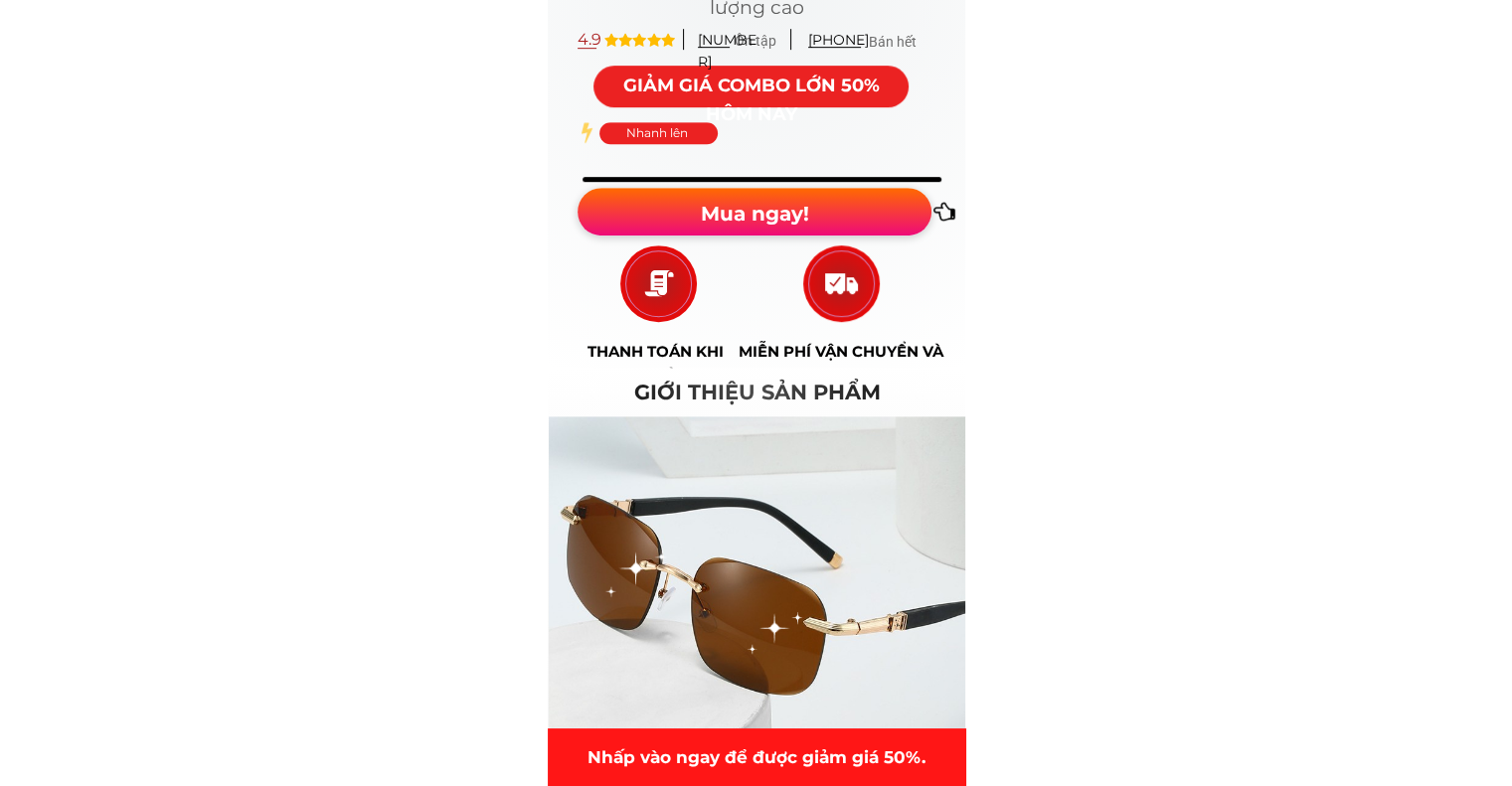 click on "MIỄN PHÍ VẬN CHUYỂN VÀ COD" at bounding box center (841, 363) 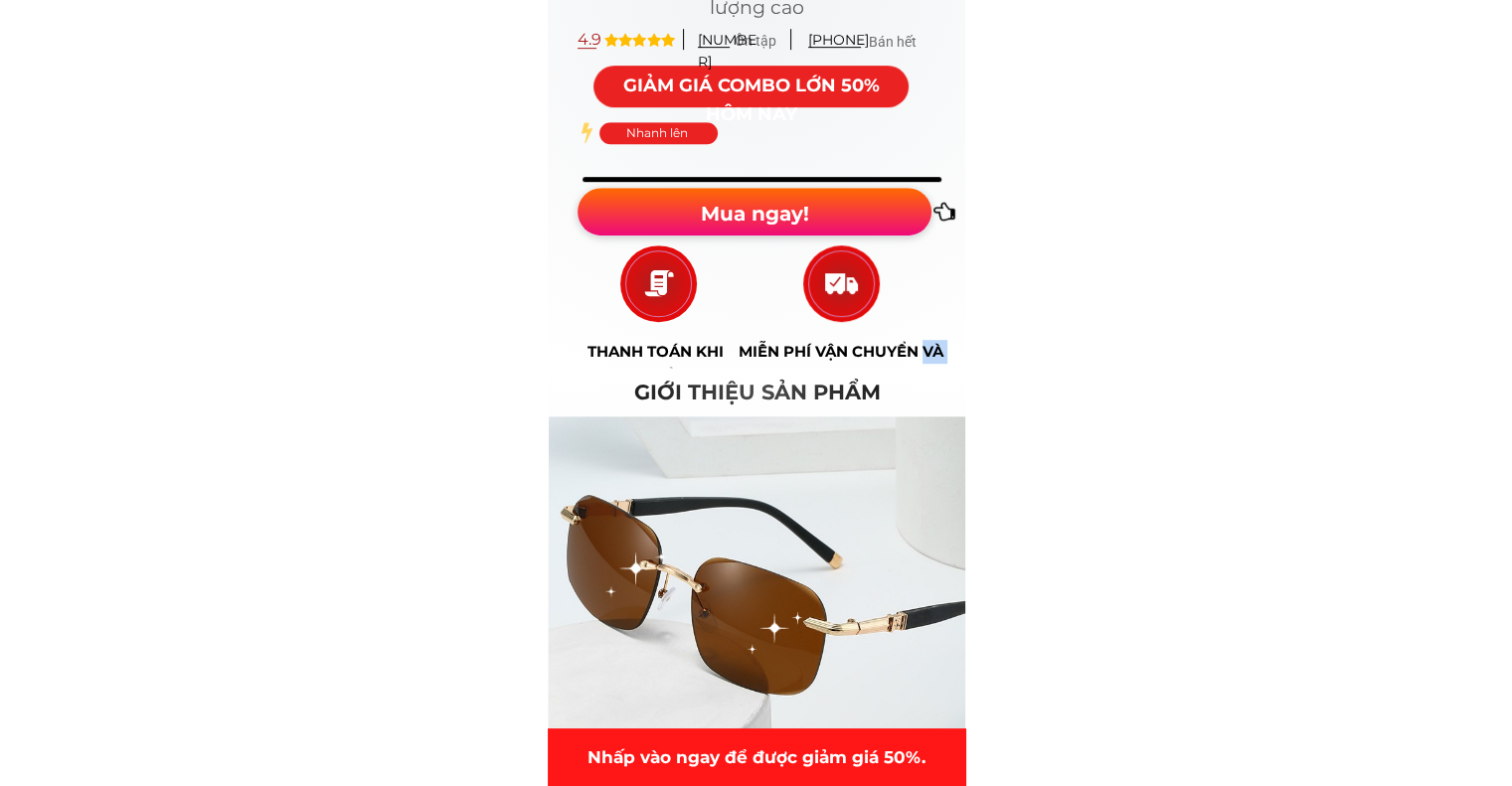 click on "MIỄN PHÍ VẬN CHUYỂN VÀ COD" at bounding box center [841, 363] 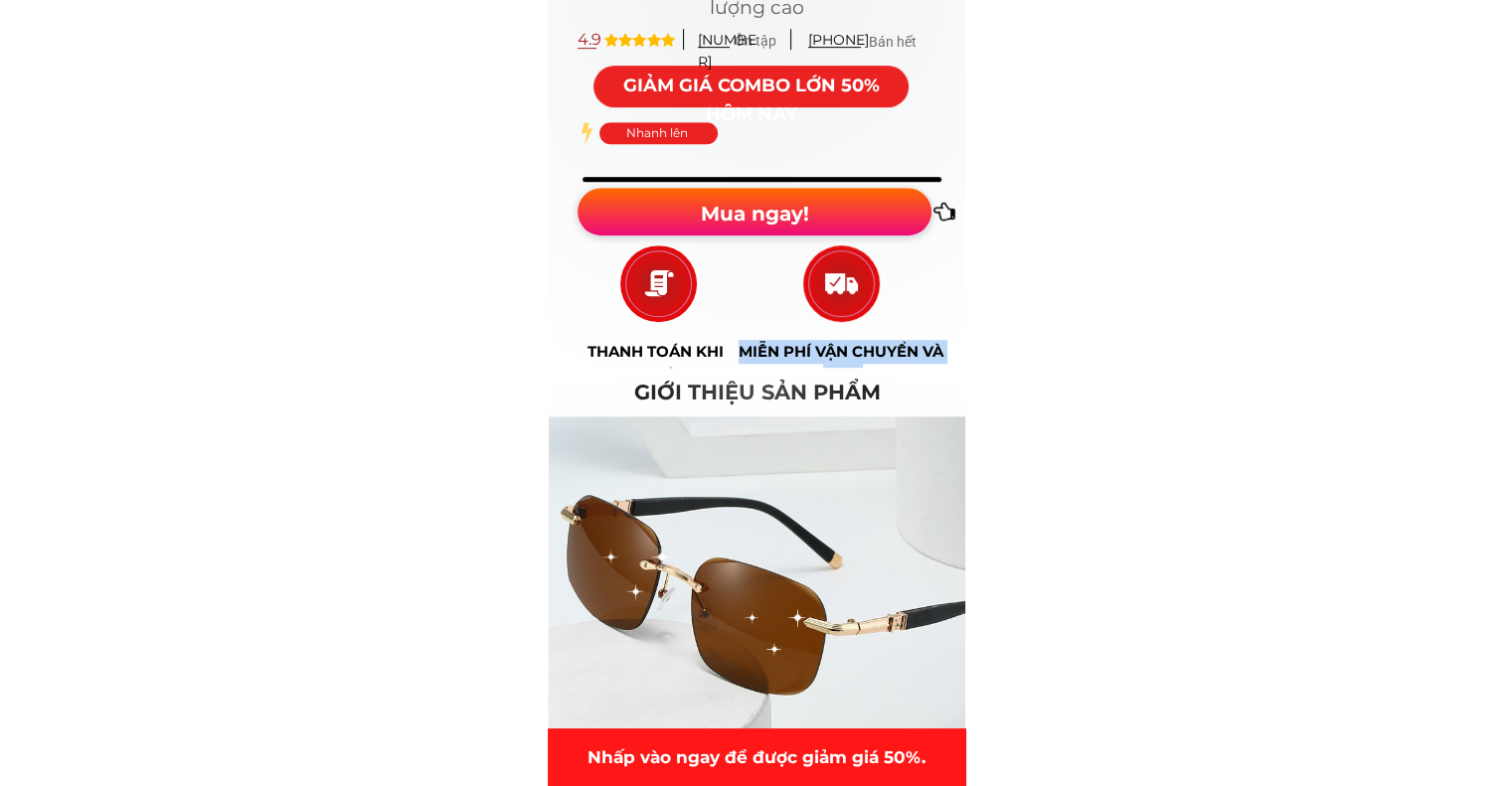 click on "MIỄN PHÍ VẬN CHUYỂN VÀ COD" at bounding box center [841, 363] 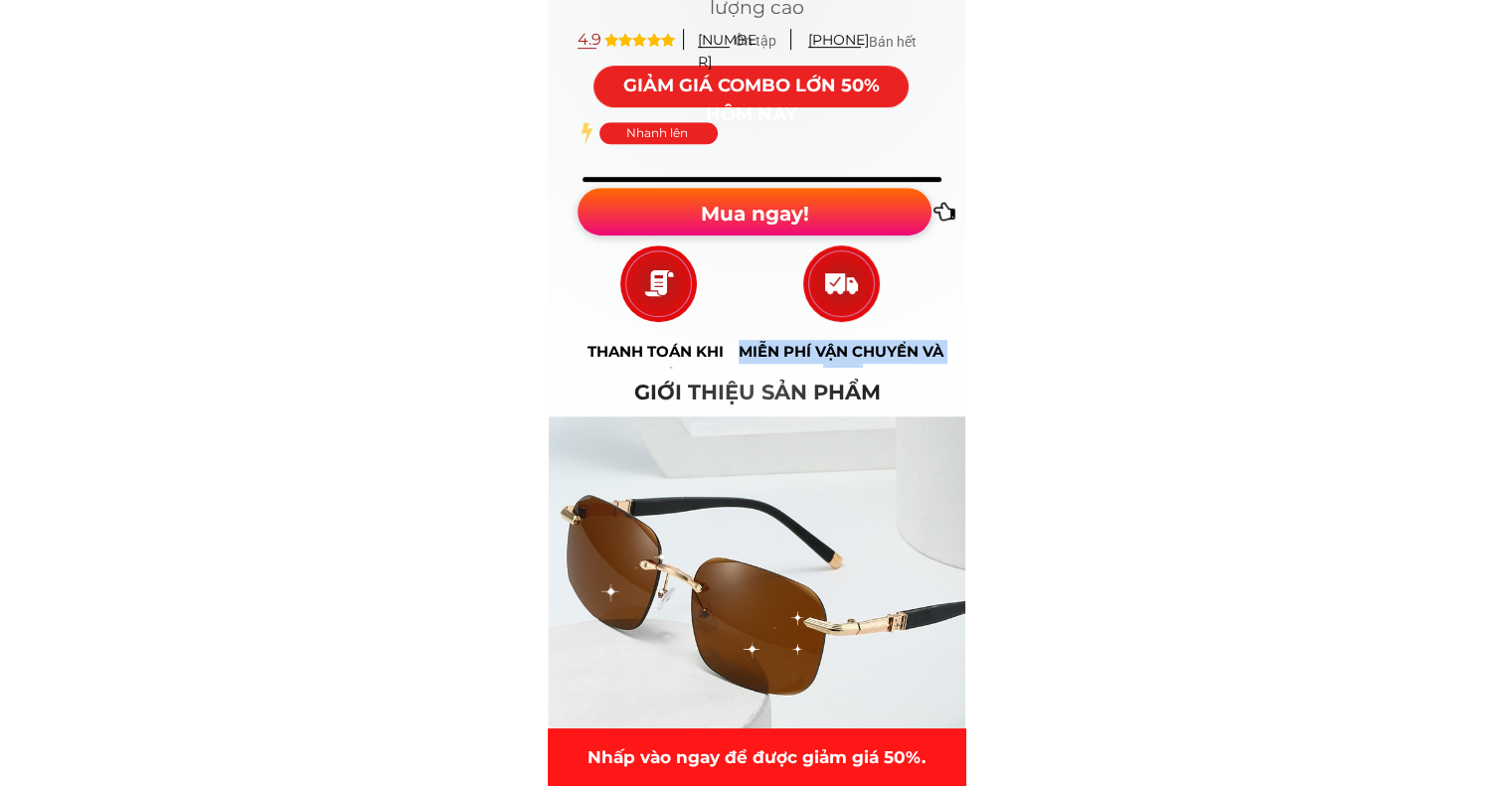 copy on "MIỄN PHÍ VẬN CHUYỂN VÀ COD" 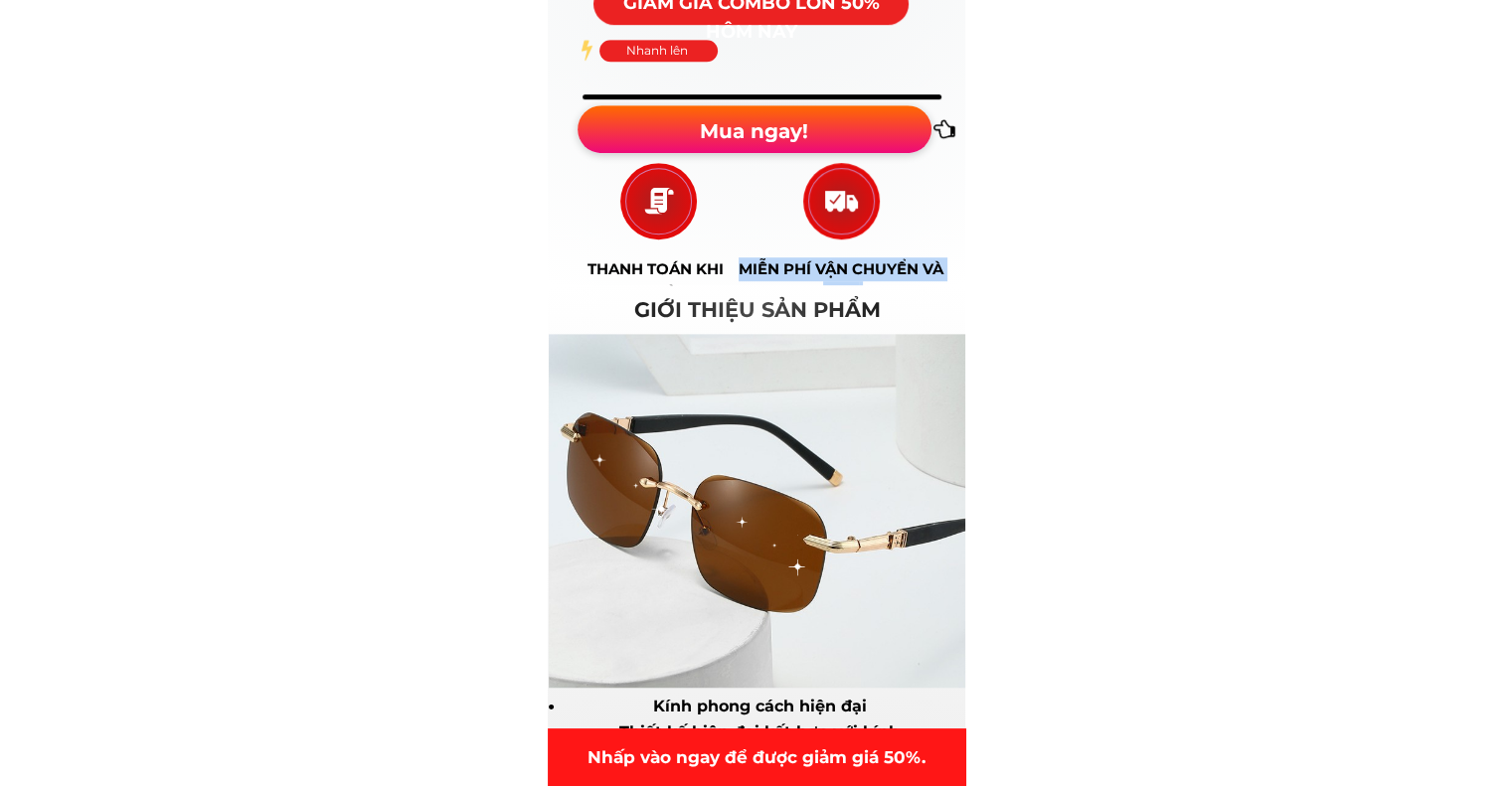 scroll, scrollTop: 1192, scrollLeft: 0, axis: vertical 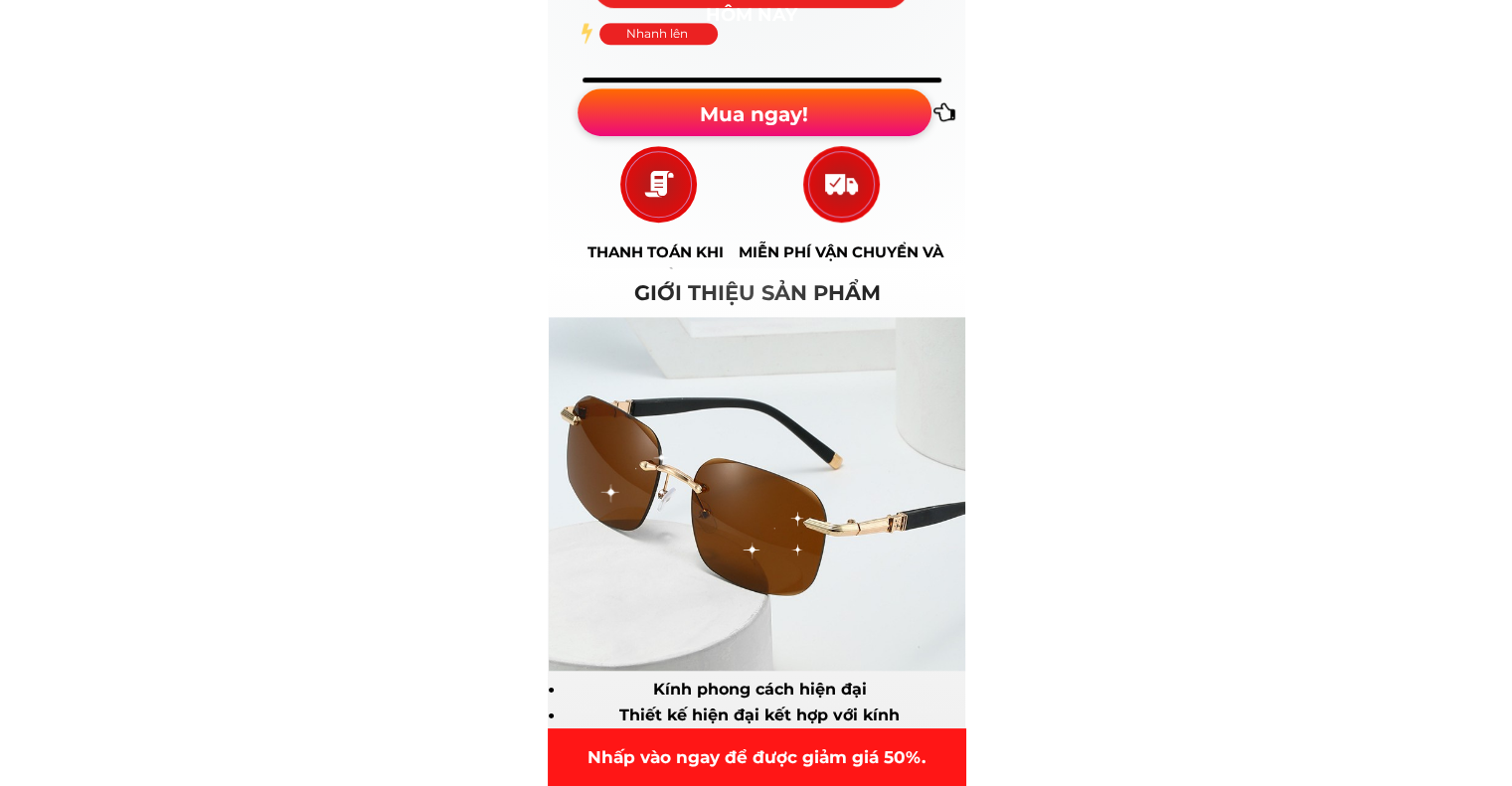 click on "Giới thiệu sản phẩm" at bounding box center (757, 292) 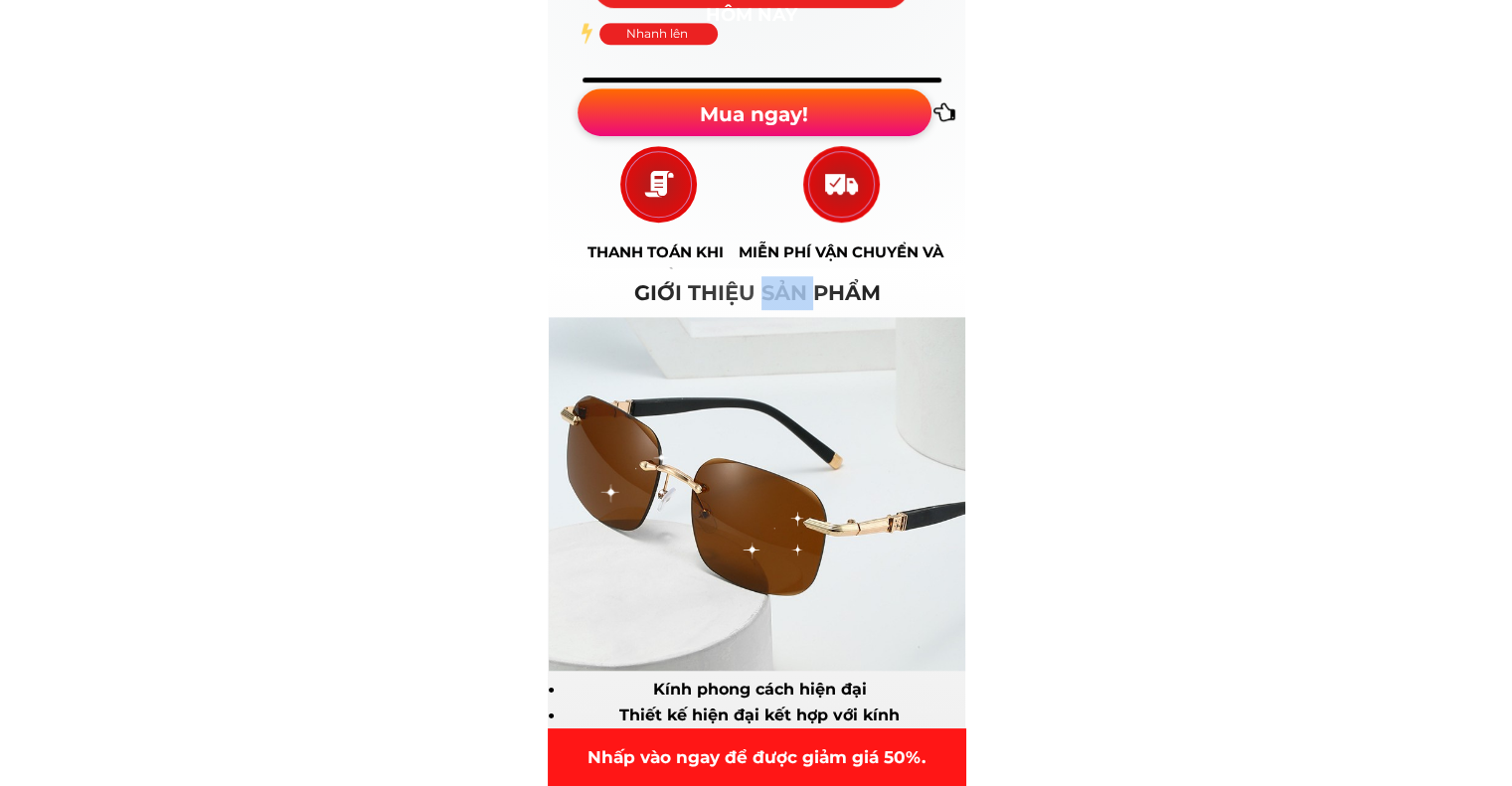 click on "Giới thiệu sản phẩm" at bounding box center [757, 292] 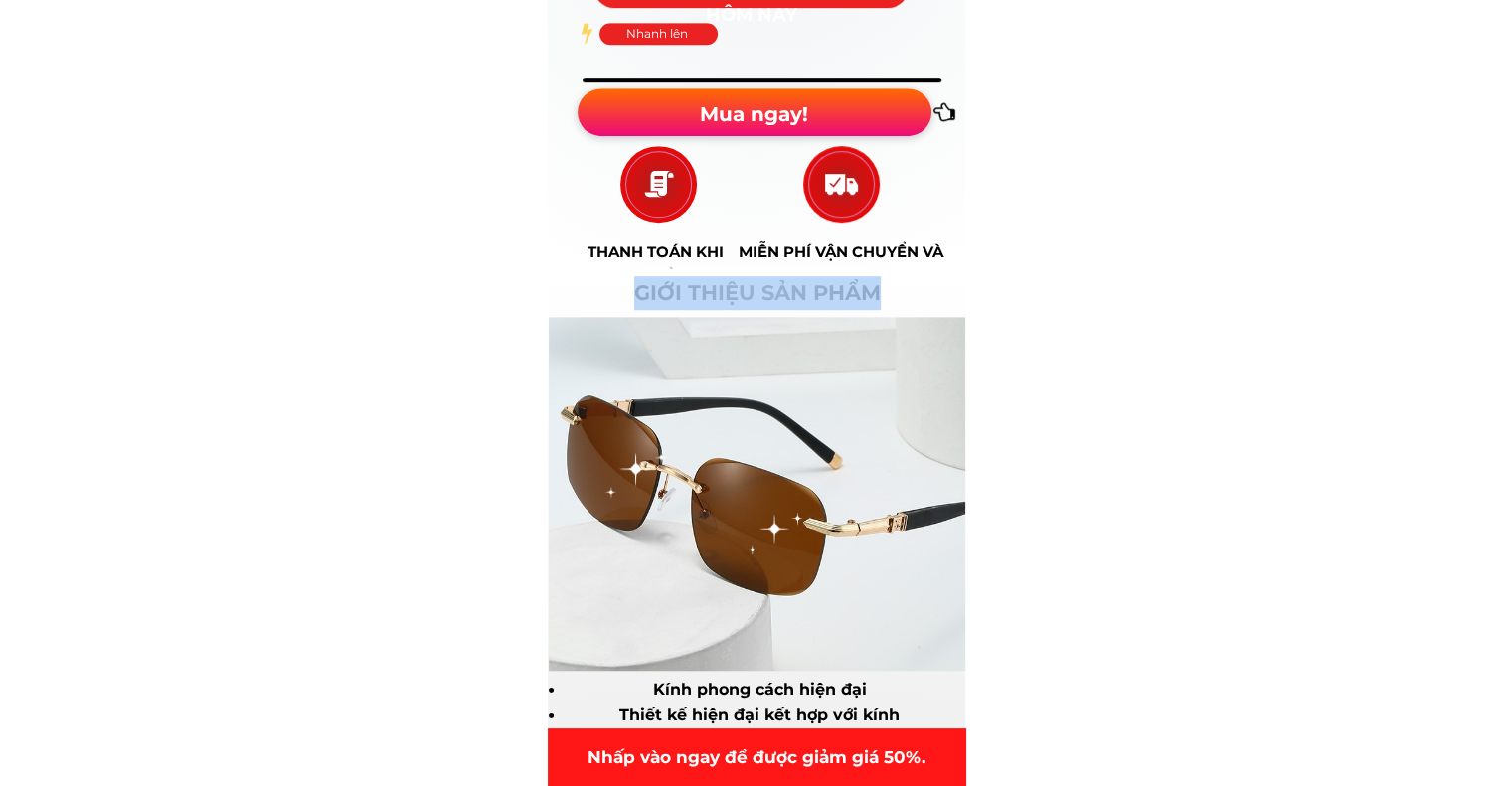 click on "Giới thiệu sản phẩm" at bounding box center (757, 292) 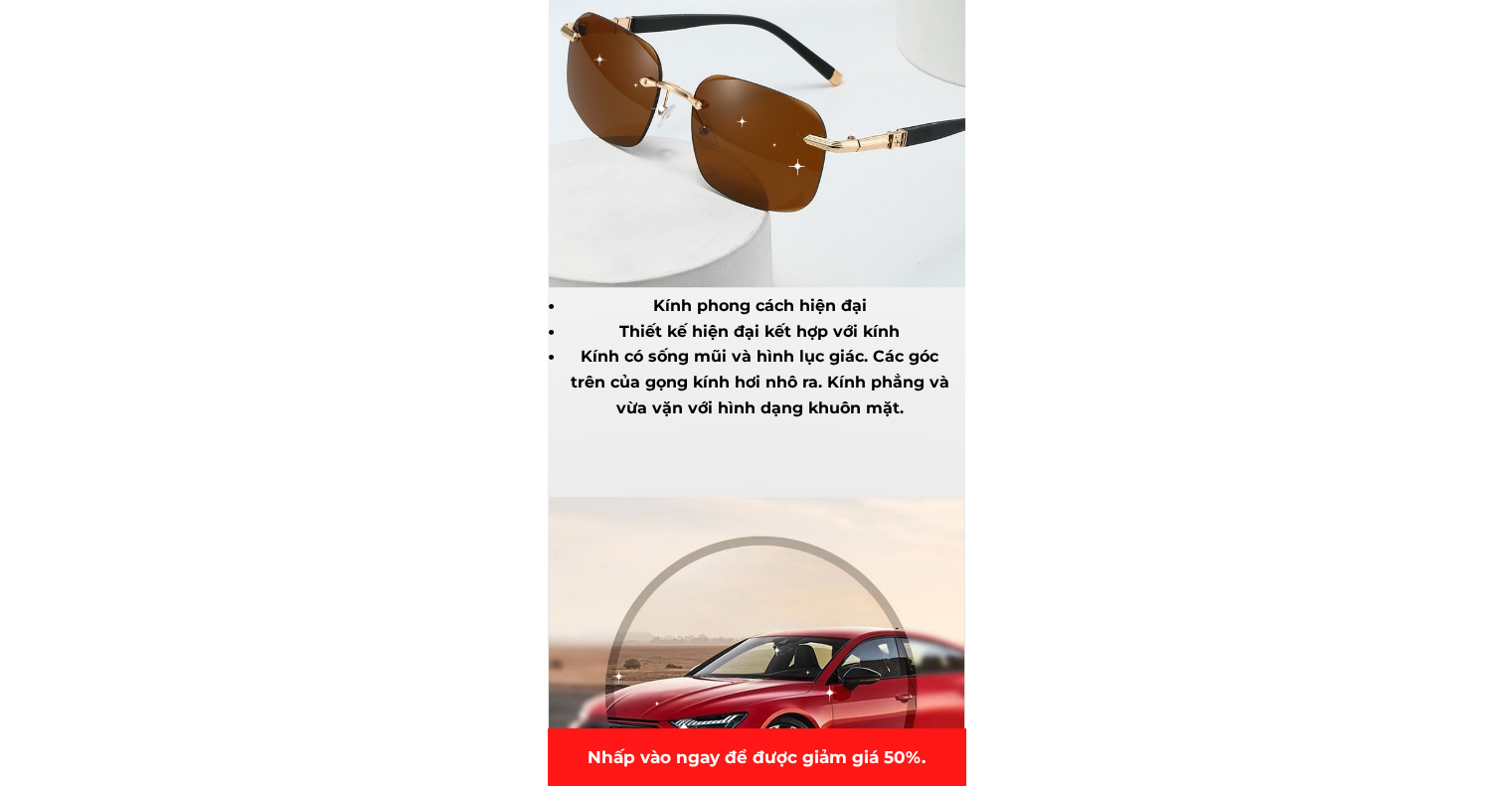 scroll, scrollTop: 1590, scrollLeft: 0, axis: vertical 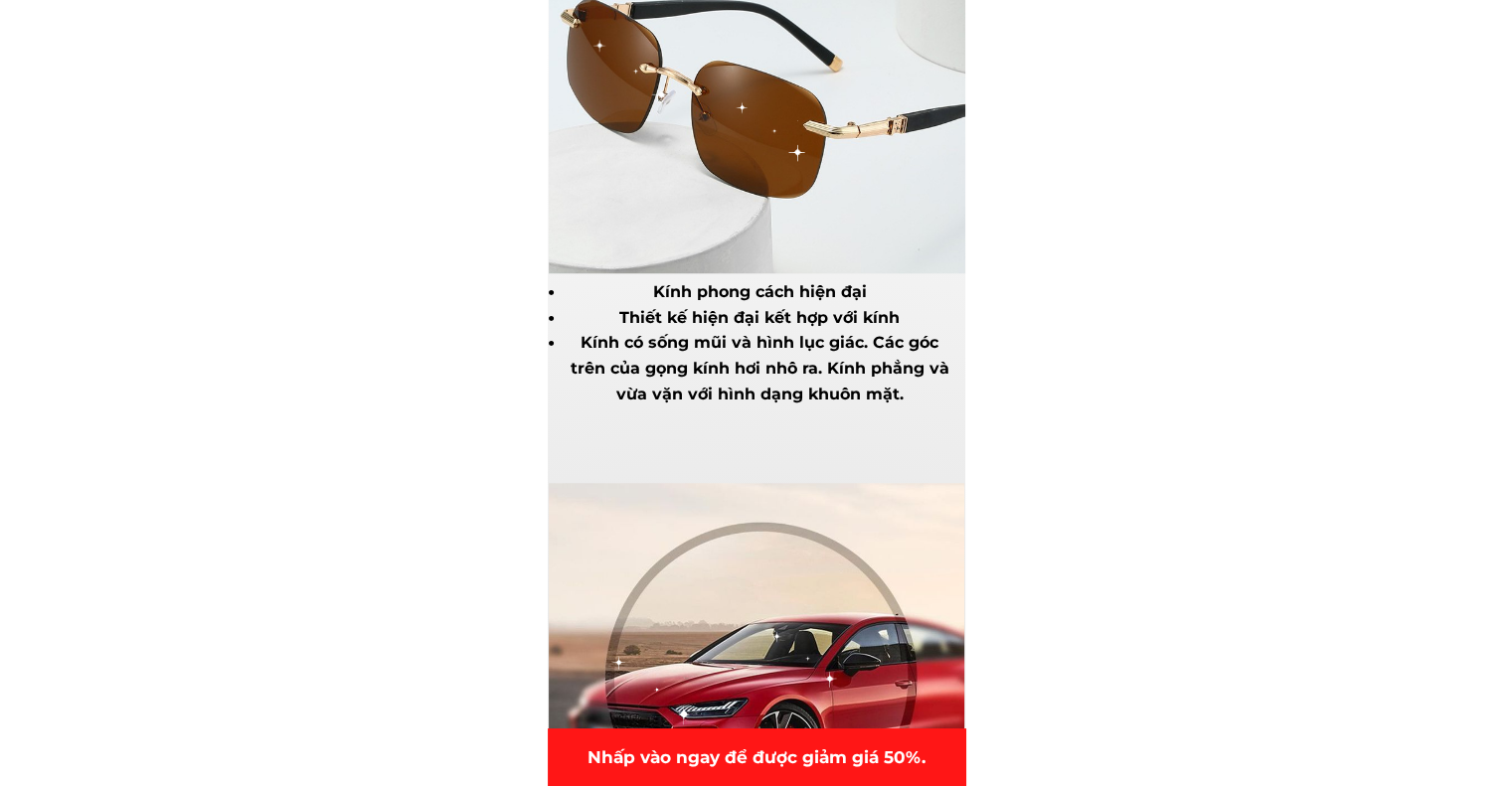 click on "Kính phong cách hiện đại" at bounding box center (759, 291) 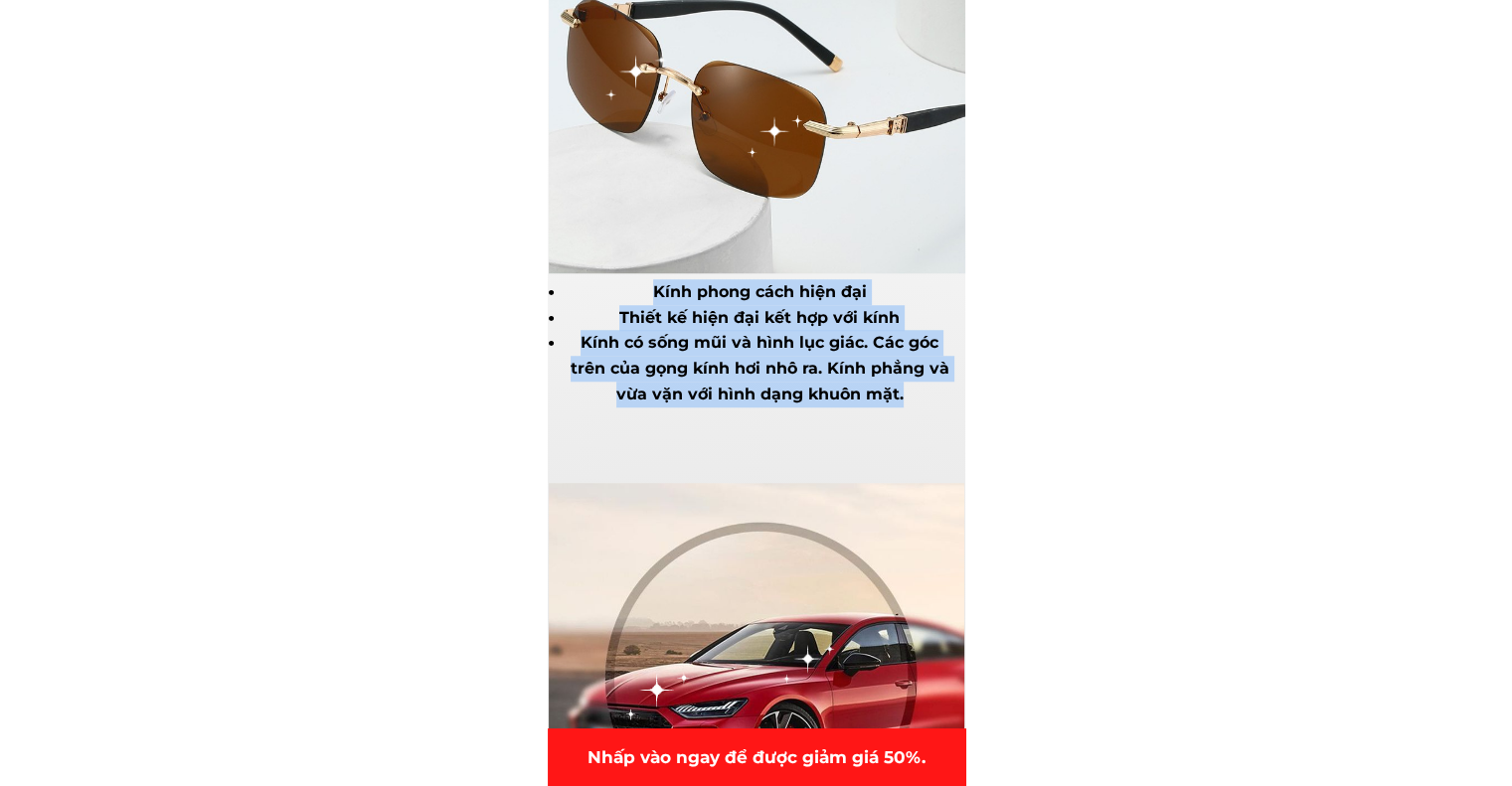 drag, startPoint x: 552, startPoint y: 287, endPoint x: 924, endPoint y: 404, distance: 389.9654 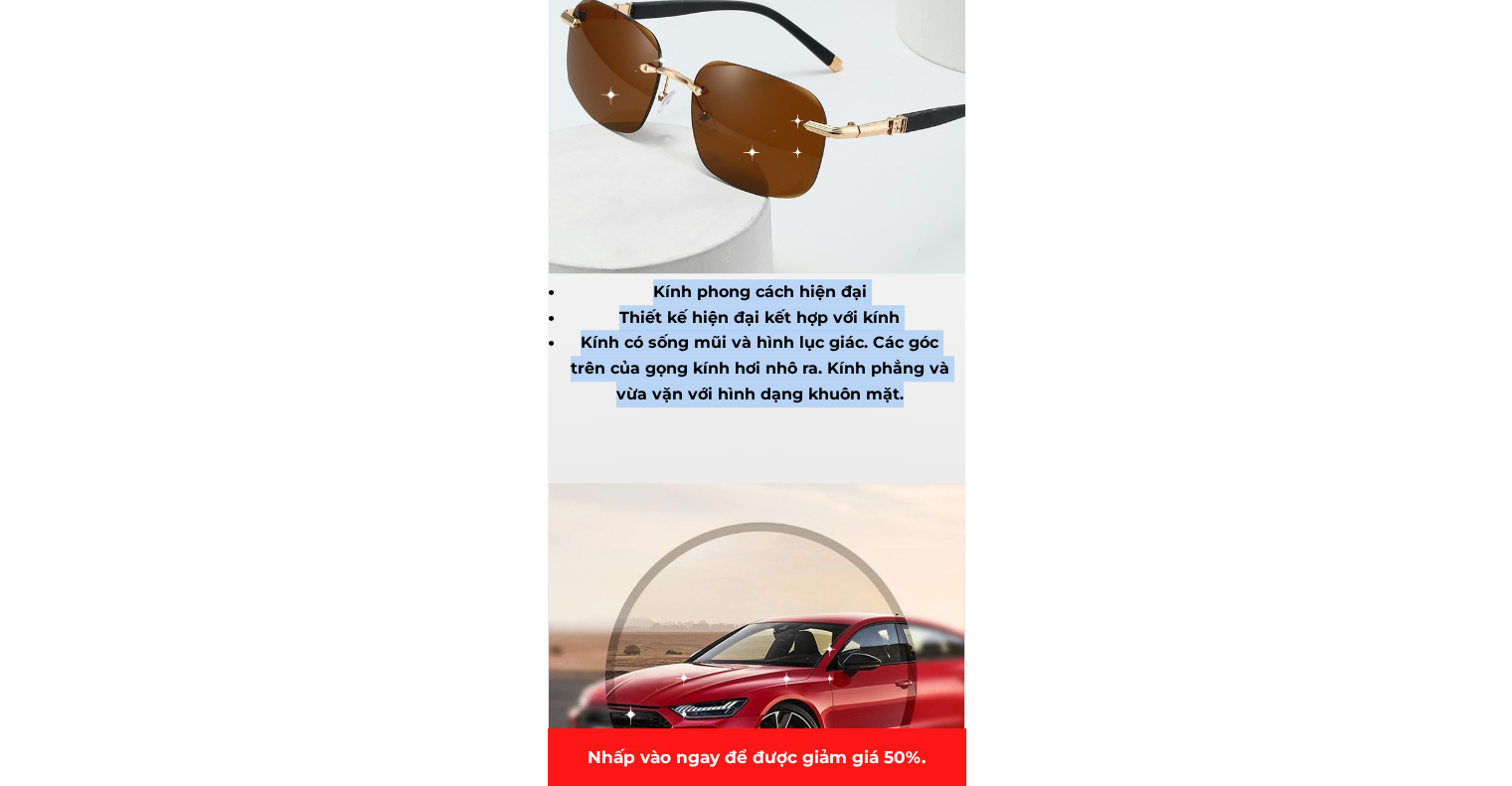 click on "Kính phong cách hiện đại
Thiết kế hiện đại kết hợp với kính
Kính có sống mũi và hình lục giác. Các góc trên của gọng kính hơi nhô ra. Kính phẳng và vừa vặn với hình dạng khuôn mặt." at bounding box center (753, 343) 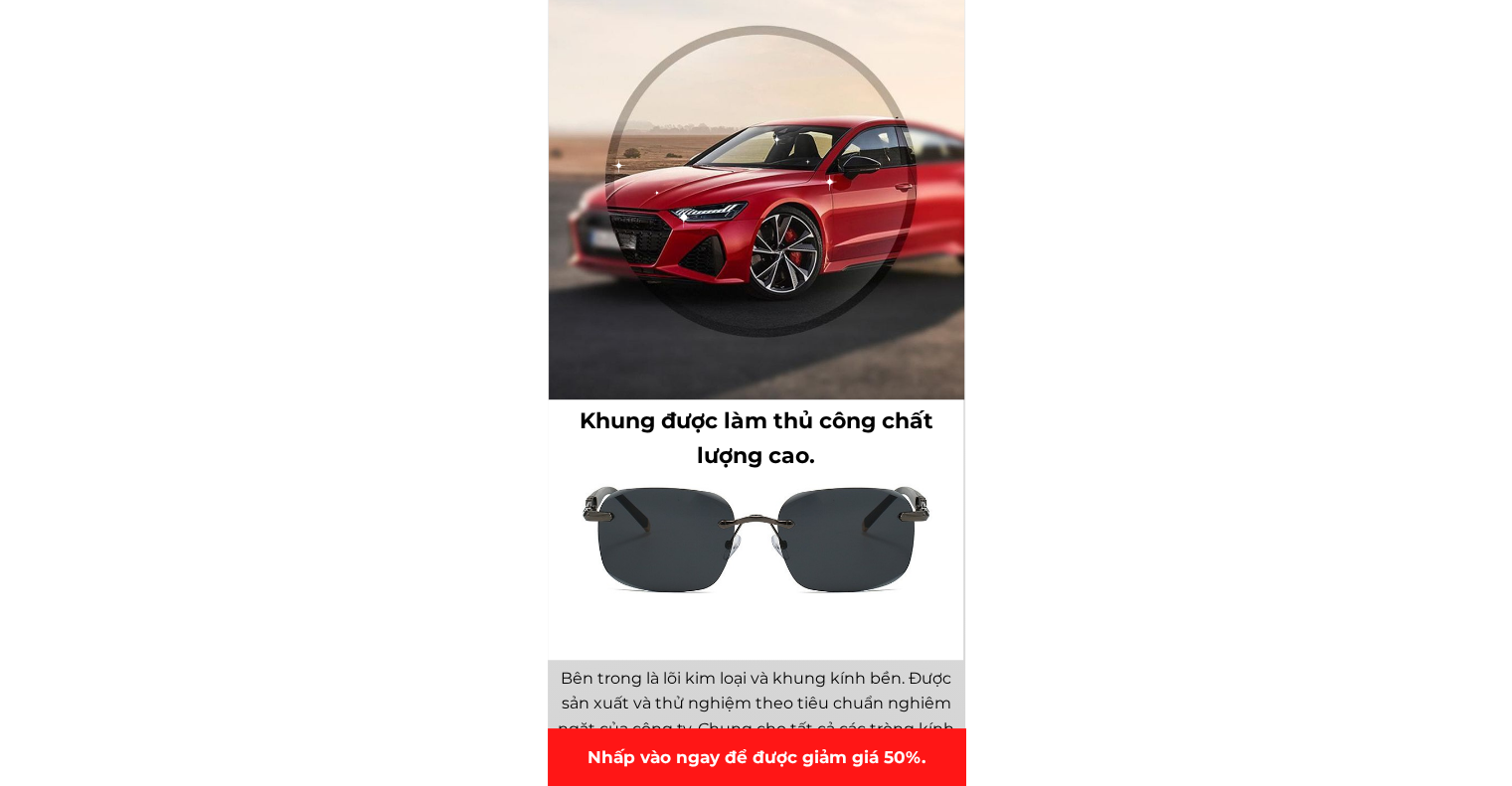 scroll, scrollTop: 2285, scrollLeft: 0, axis: vertical 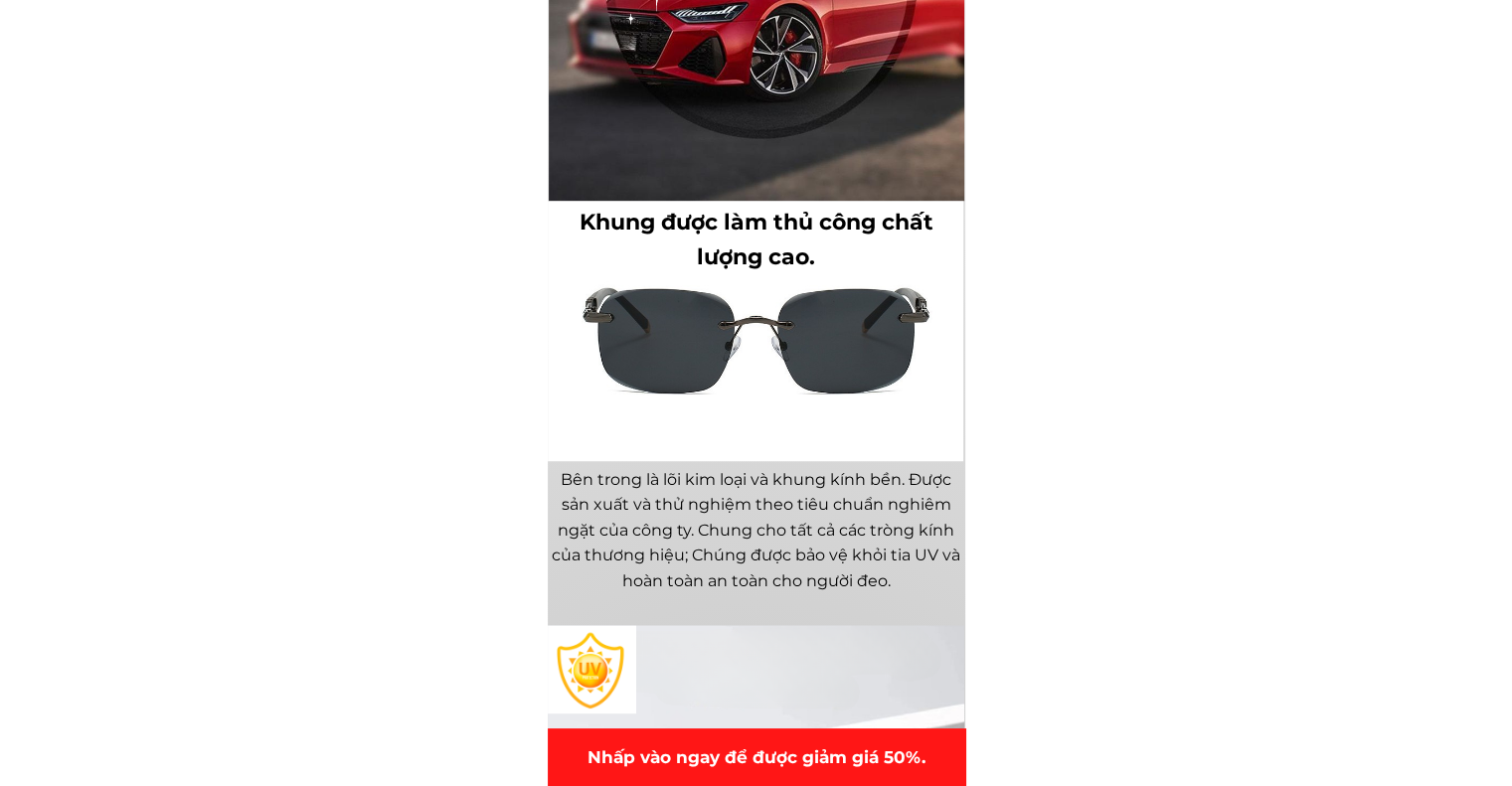 click on "Khung được làm thủ công chất lượng cao." at bounding box center [756, 239] 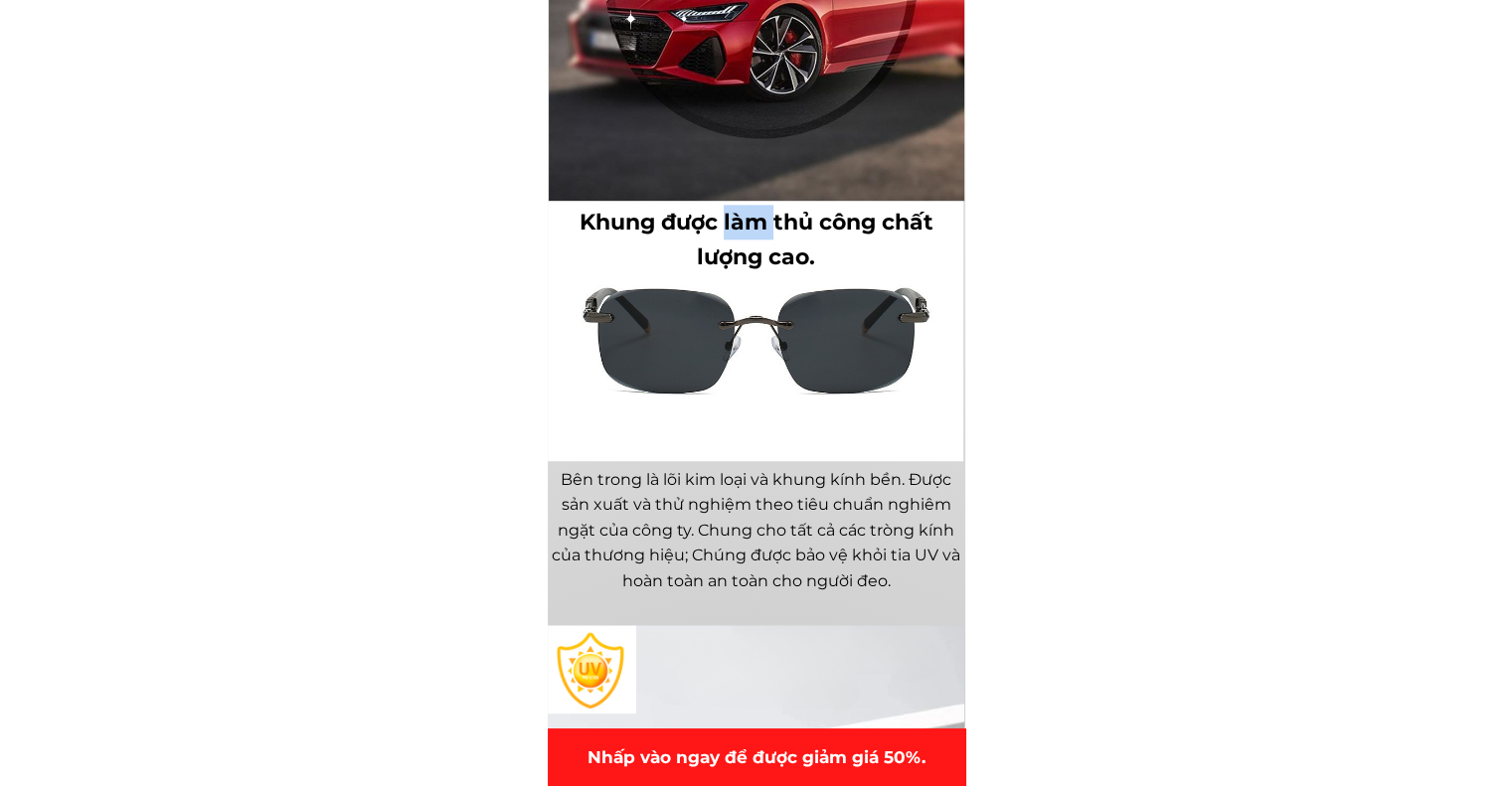 click on "Khung được làm thủ công chất lượng cao." at bounding box center (756, 239) 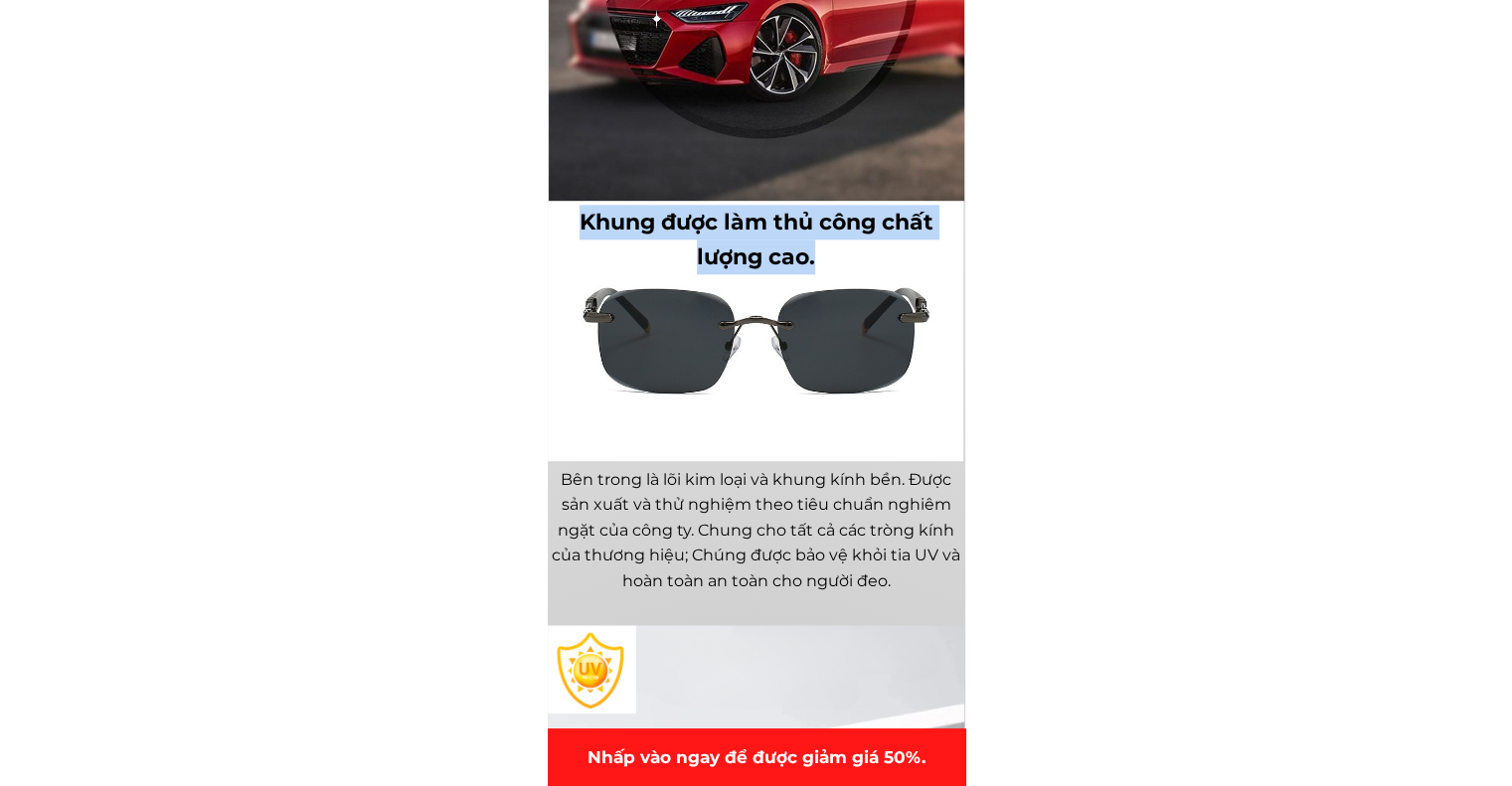 click on "Khung được làm thủ công chất lượng cao." at bounding box center (756, 239) 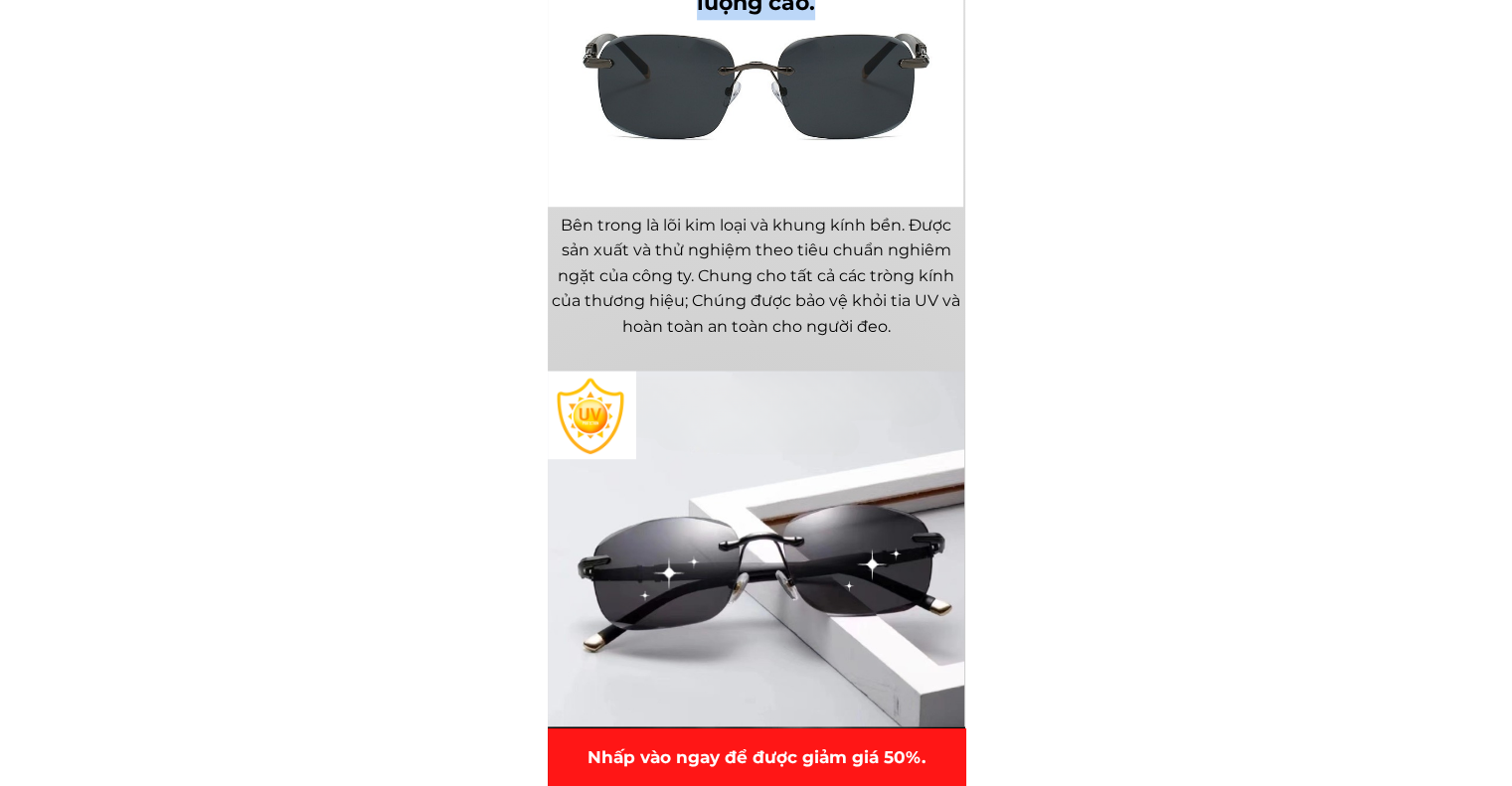 scroll, scrollTop: 2584, scrollLeft: 0, axis: vertical 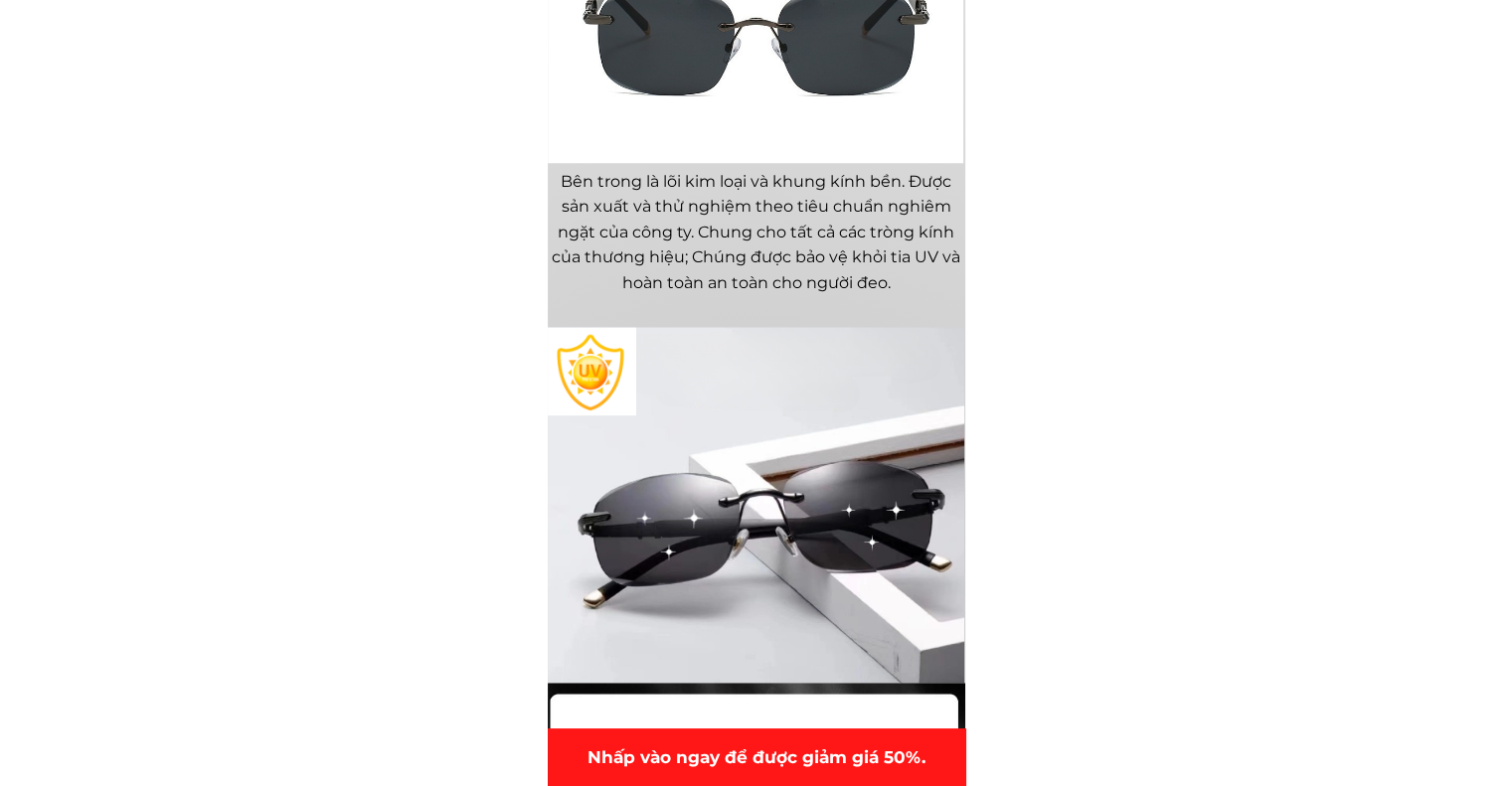 click on "Bên trong là lõi kim loại và khung kính bền. Được sản xuất và thử nghiệm theo tiêu chuẩn nghiêm ngặt của công ty. Chung cho tất cả các tròng kính của thương hiệu; Chúng được bảo vệ khỏi tia UV và hoàn toàn an toàn cho người đeo." at bounding box center (756, 232) 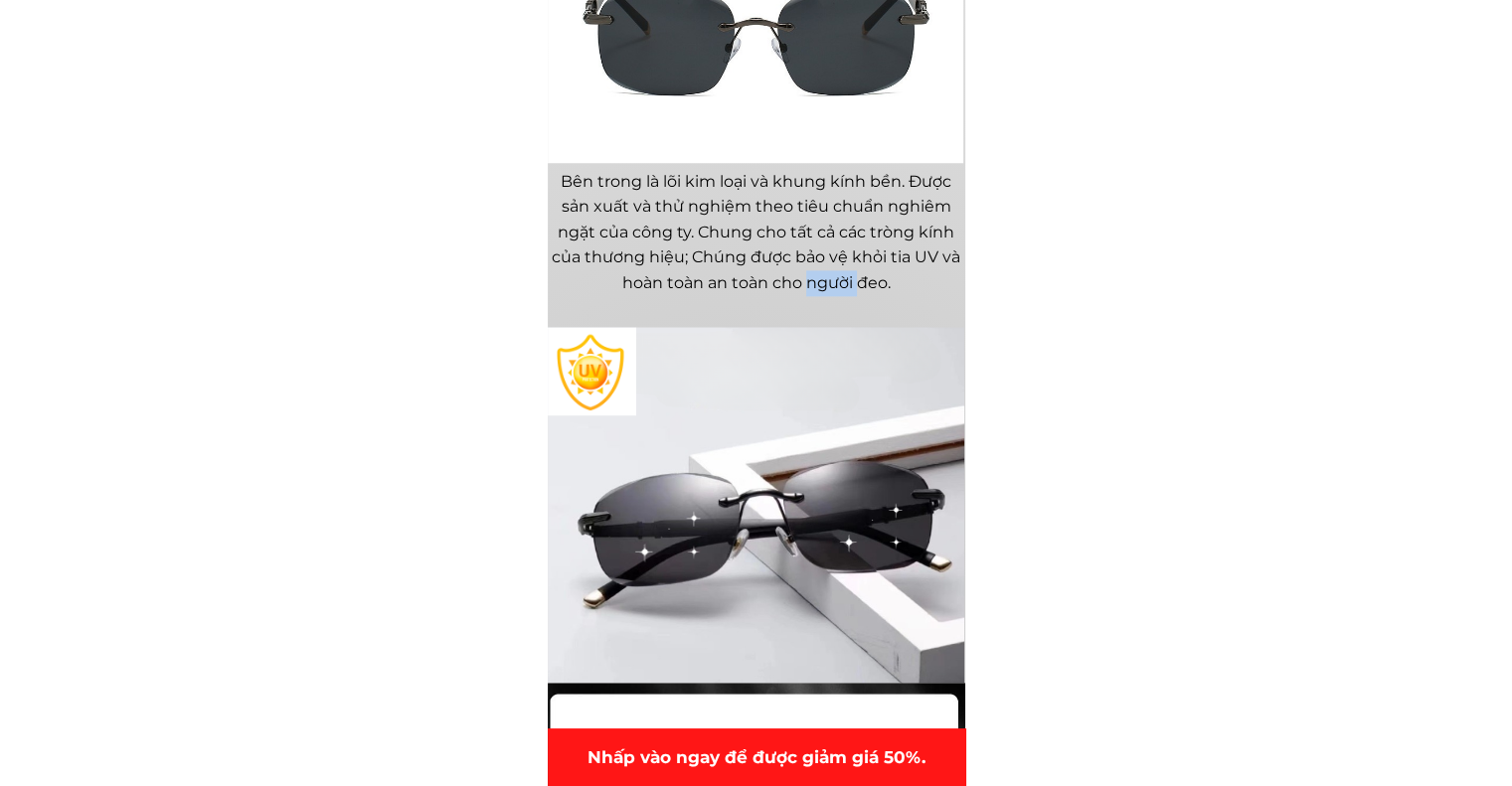 click on "Bên trong là lõi kim loại và khung kính bền. Được sản xuất và thử nghiệm theo tiêu chuẩn nghiêm ngặt của công ty. Chung cho tất cả các tròng kính của thương hiệu; Chúng được bảo vệ khỏi tia UV và hoàn toàn an toàn cho người đeo." at bounding box center [756, 232] 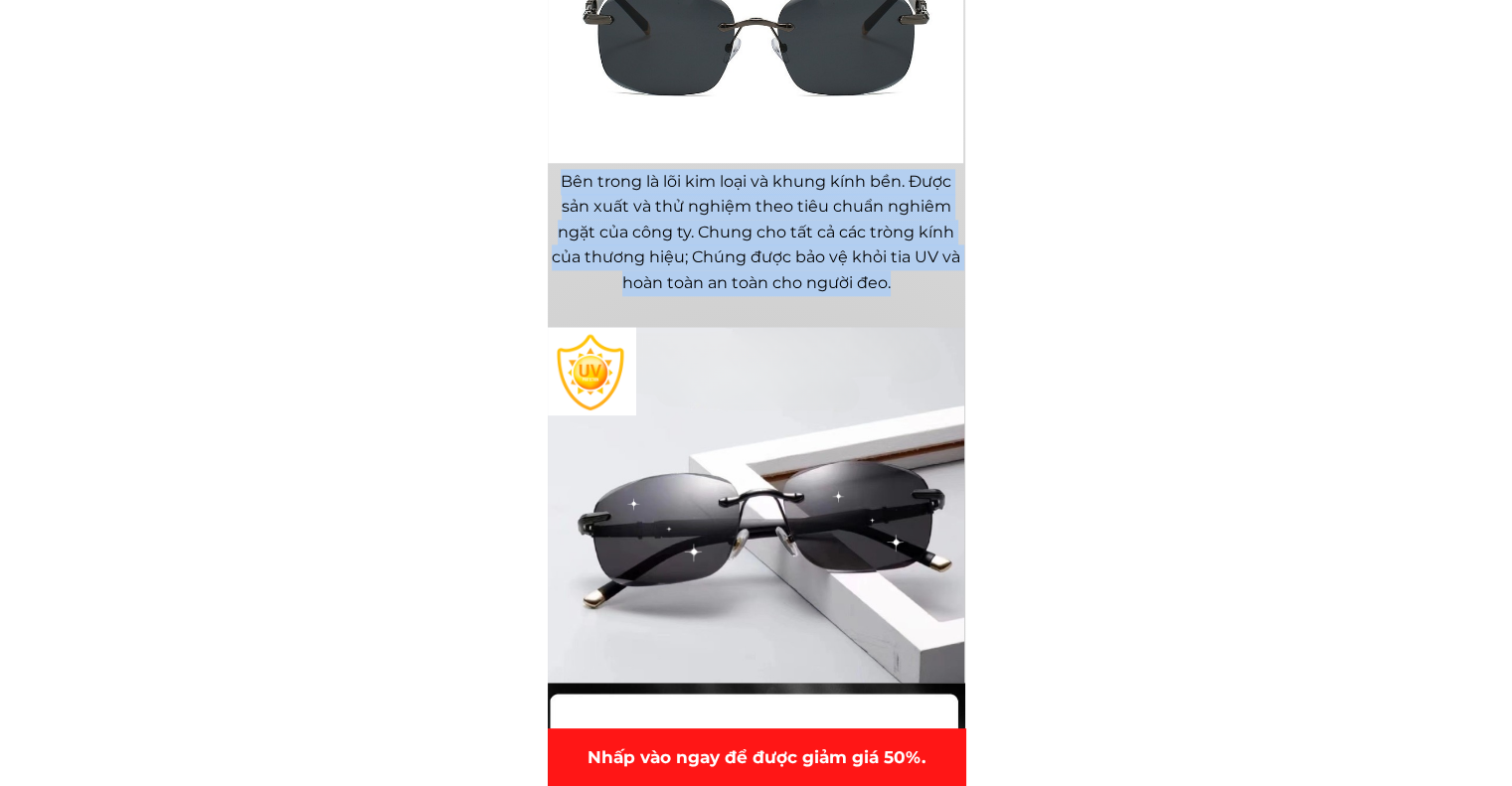 click on "Bên trong là lõi kim loại và khung kính bền. Được sản xuất và thử nghiệm theo tiêu chuẩn nghiêm ngặt của công ty. Chung cho tất cả các tròng kính của thương hiệu; Chúng được bảo vệ khỏi tia UV và hoàn toàn an toàn cho người đeo." at bounding box center [756, 232] 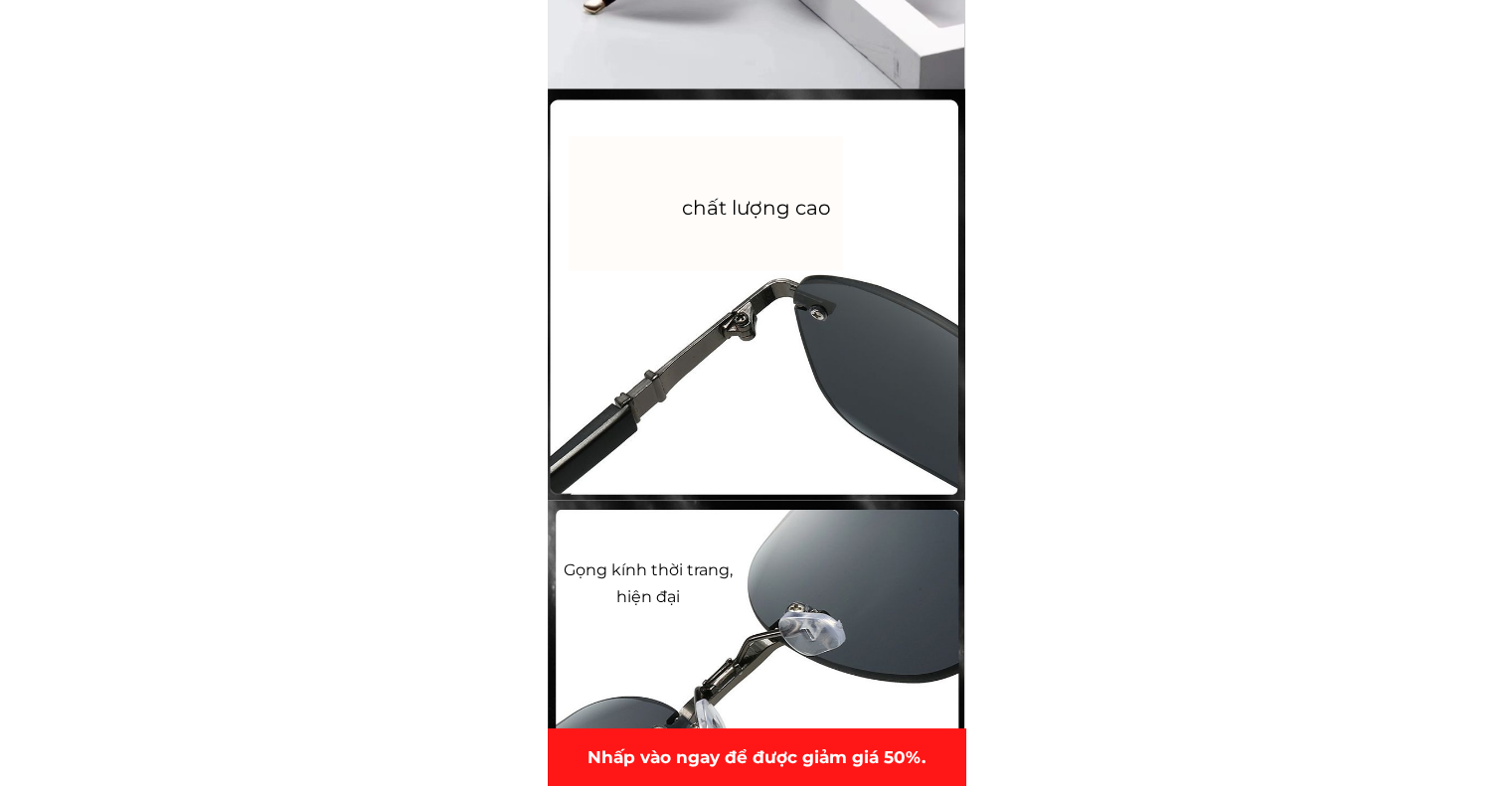scroll, scrollTop: 3180, scrollLeft: 0, axis: vertical 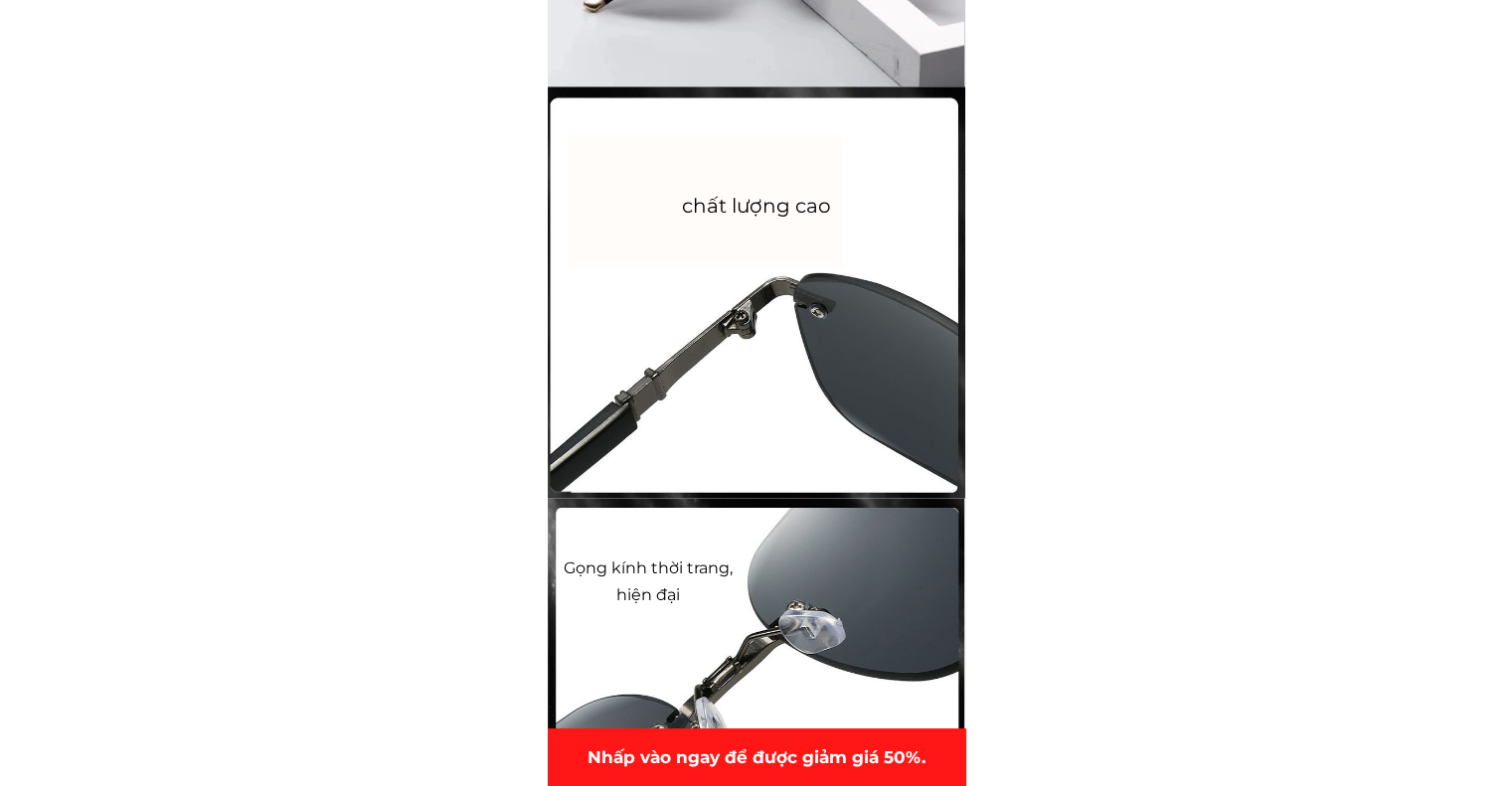 click on "chất lượng cao" at bounding box center [756, 206] 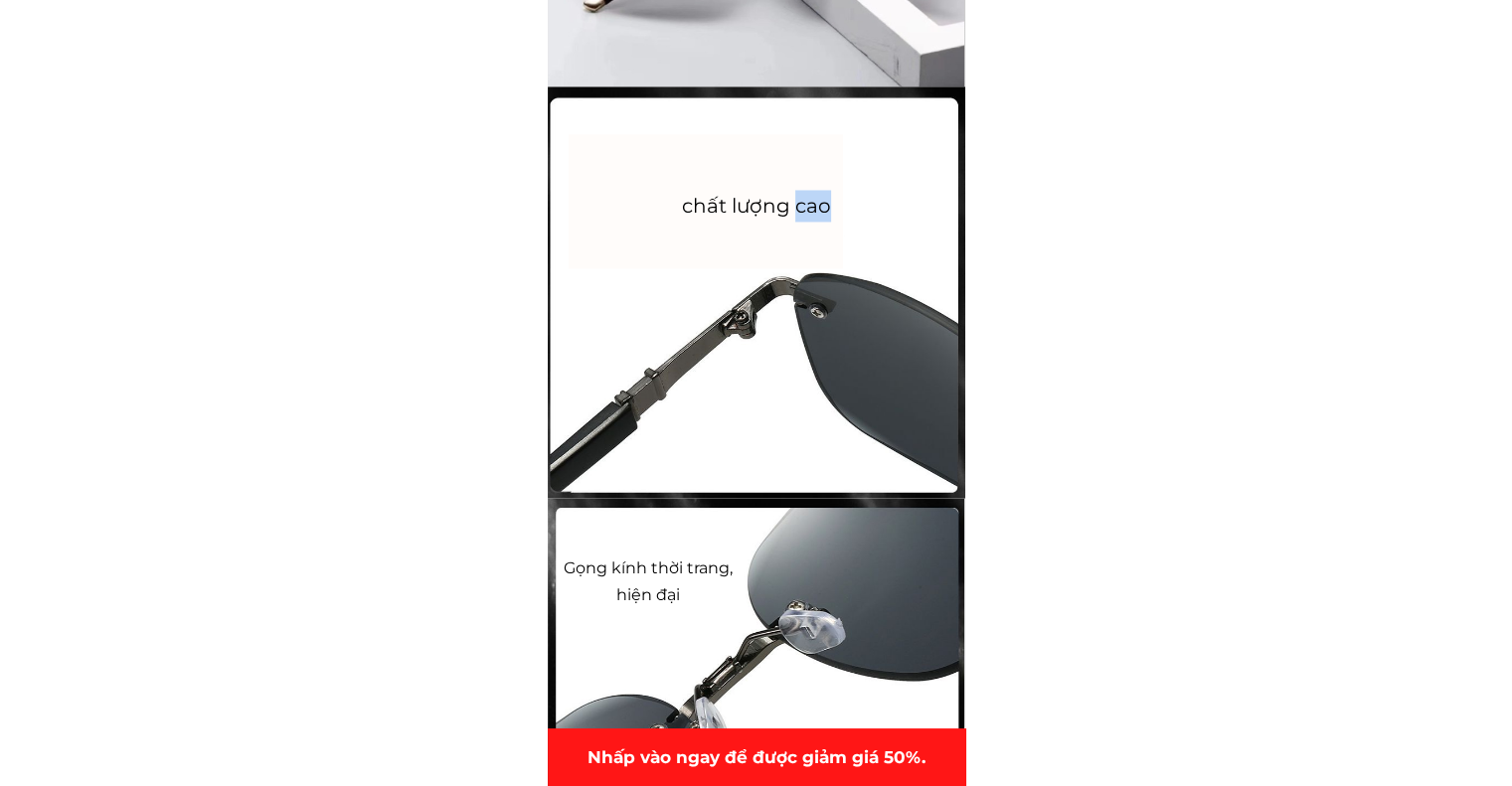 click on "chất lượng cao" at bounding box center (756, 206) 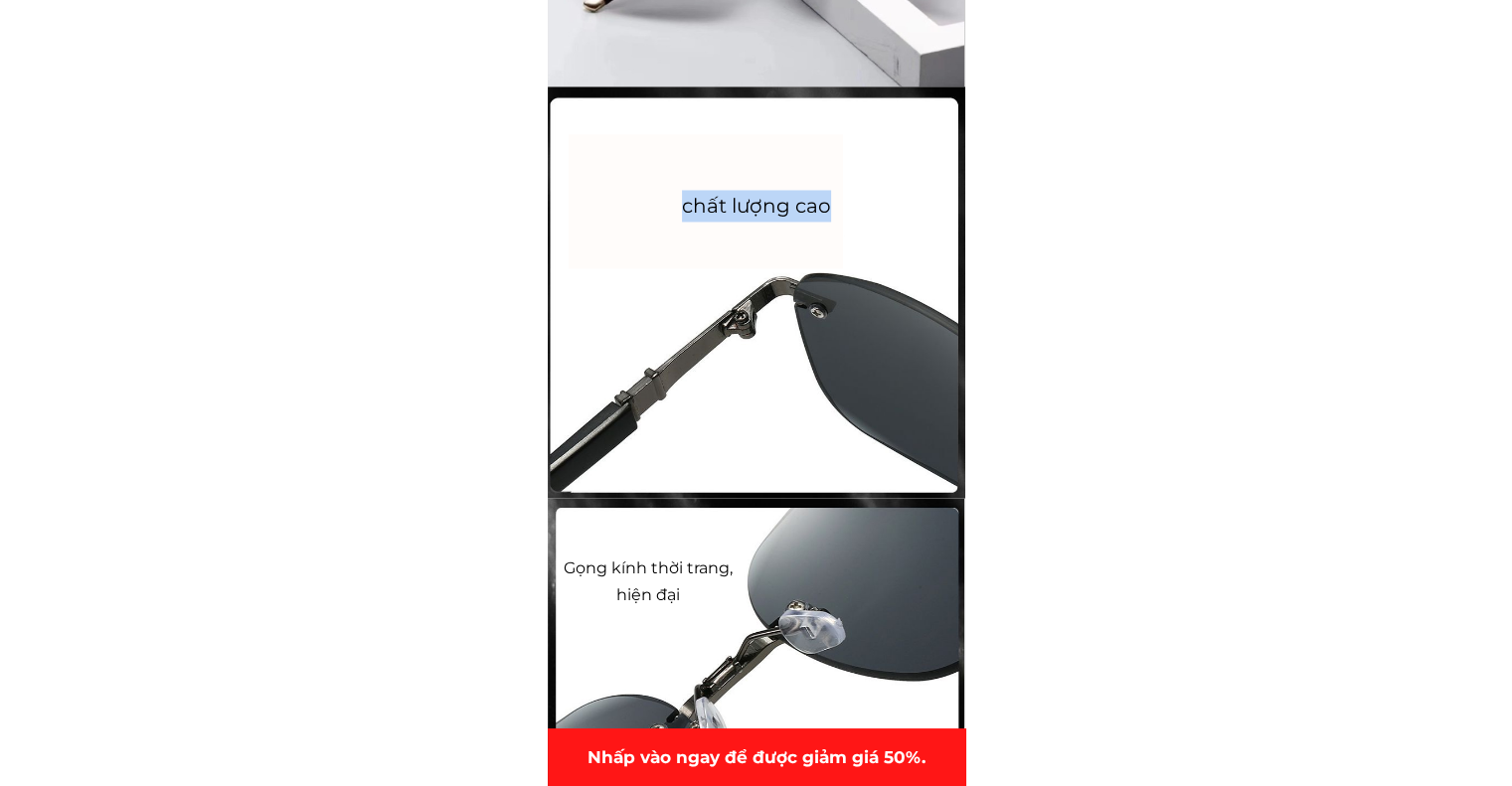 click on "chất lượng cao" at bounding box center (756, 206) 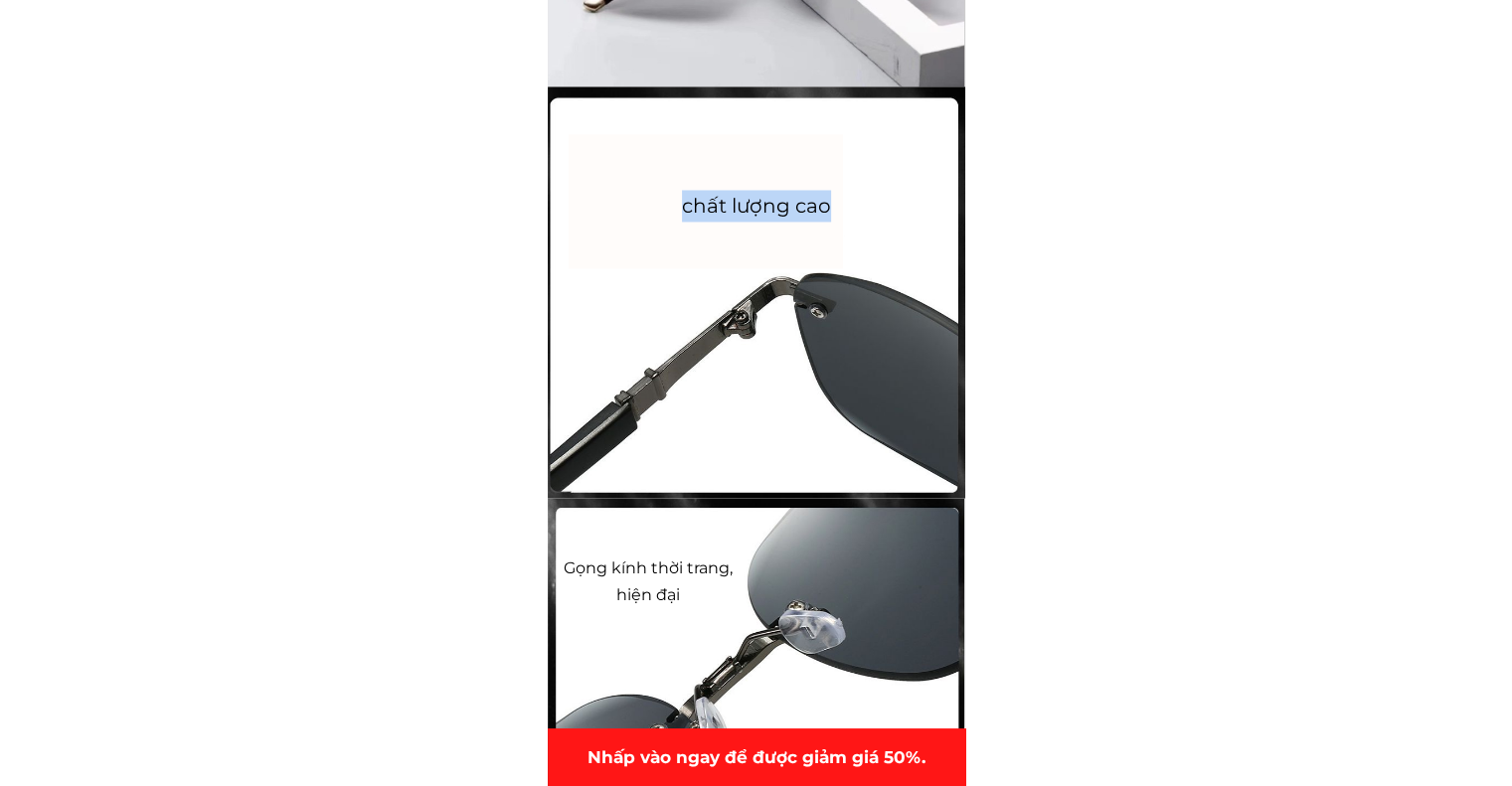 scroll, scrollTop: 3379, scrollLeft: 0, axis: vertical 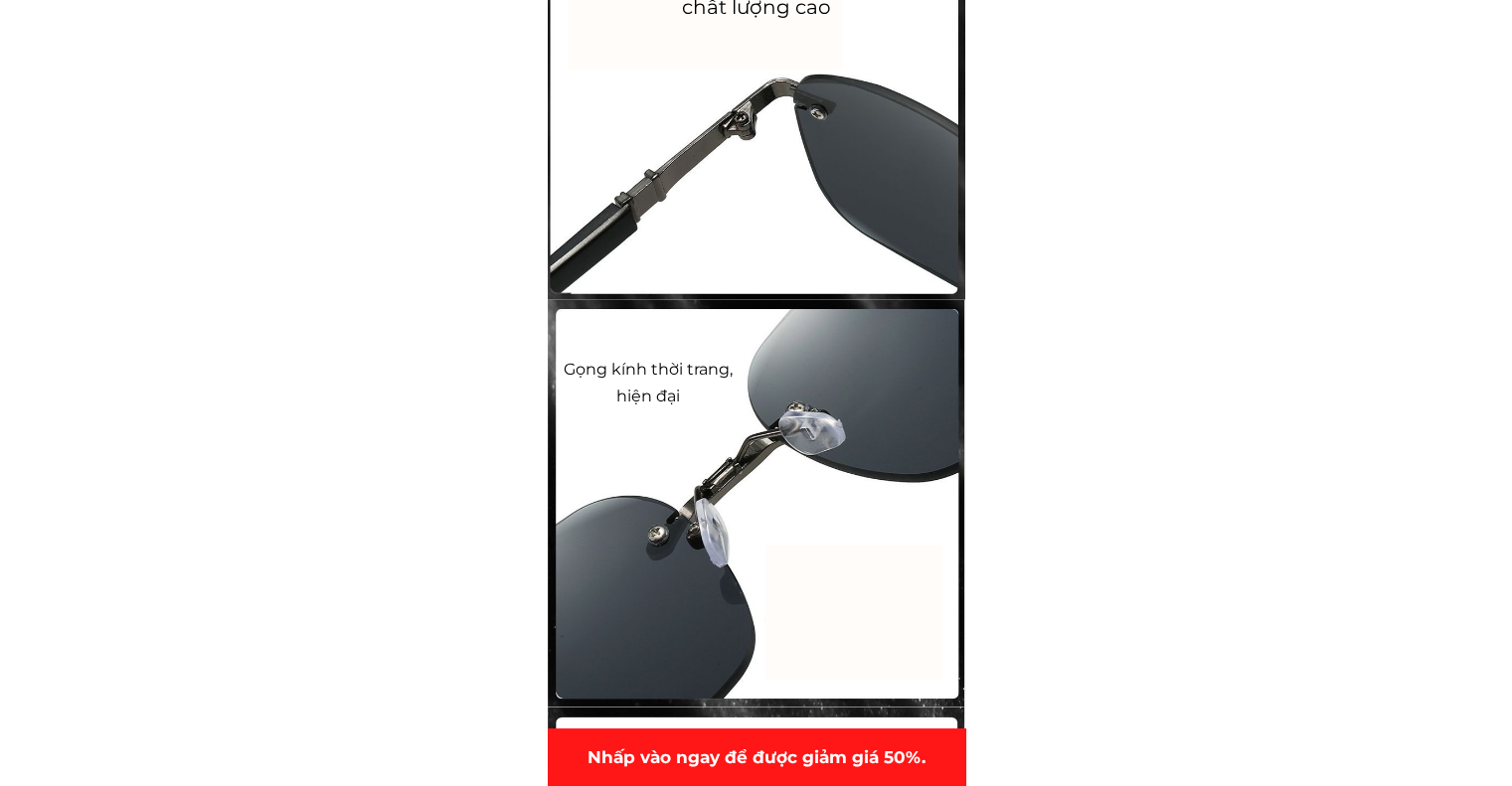 click on "Gọng kính thời trang, hiện đại" at bounding box center (647, 382) 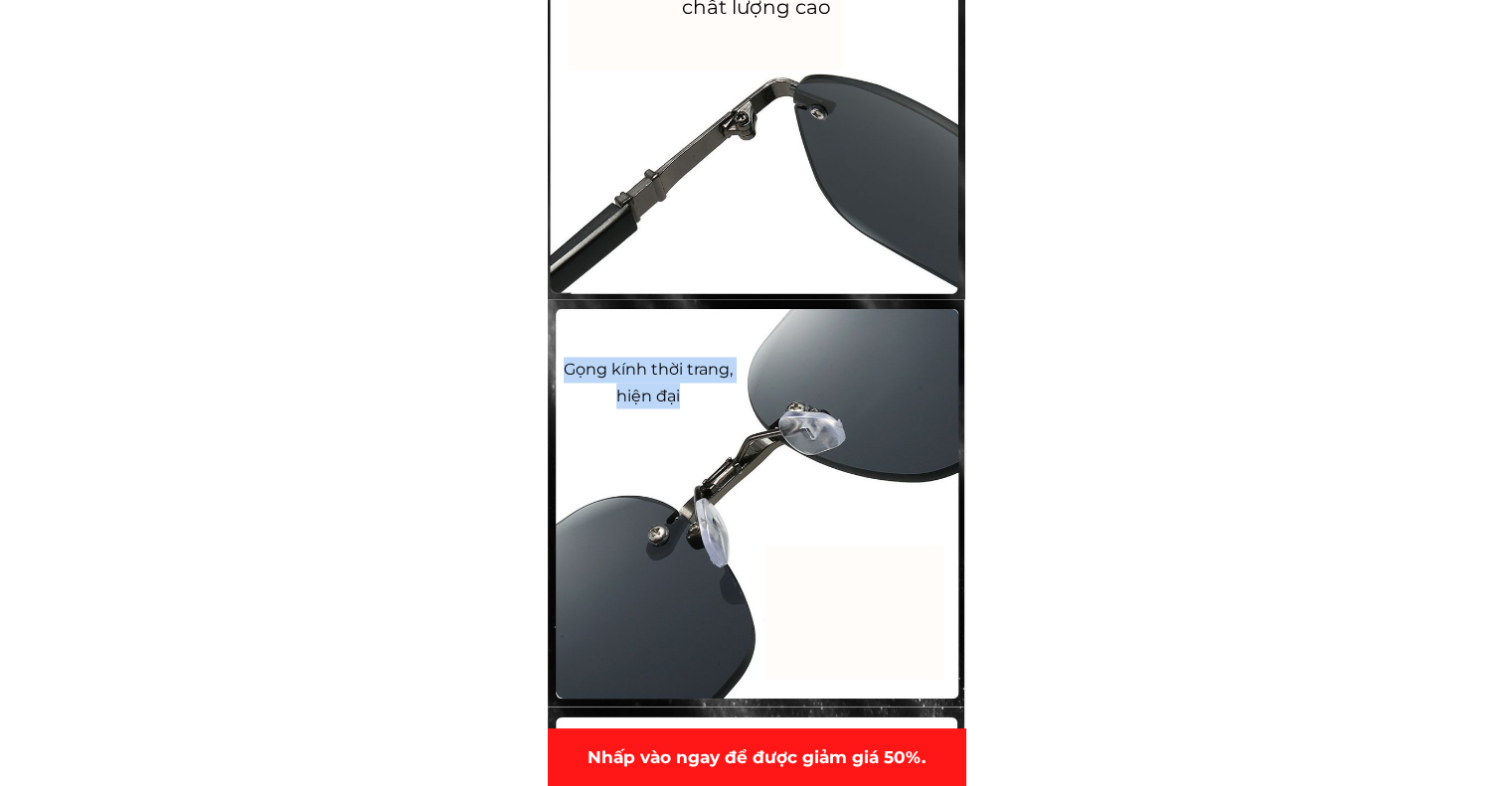 click on "Gọng kính thời trang, hiện đại" at bounding box center [647, 382] 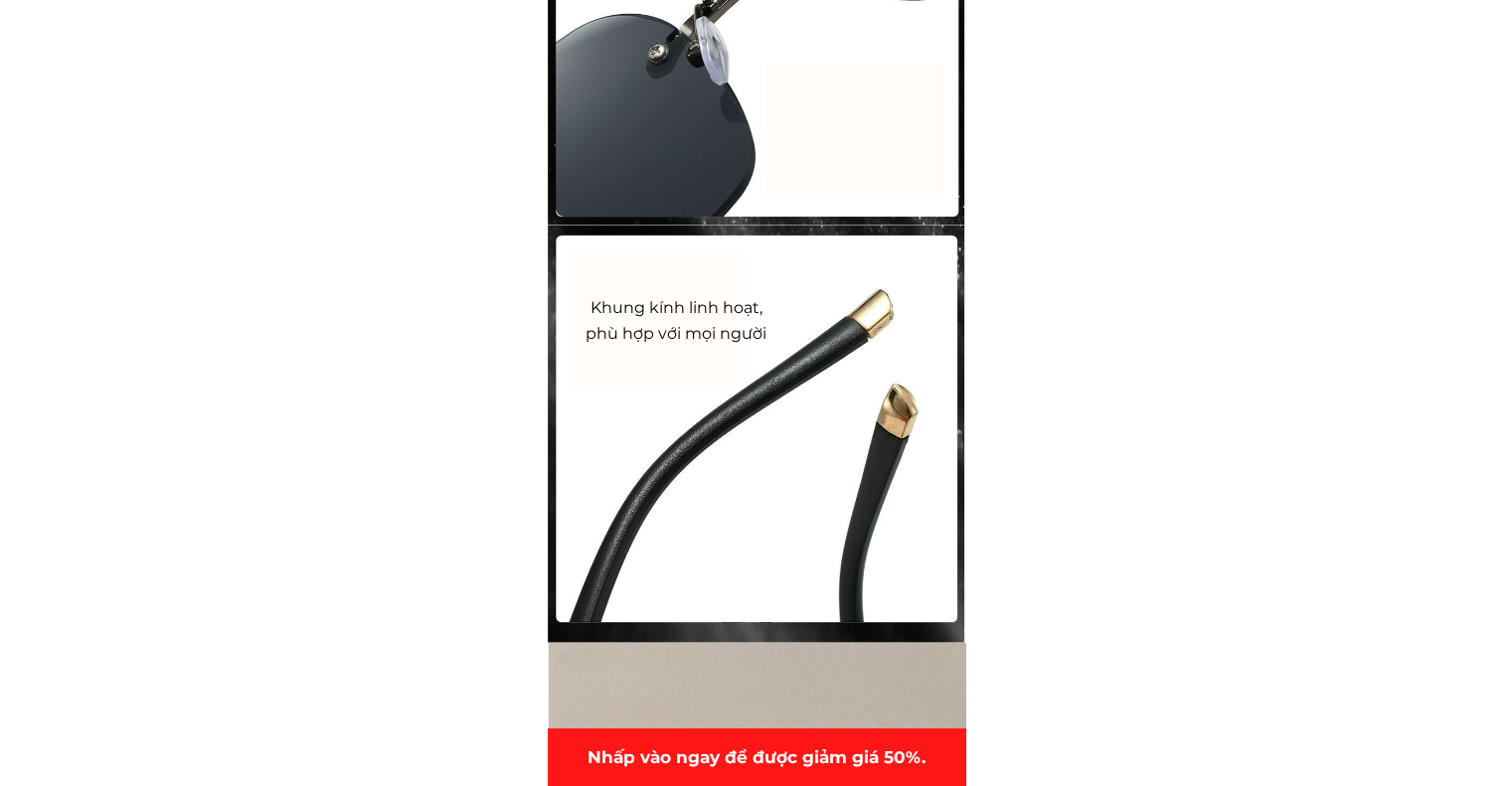 scroll, scrollTop: 3975, scrollLeft: 0, axis: vertical 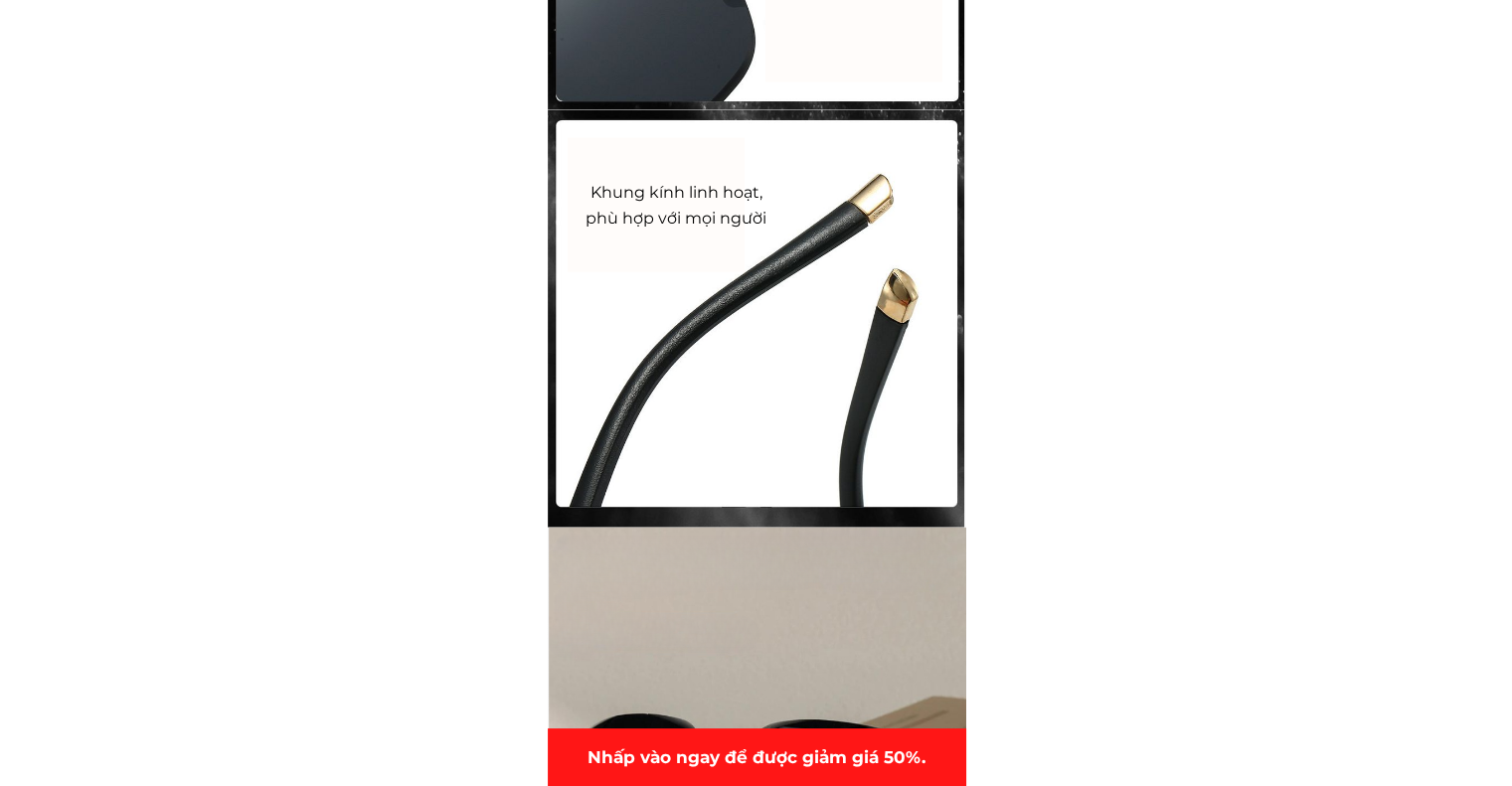click on "Khung kính linh hoạt, phù hợp với mọi người" at bounding box center [676, 205] 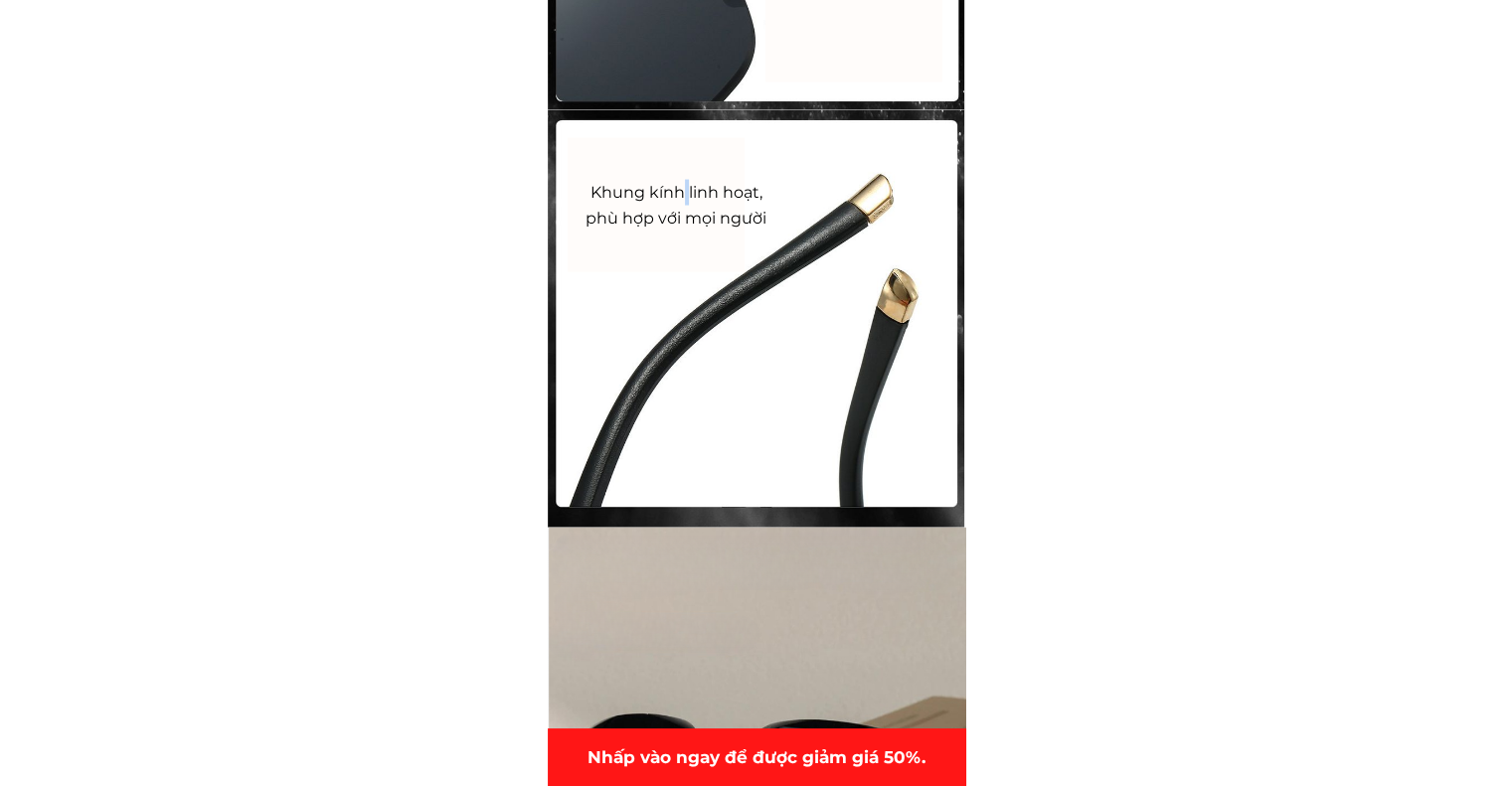 click on "Khung kính linh hoạt, phù hợp với mọi người" at bounding box center [676, 205] 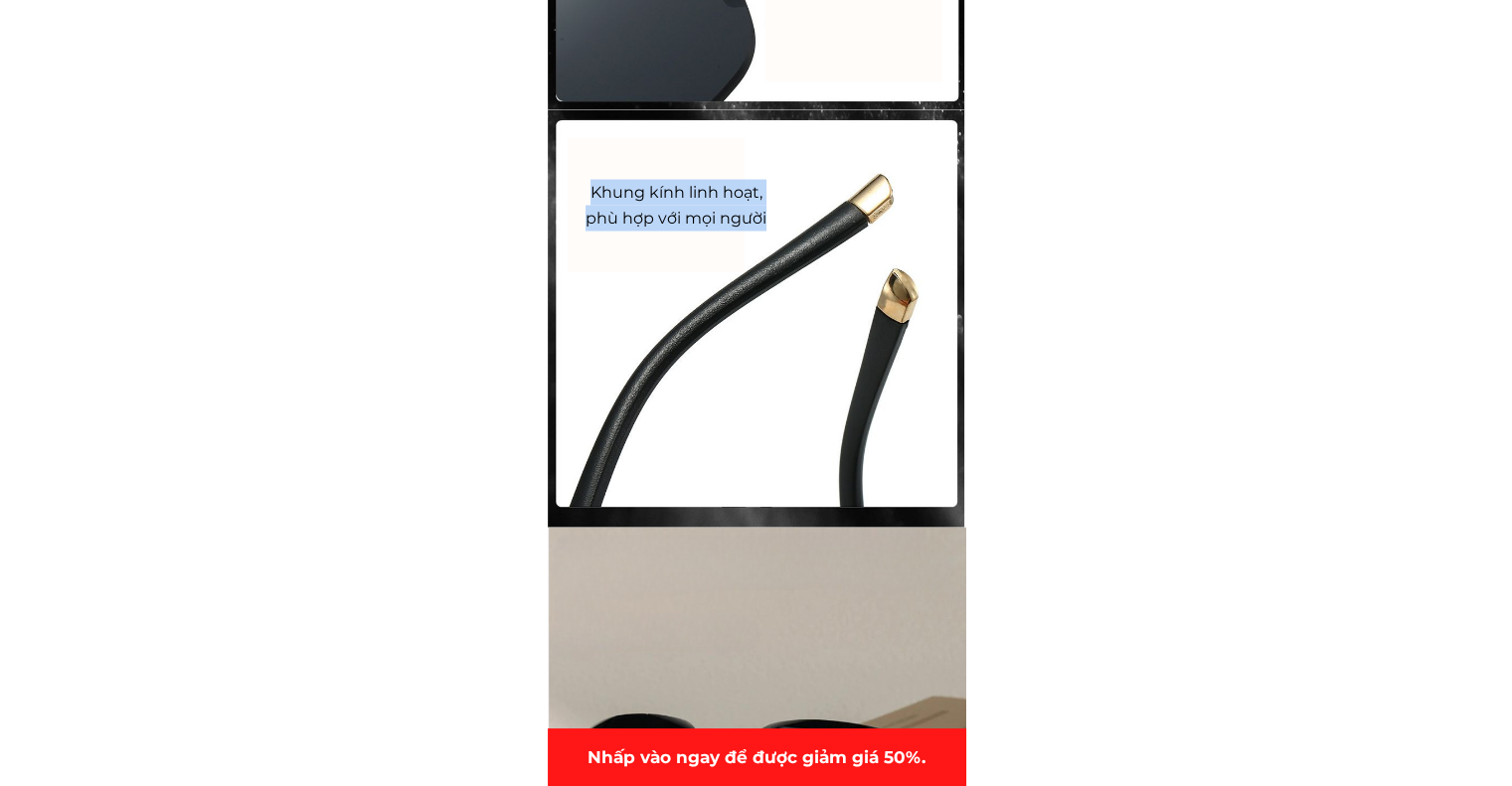 click on "Khung kính linh hoạt, phù hợp với mọi người" at bounding box center (676, 205) 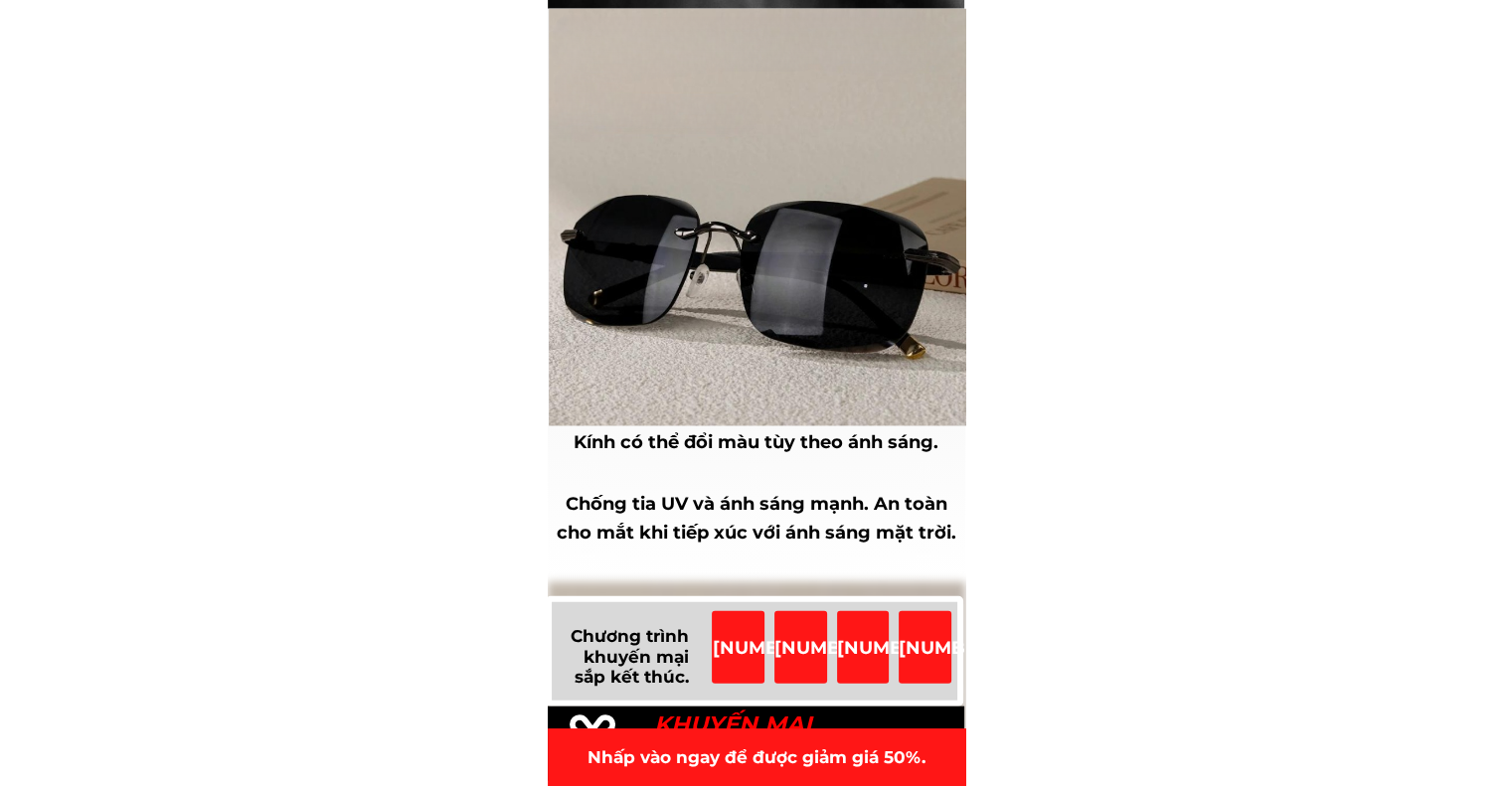 scroll, scrollTop: 4670, scrollLeft: 0, axis: vertical 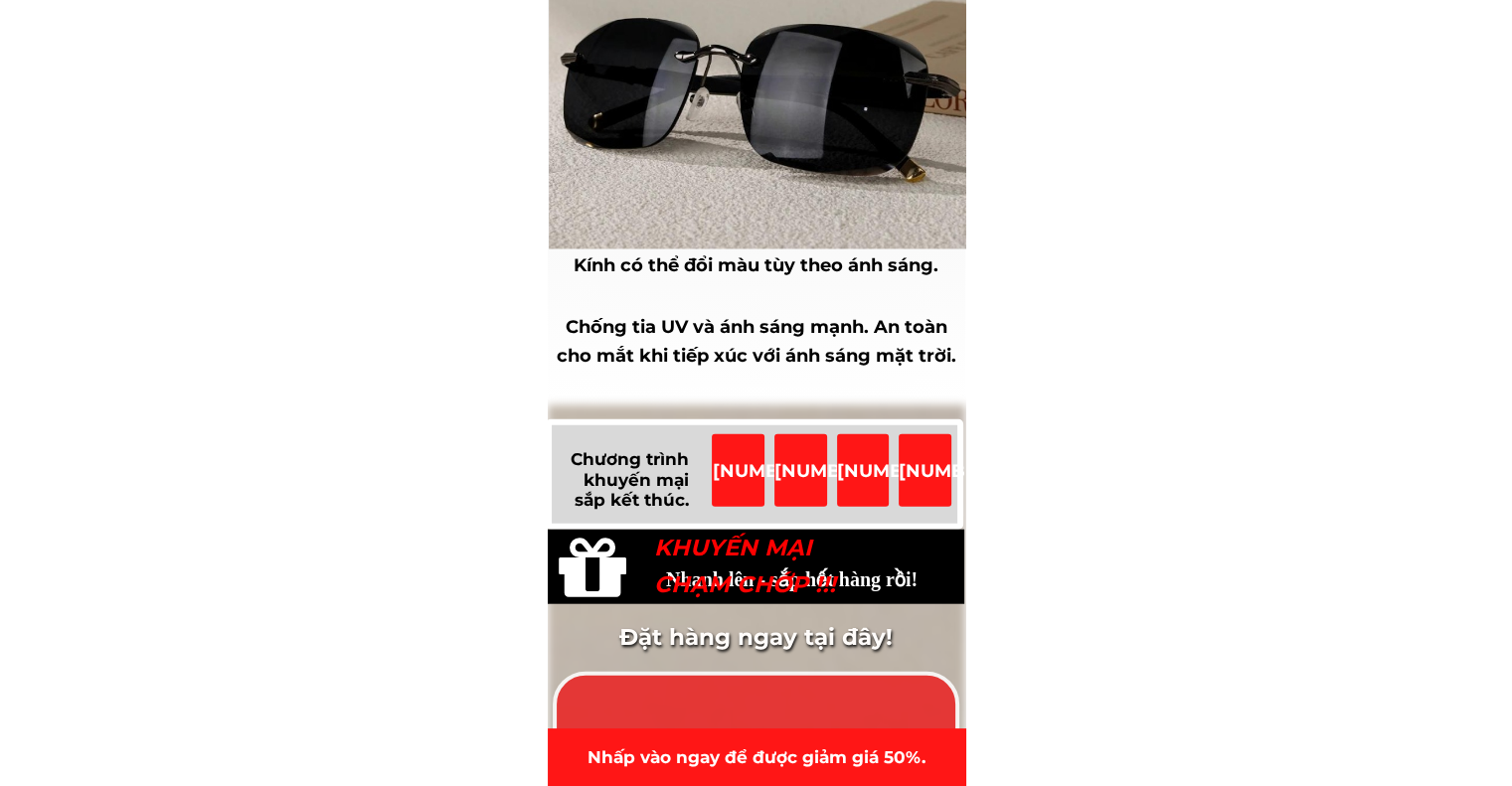 click on "Kính có thể đổi màu tùy theo ánh sáng." at bounding box center (756, 265) 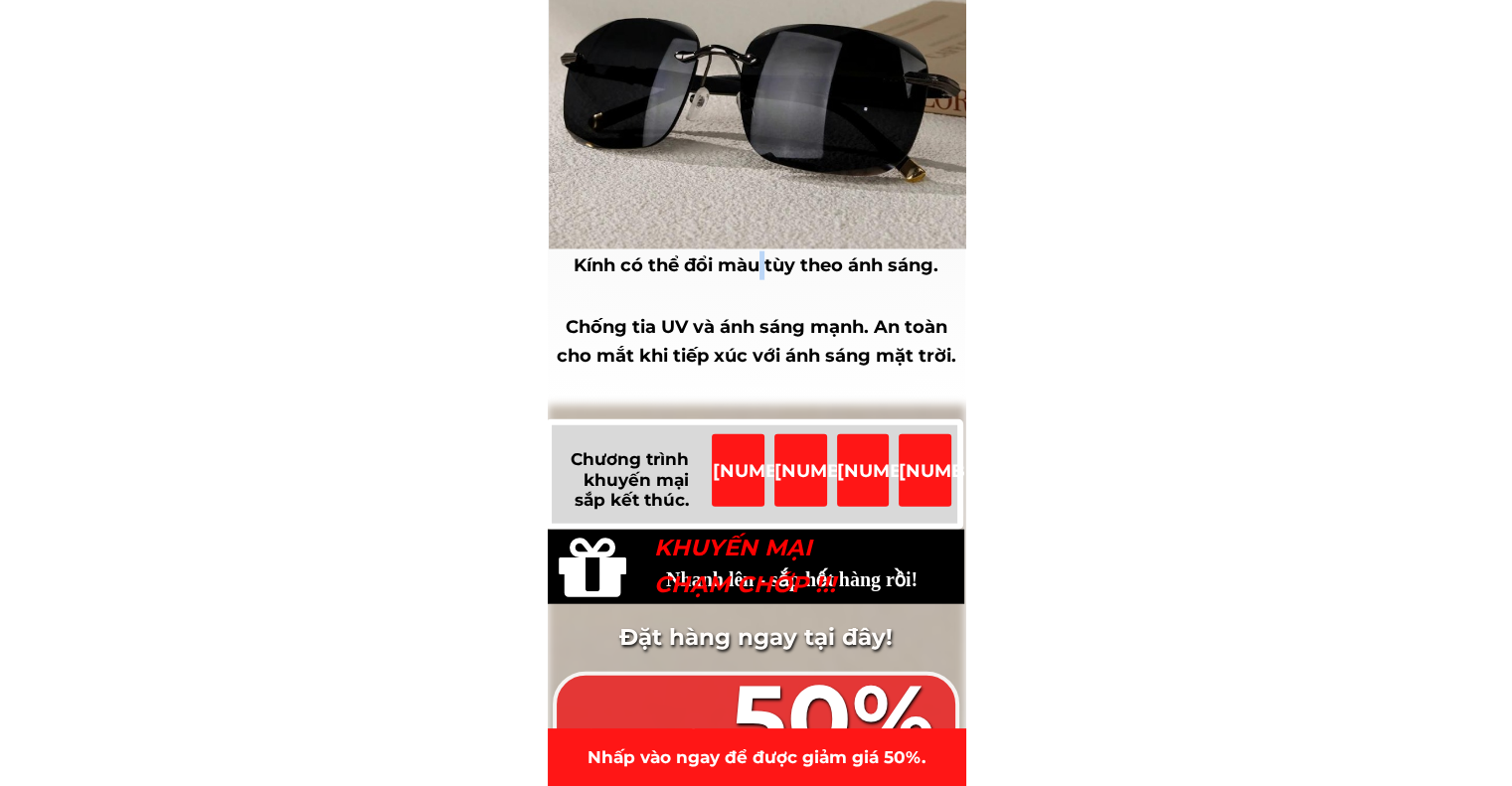 click on "Kính có thể đổi màu tùy theo ánh sáng." at bounding box center [756, 265] 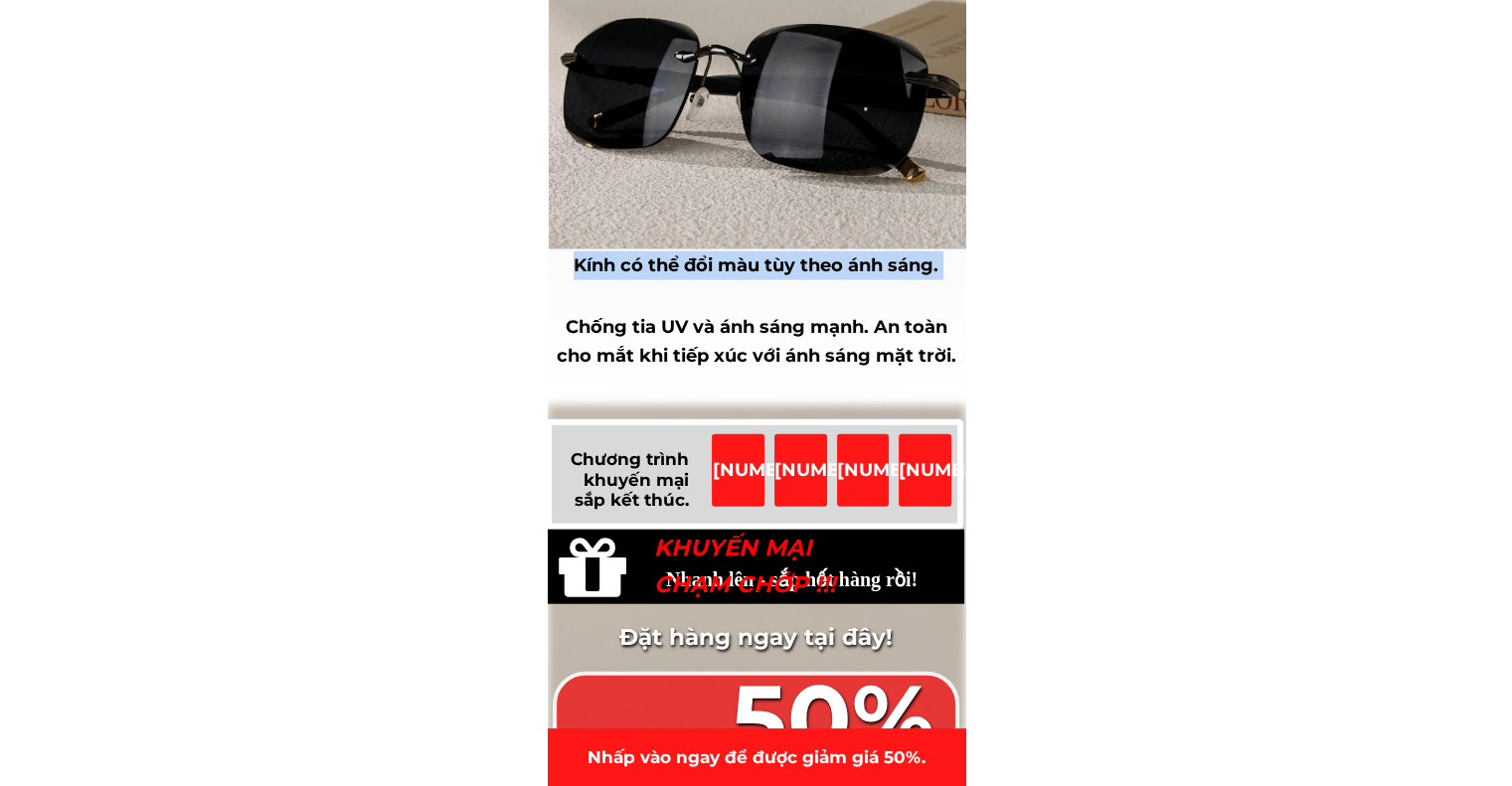 click on "Kính có thể đổi màu tùy theo ánh sáng." at bounding box center (756, 265) 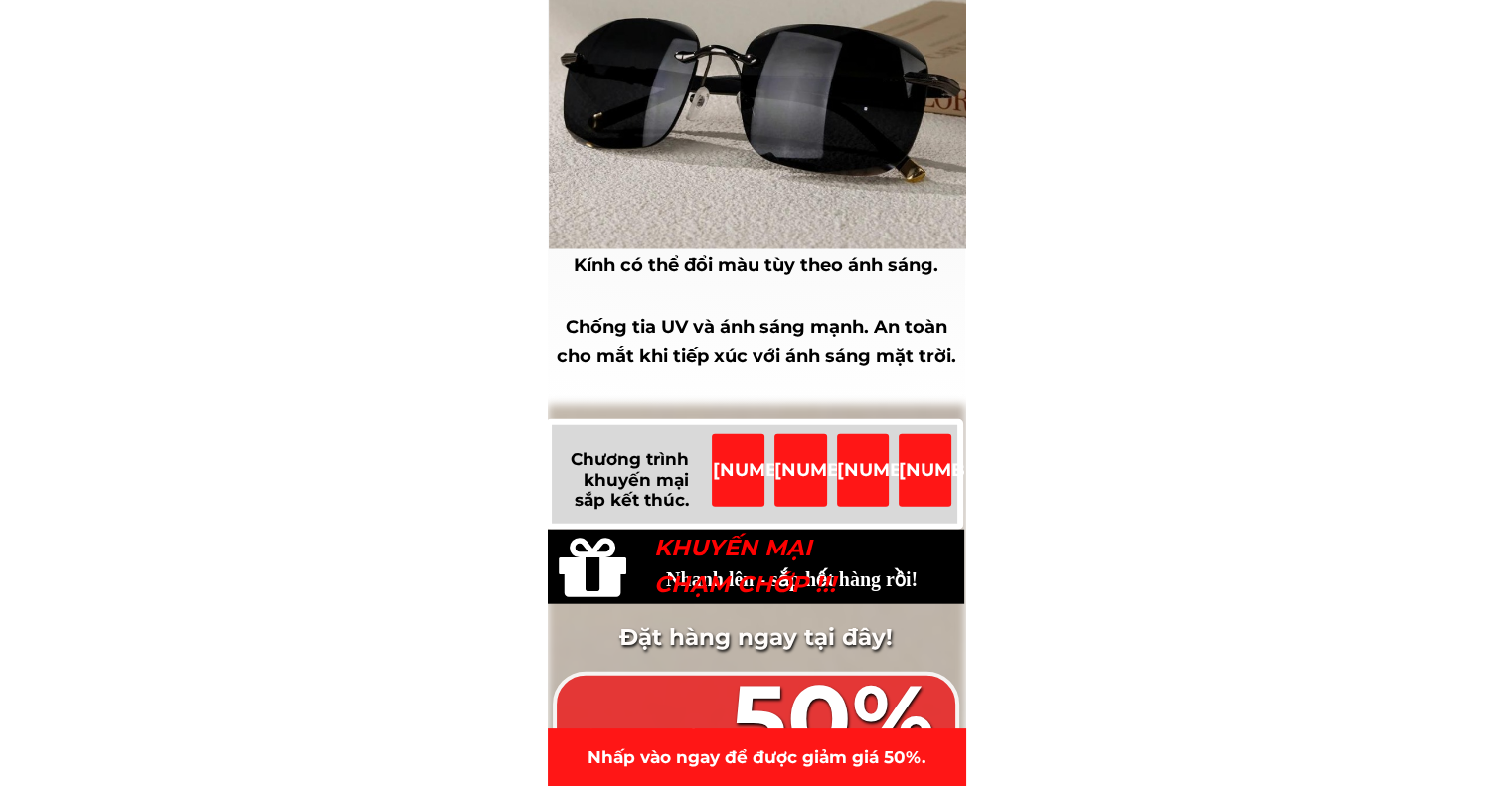 click on "Chống tia UV và ánh sáng mạnh. An toàn cho mắt khi tiếp xúc với ánh sáng mặt trời." at bounding box center [756, 341] 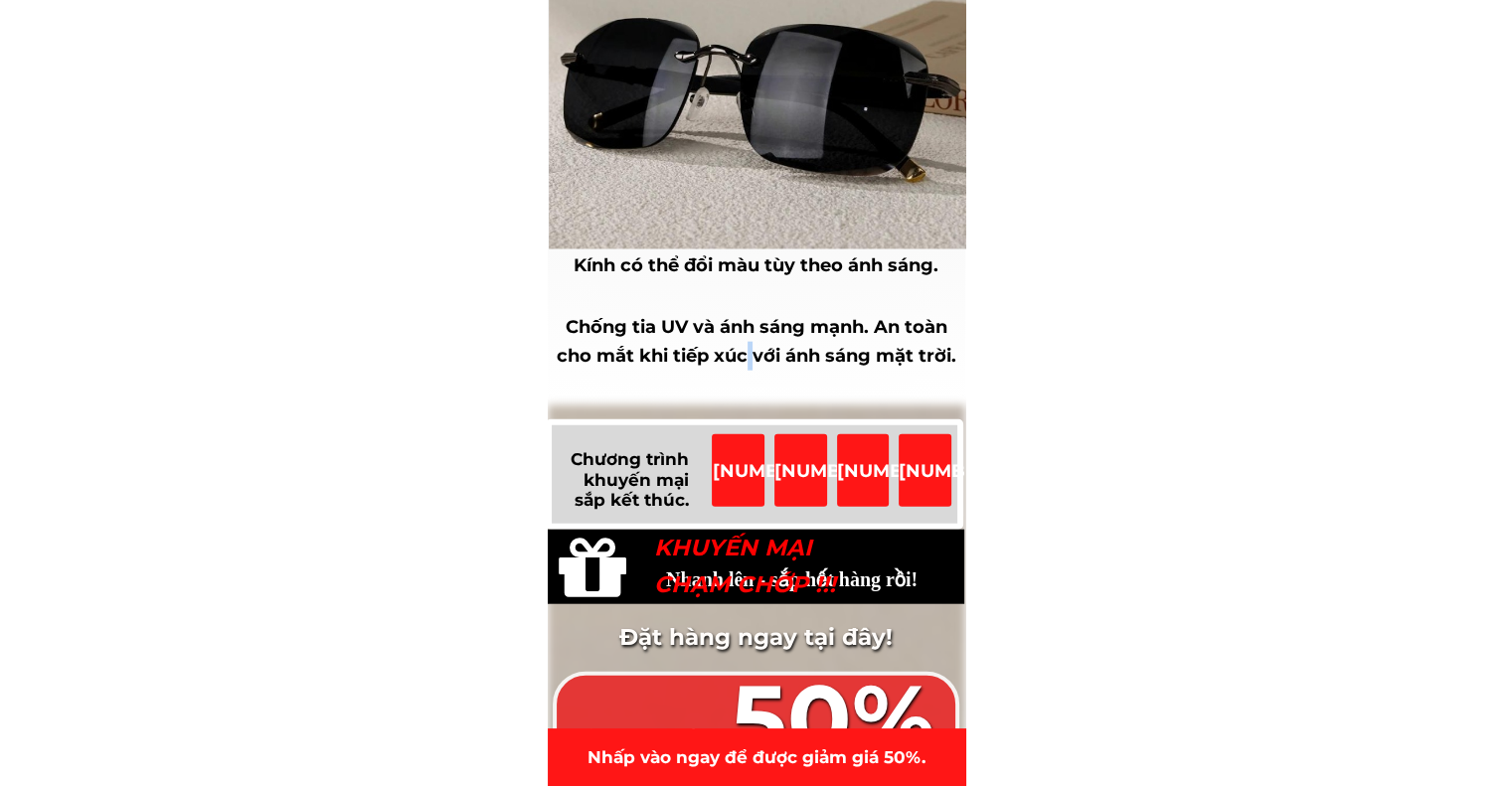 click on "Chống tia UV và ánh sáng mạnh. An toàn cho mắt khi tiếp xúc với ánh sáng mặt trời." at bounding box center [756, 341] 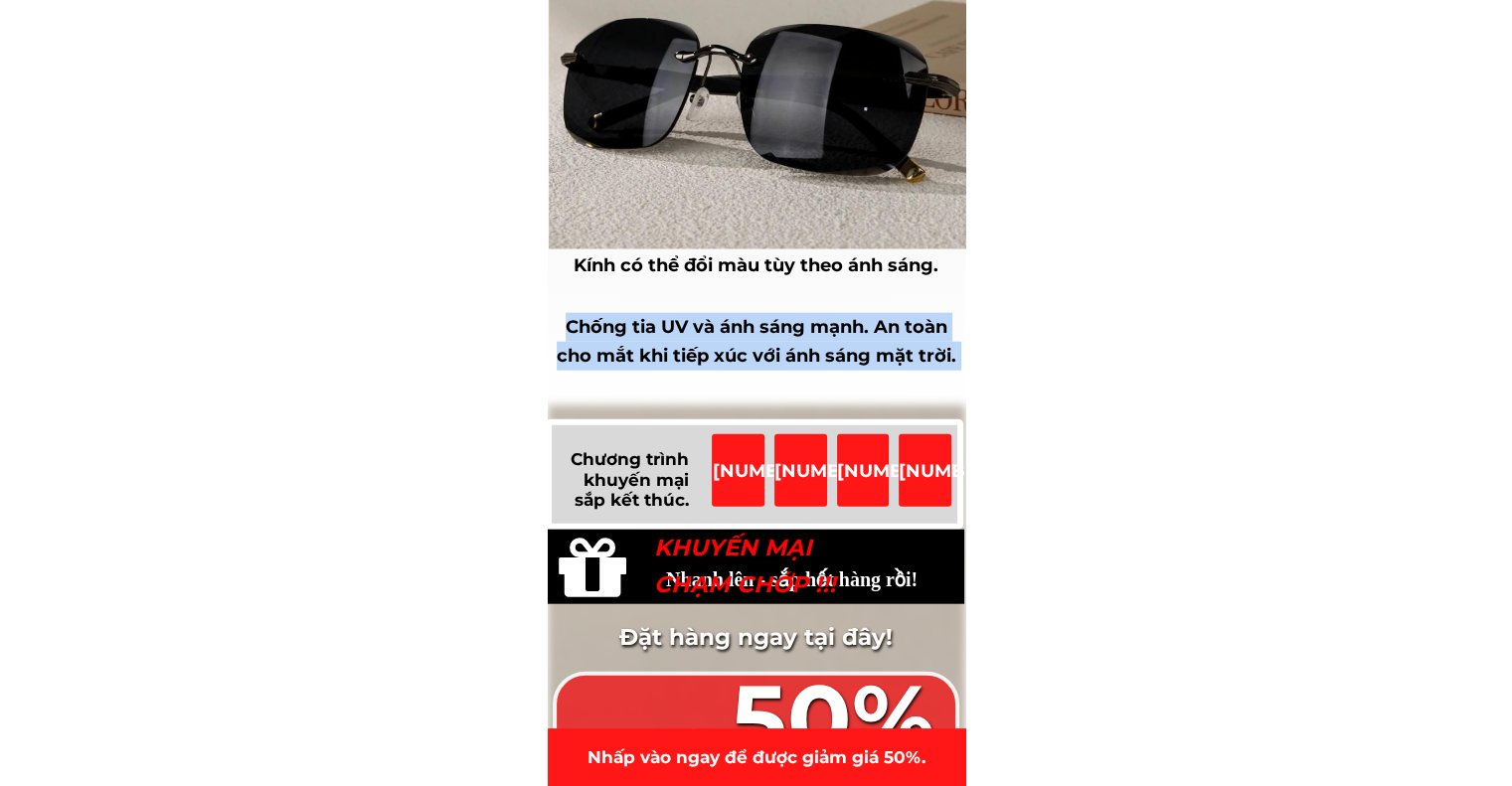 click on "Chống tia UV và ánh sáng mạnh. An toàn cho mắt khi tiếp xúc với ánh sáng mặt trời." at bounding box center [756, 341] 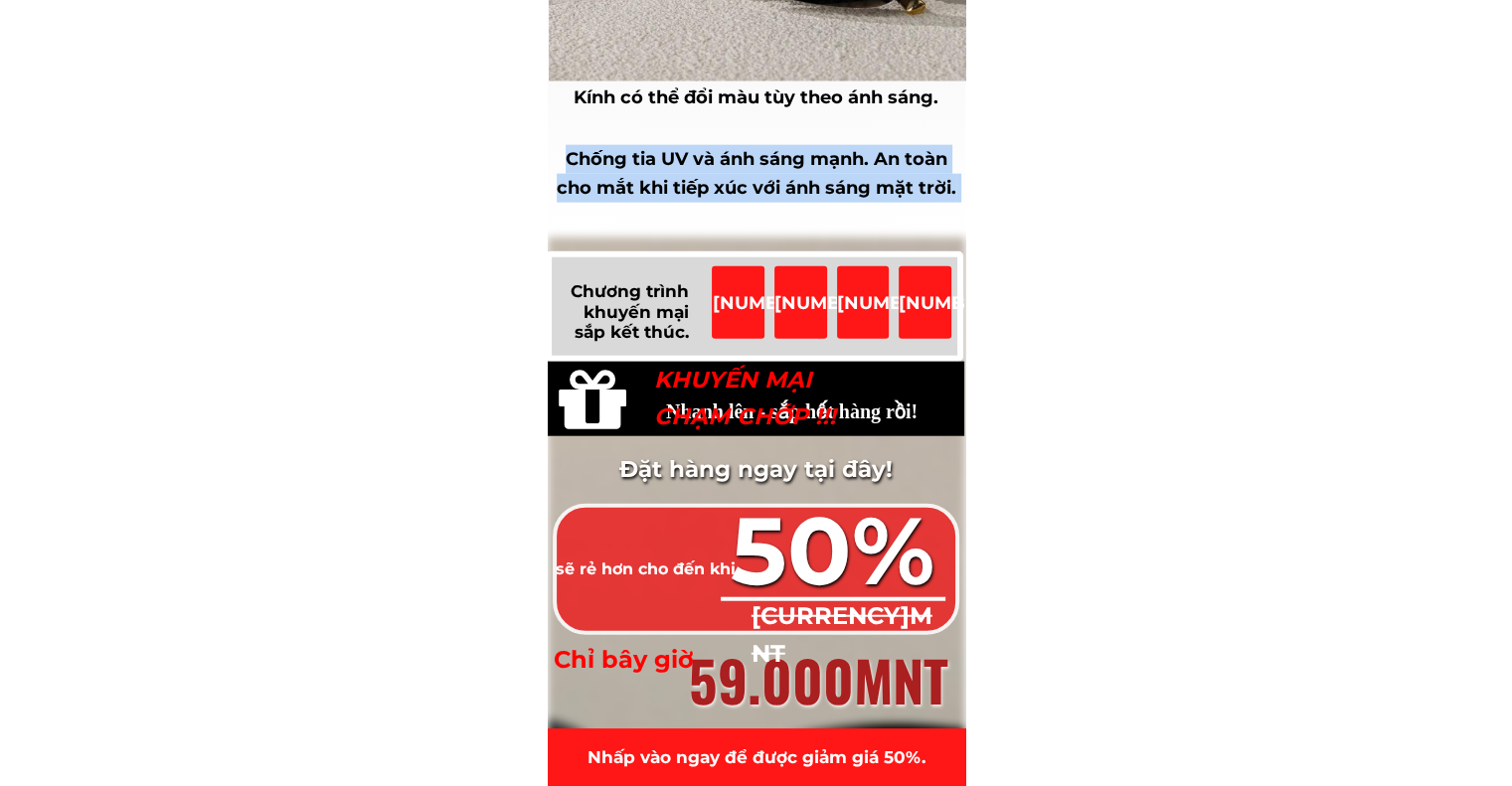 scroll, scrollTop: 4968, scrollLeft: 0, axis: vertical 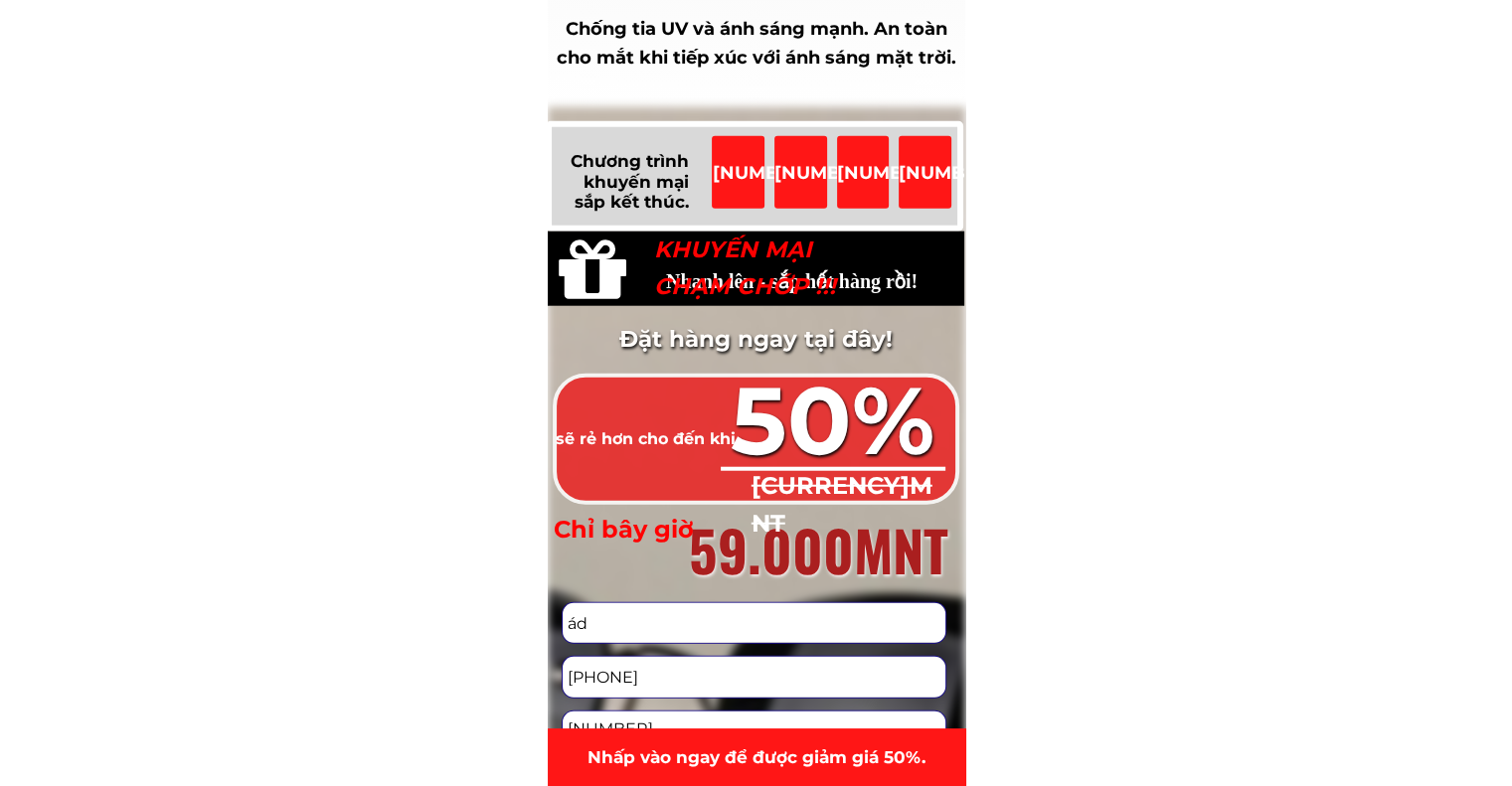 click on "Chương trình khuyến mại sắp kết thúc." at bounding box center (629, 181) 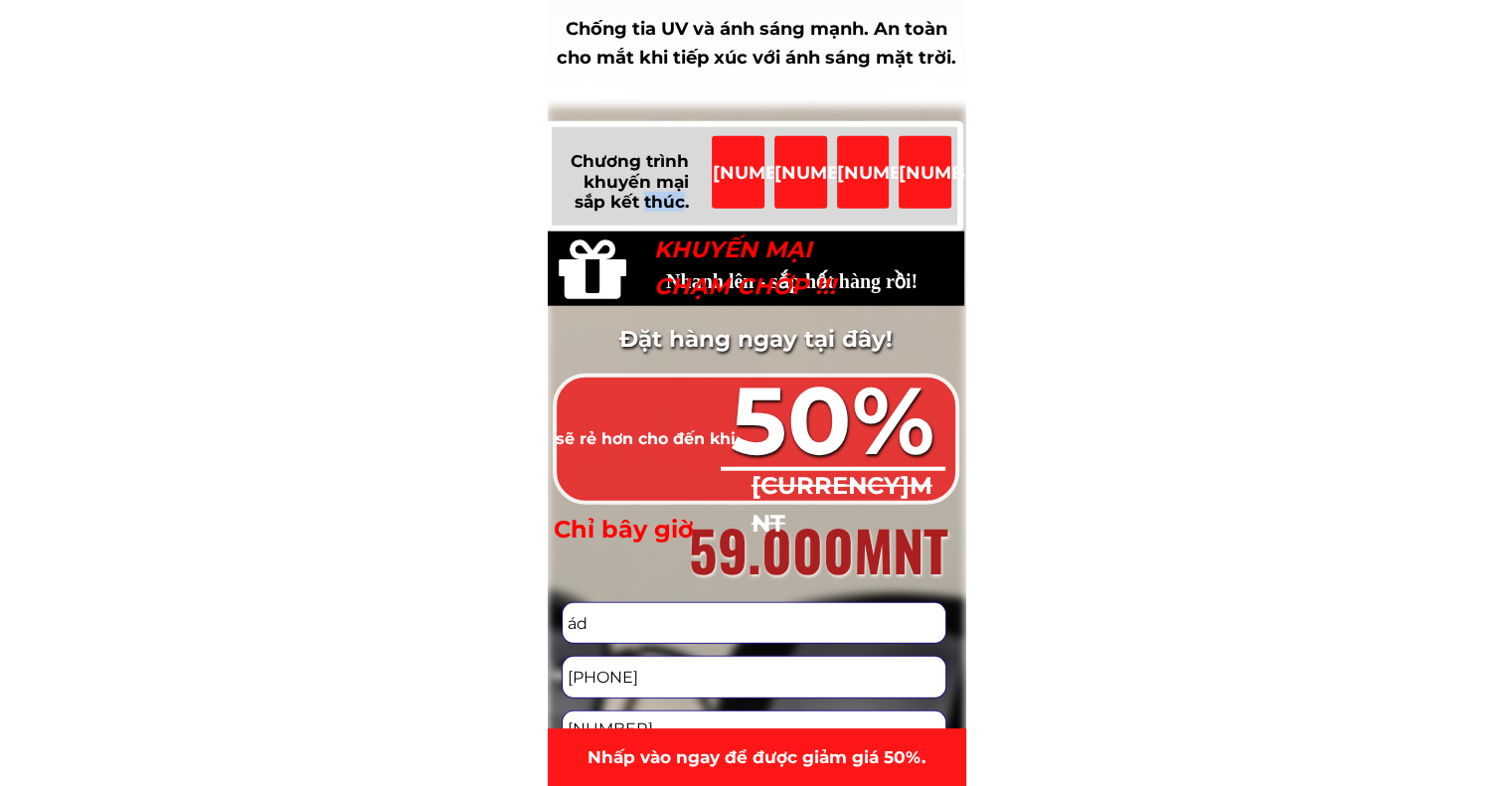 click on "Chương trình khuyến mại sắp kết thúc." at bounding box center (629, 181) 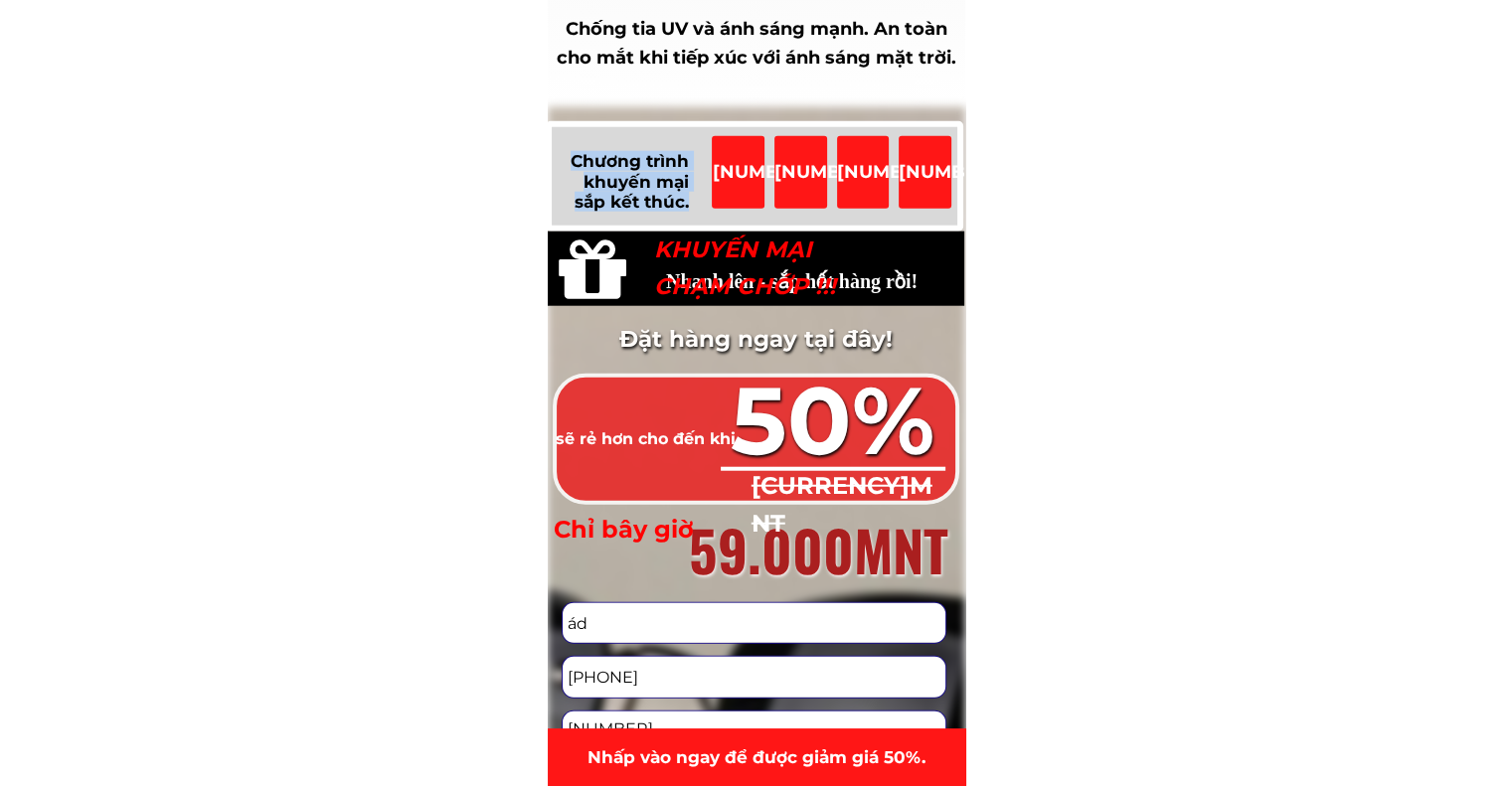 click on "Chương trình khuyến mại sắp kết thúc." at bounding box center [629, 181] 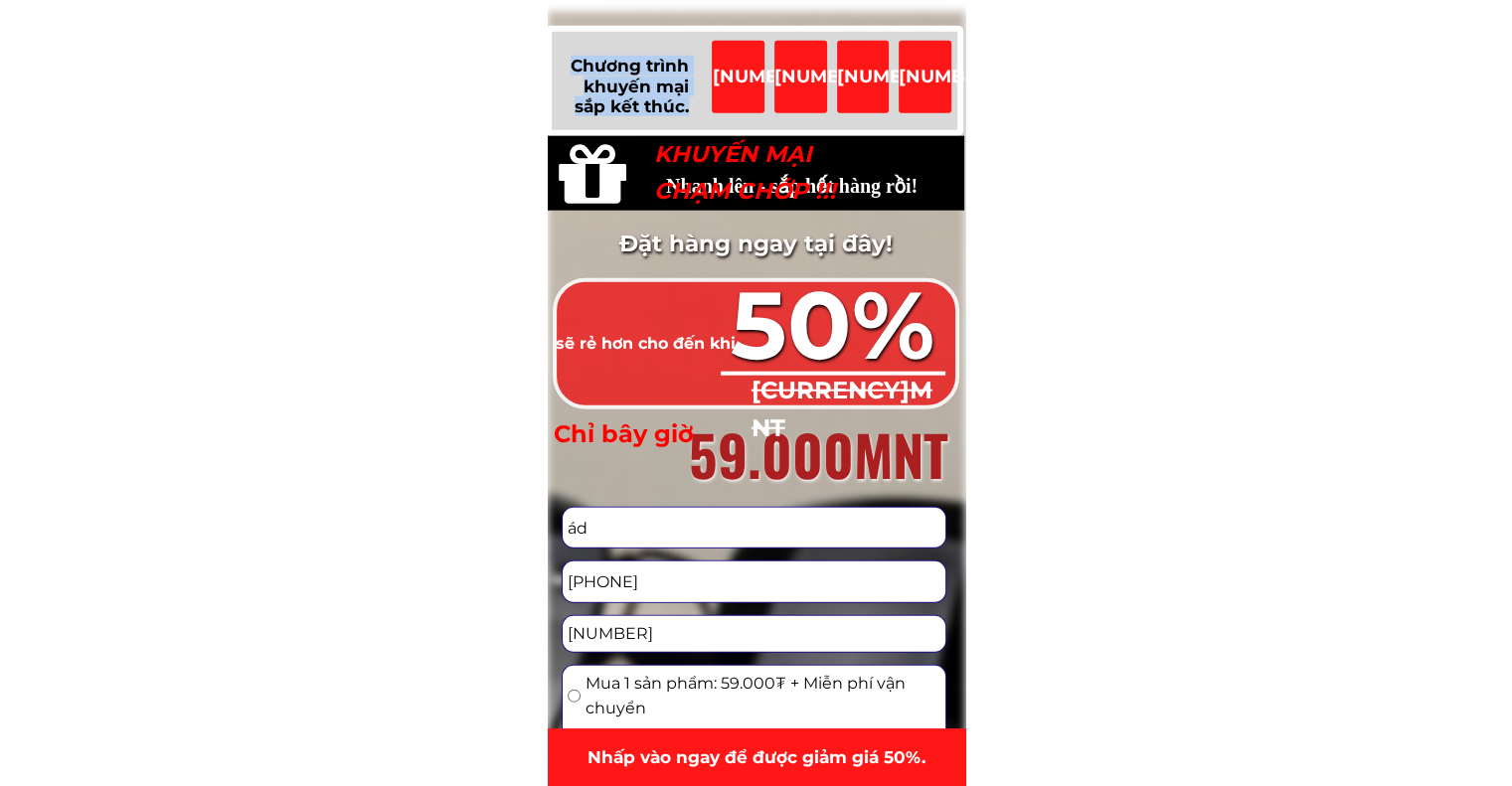 scroll, scrollTop: 5167, scrollLeft: 0, axis: vertical 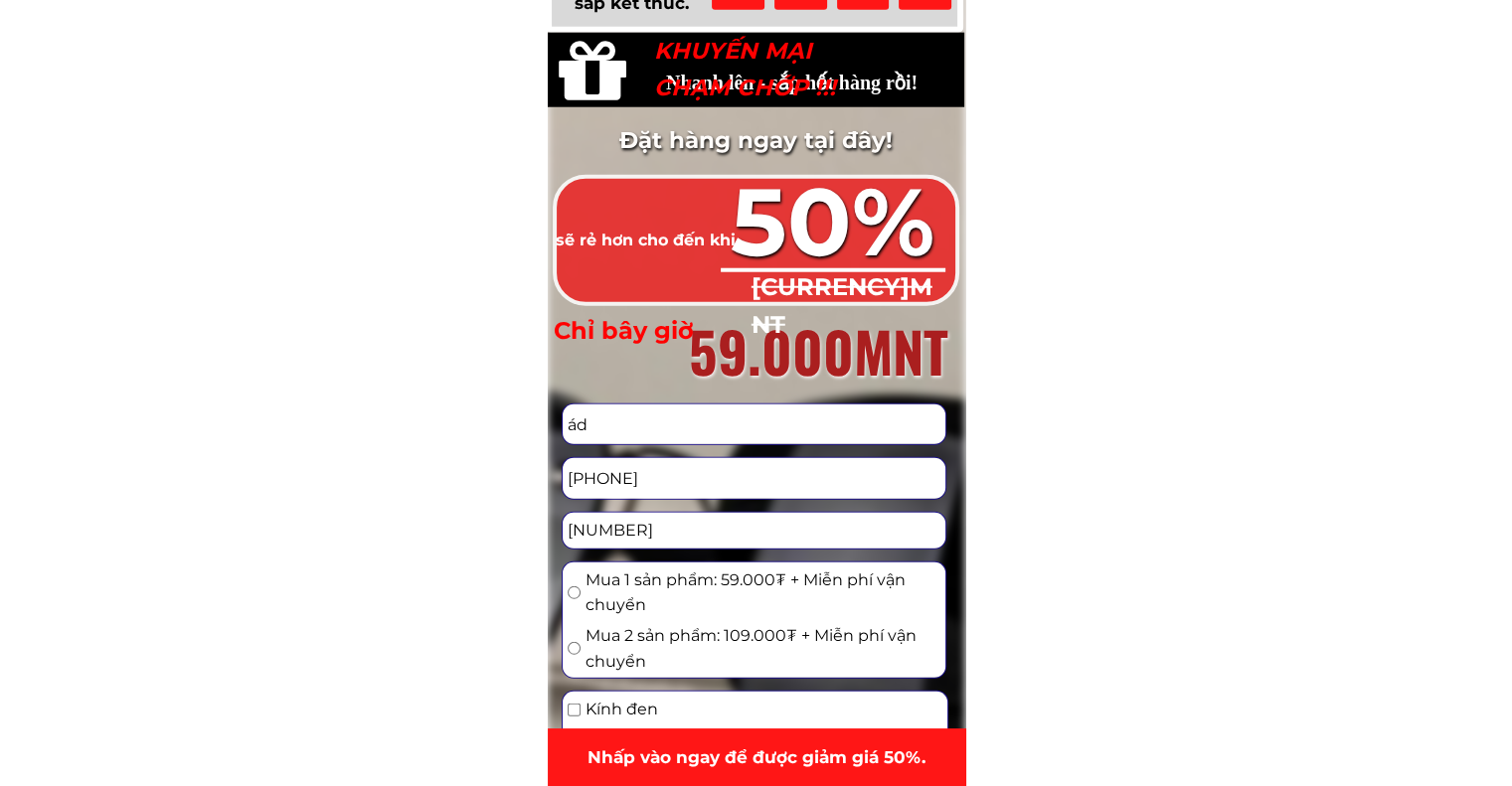 click on "Nhanh lên - sắp hết hàng rồi!" at bounding box center (791, 82) 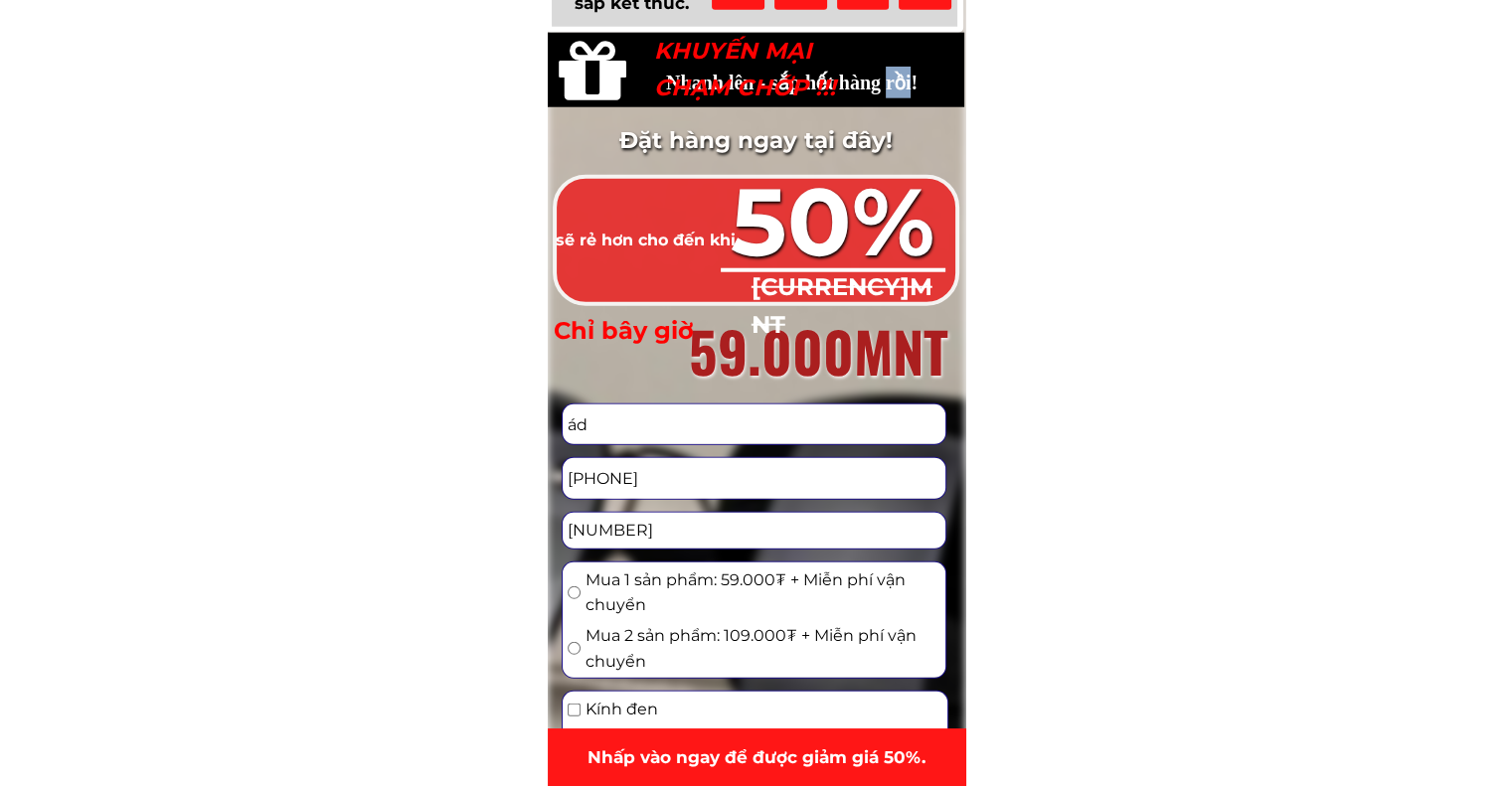 click on "Nhanh lên - sắp hết hàng rồi!" at bounding box center (791, 82) 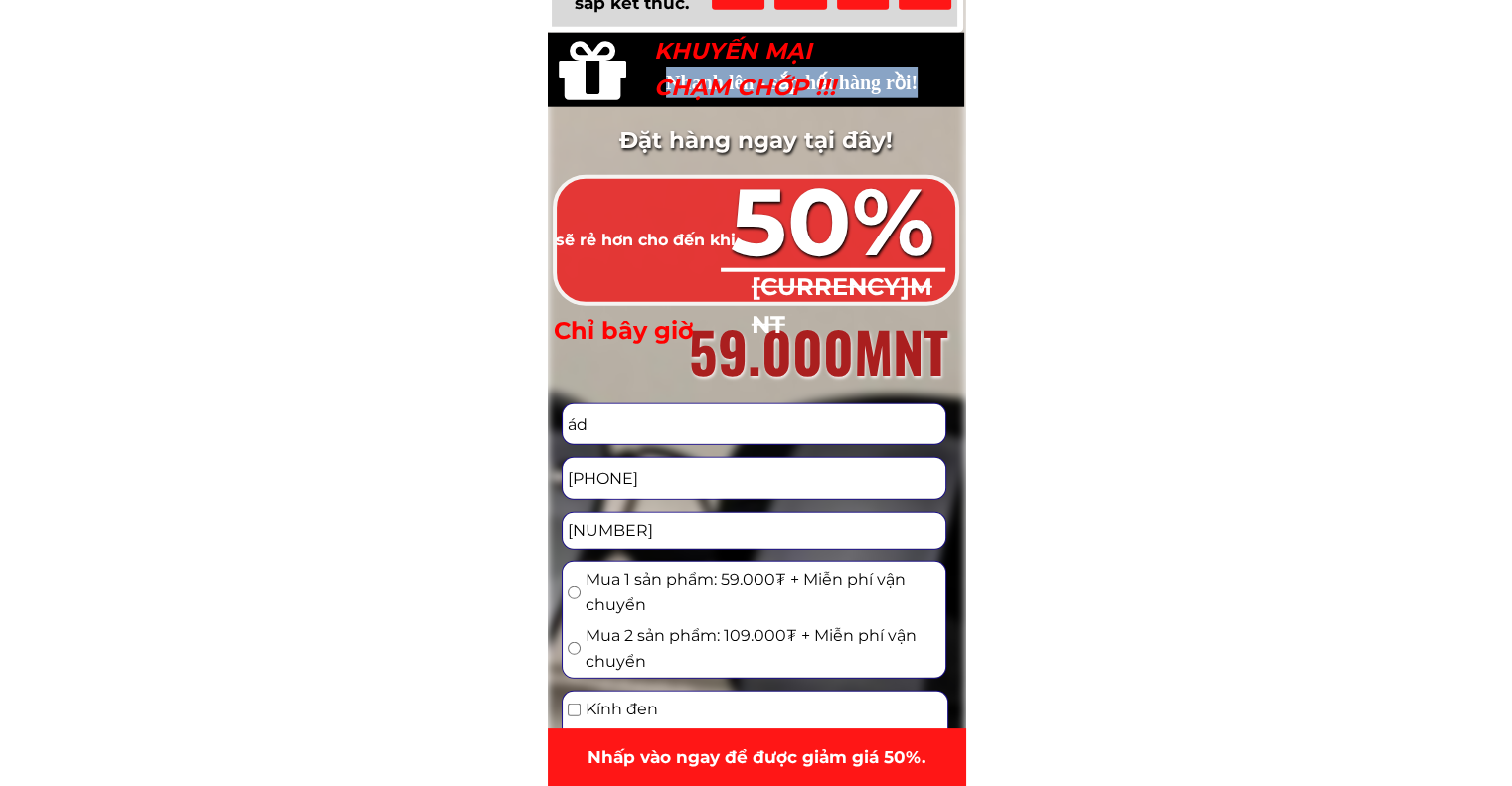 click on "Nhanh lên - sắp hết hàng rồi!" at bounding box center (791, 82) 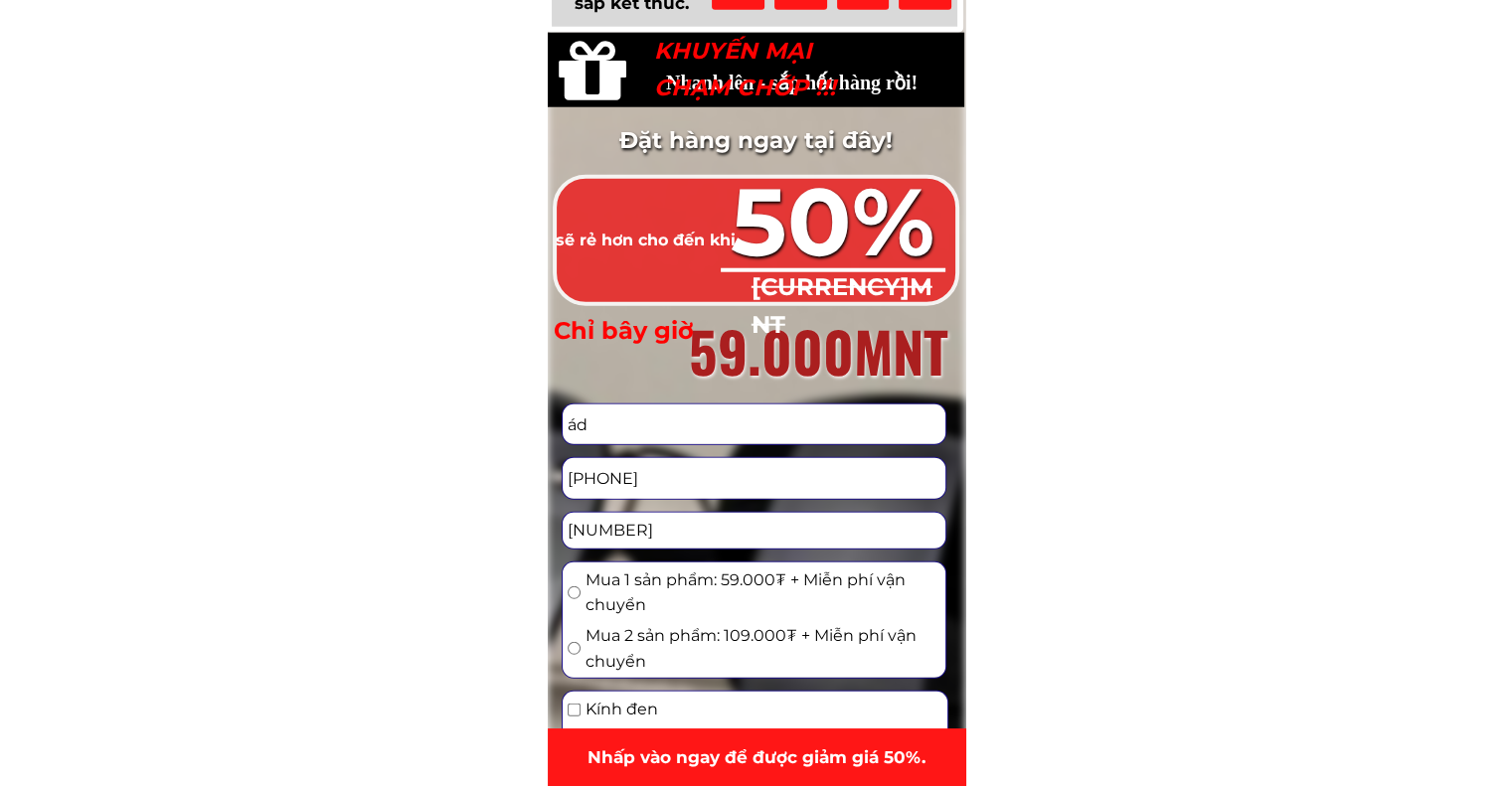 click on "Đặt hàng ngay tại đây!" at bounding box center [756, 140] 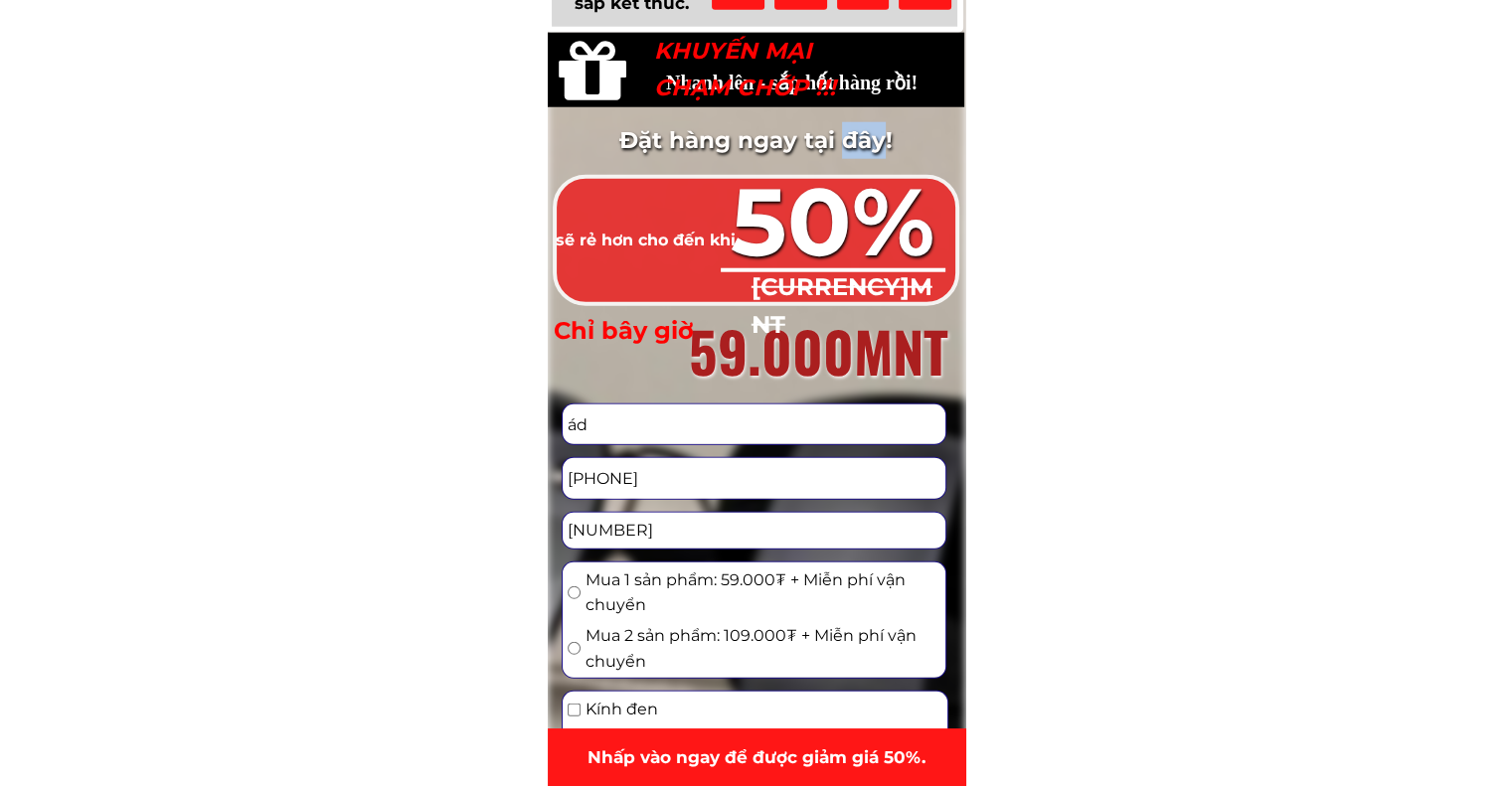 click on "Đặt hàng ngay tại đây!" at bounding box center [756, 140] 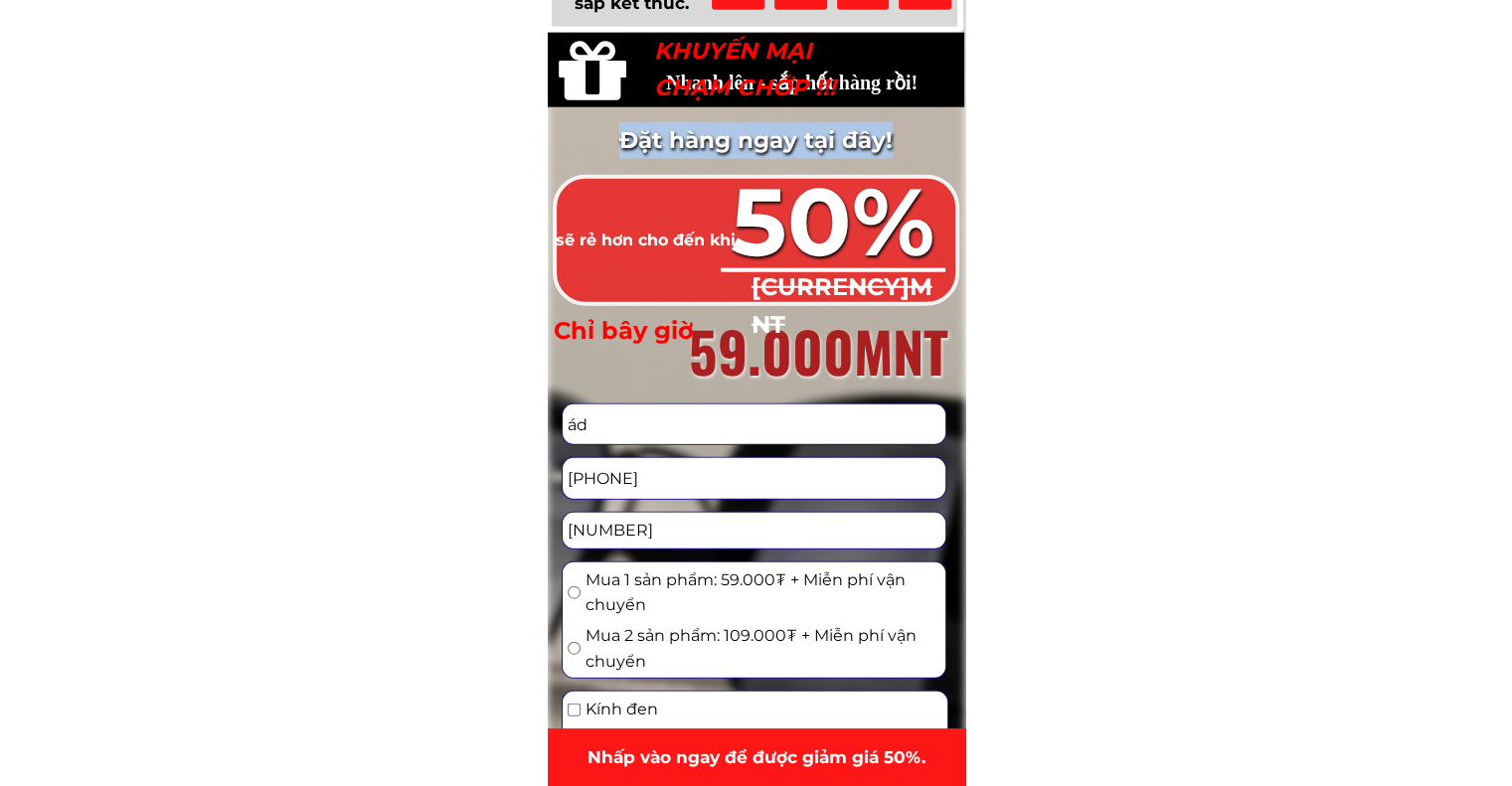click on "Đặt hàng ngay tại đây!" at bounding box center [756, 140] 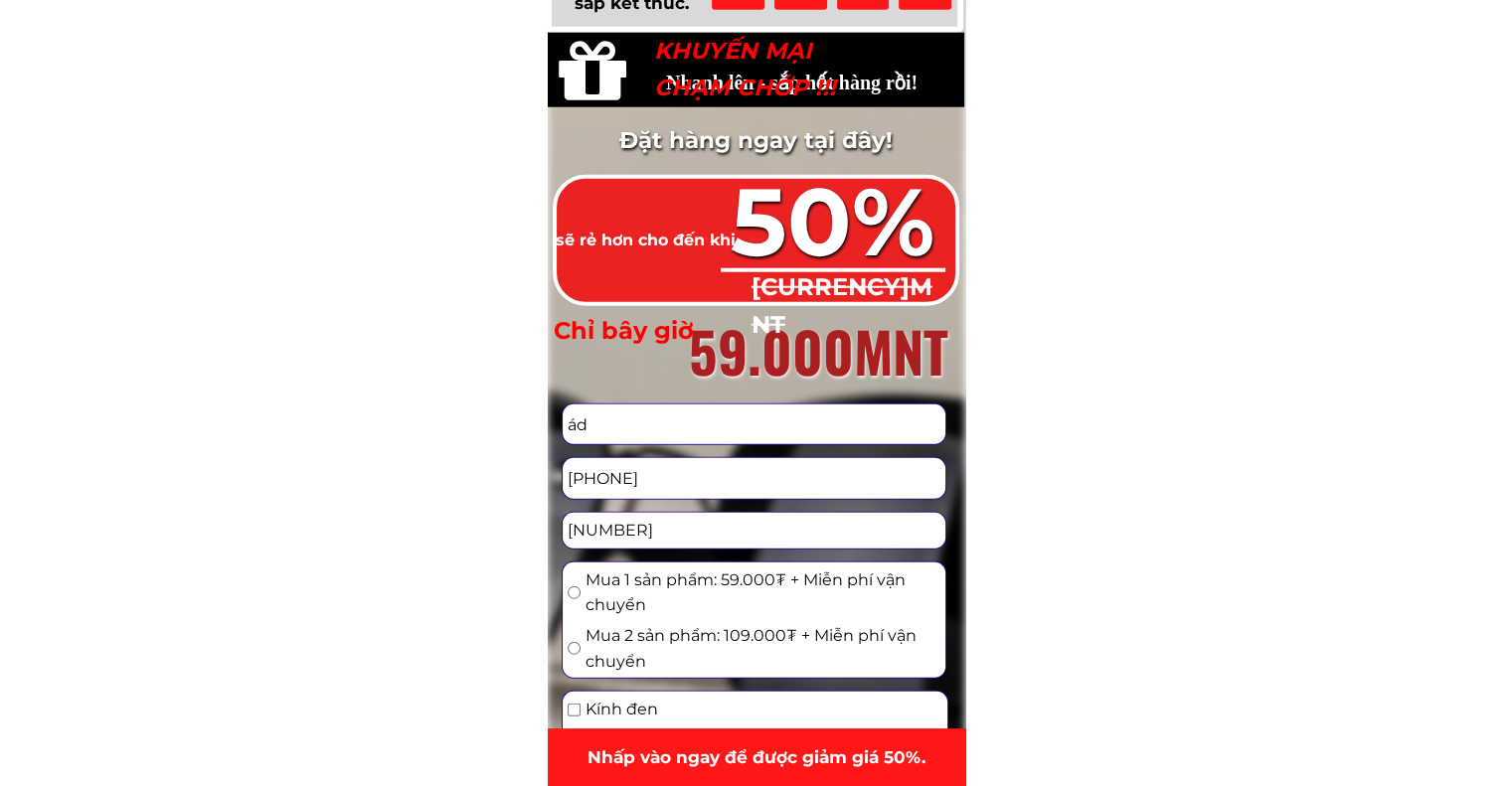 click at bounding box center (756, 240) 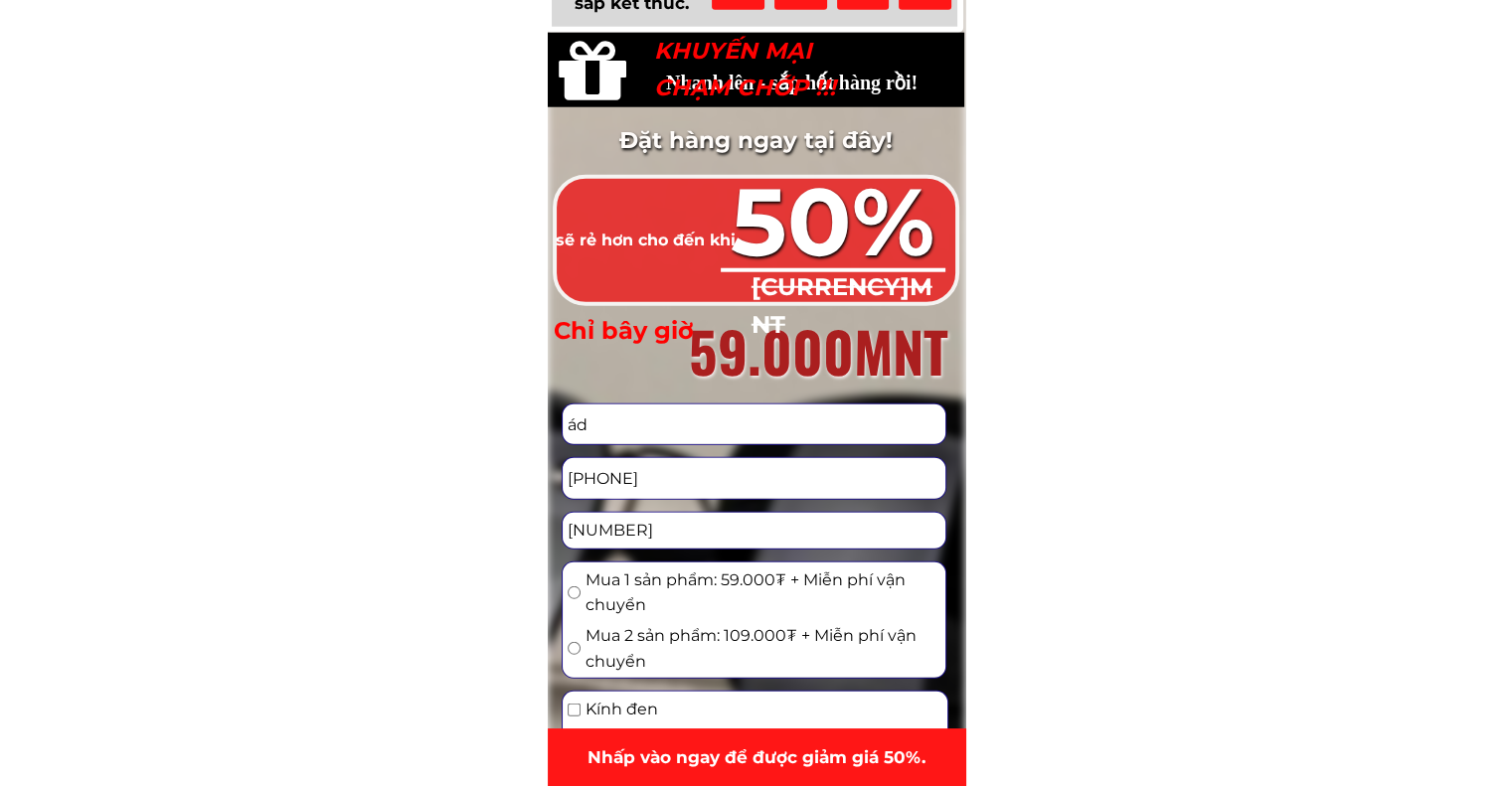 click on "sẽ rẻ hơn cho đến khi" at bounding box center [645, 239] 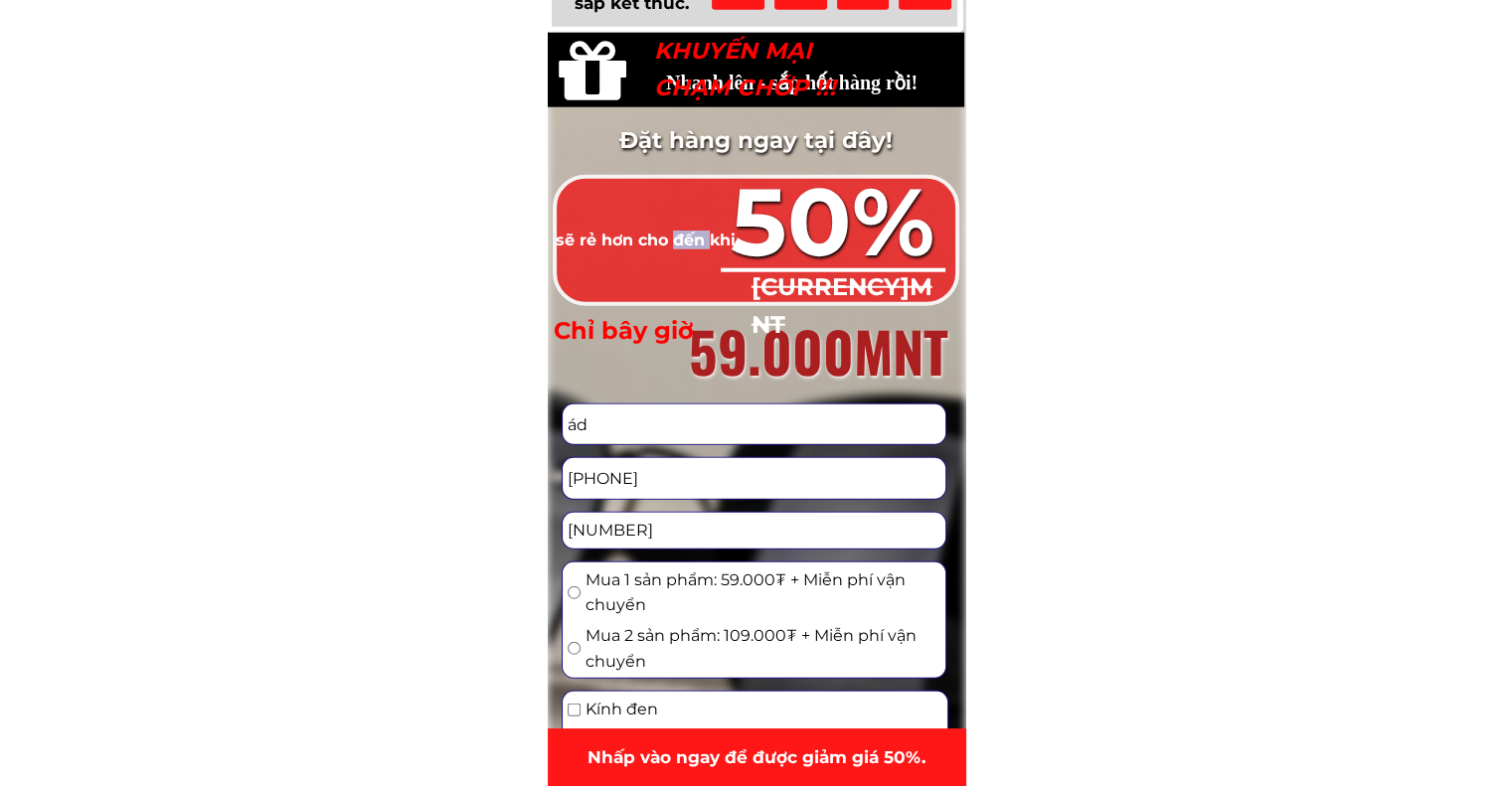 click on "sẽ rẻ hơn cho đến khi" at bounding box center (645, 239) 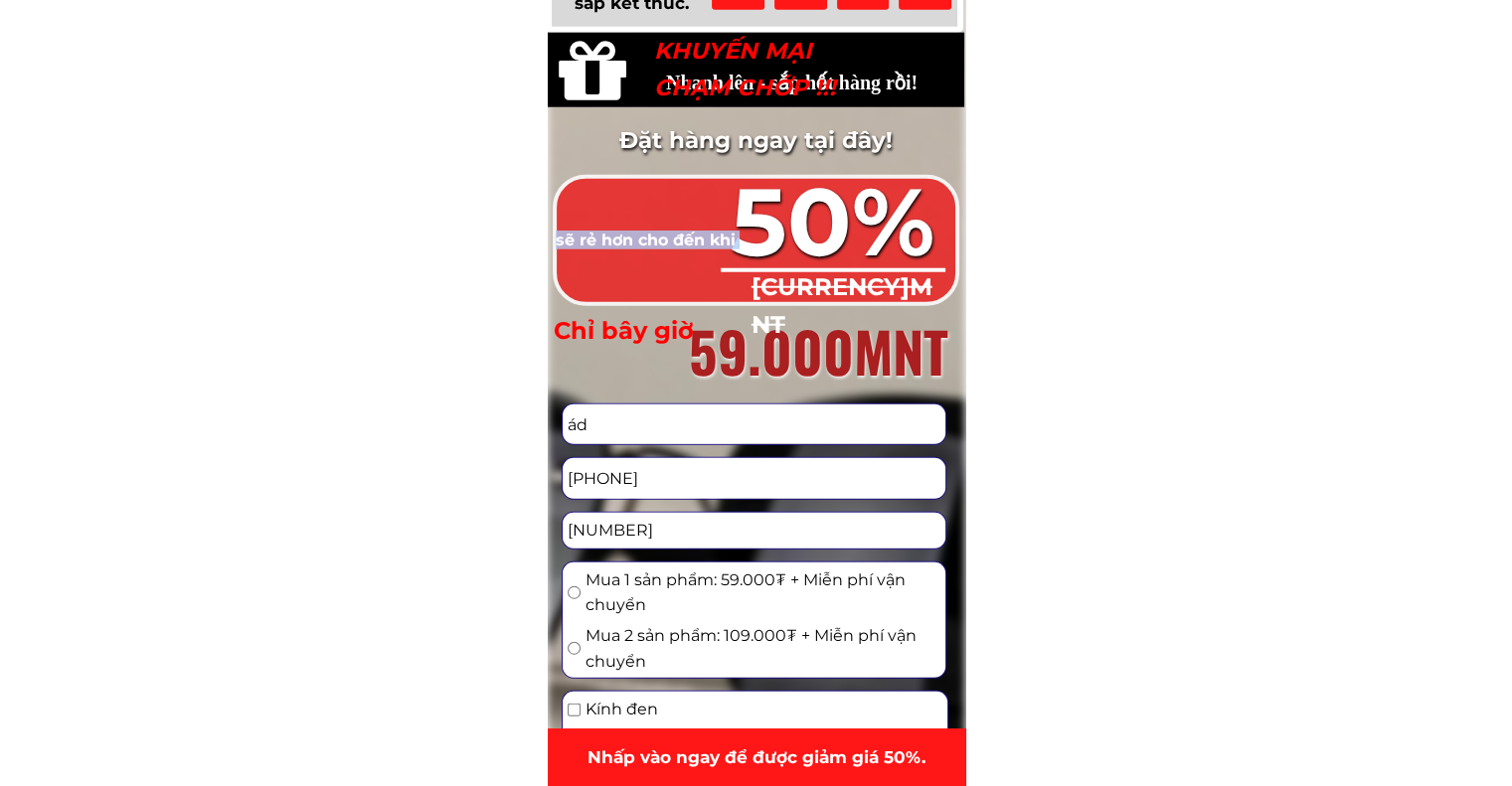 click on "sẽ rẻ hơn cho đến khi" at bounding box center [645, 239] 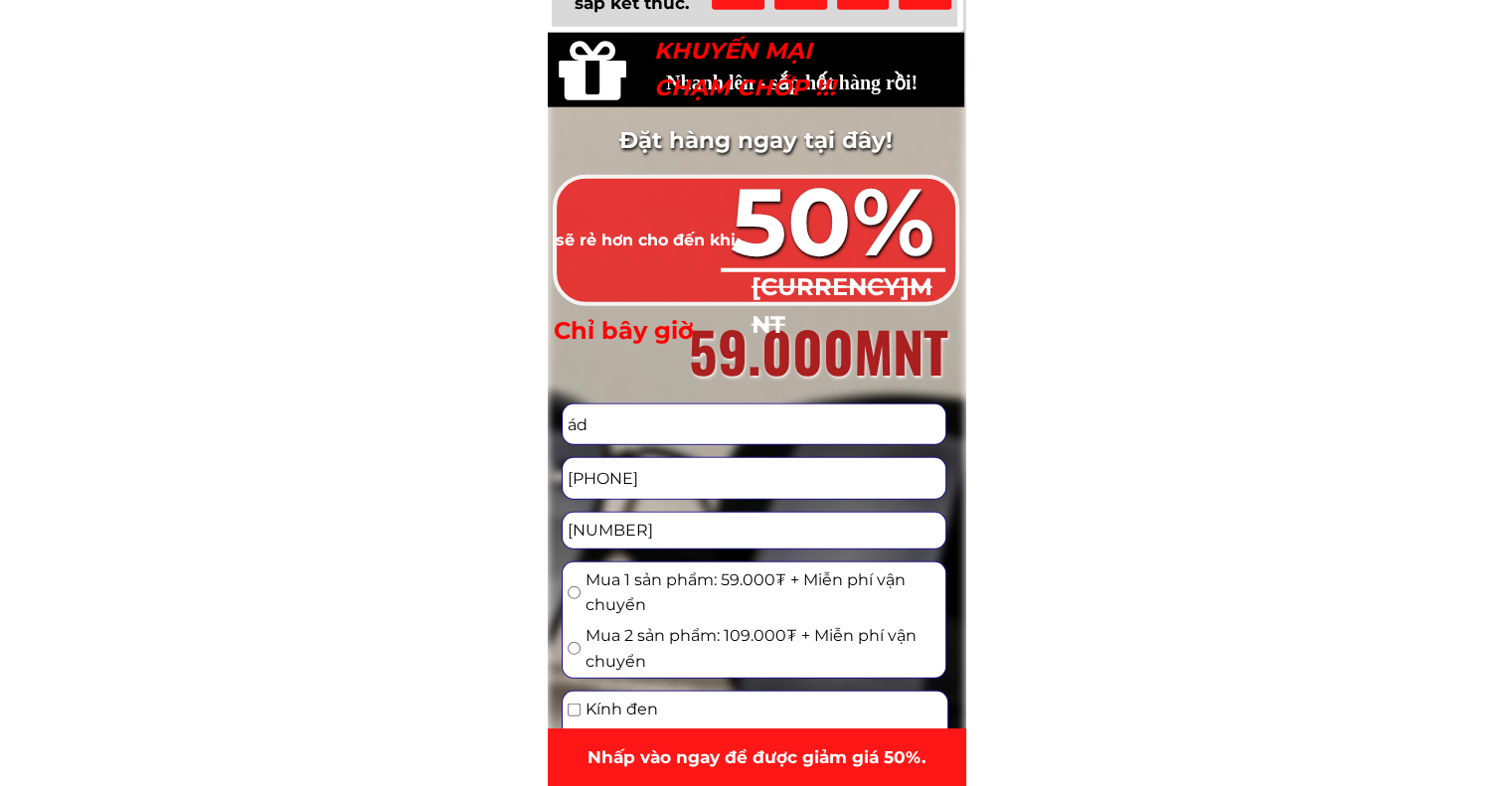 click on "Chỉ bây giờ" at bounding box center (623, 330) 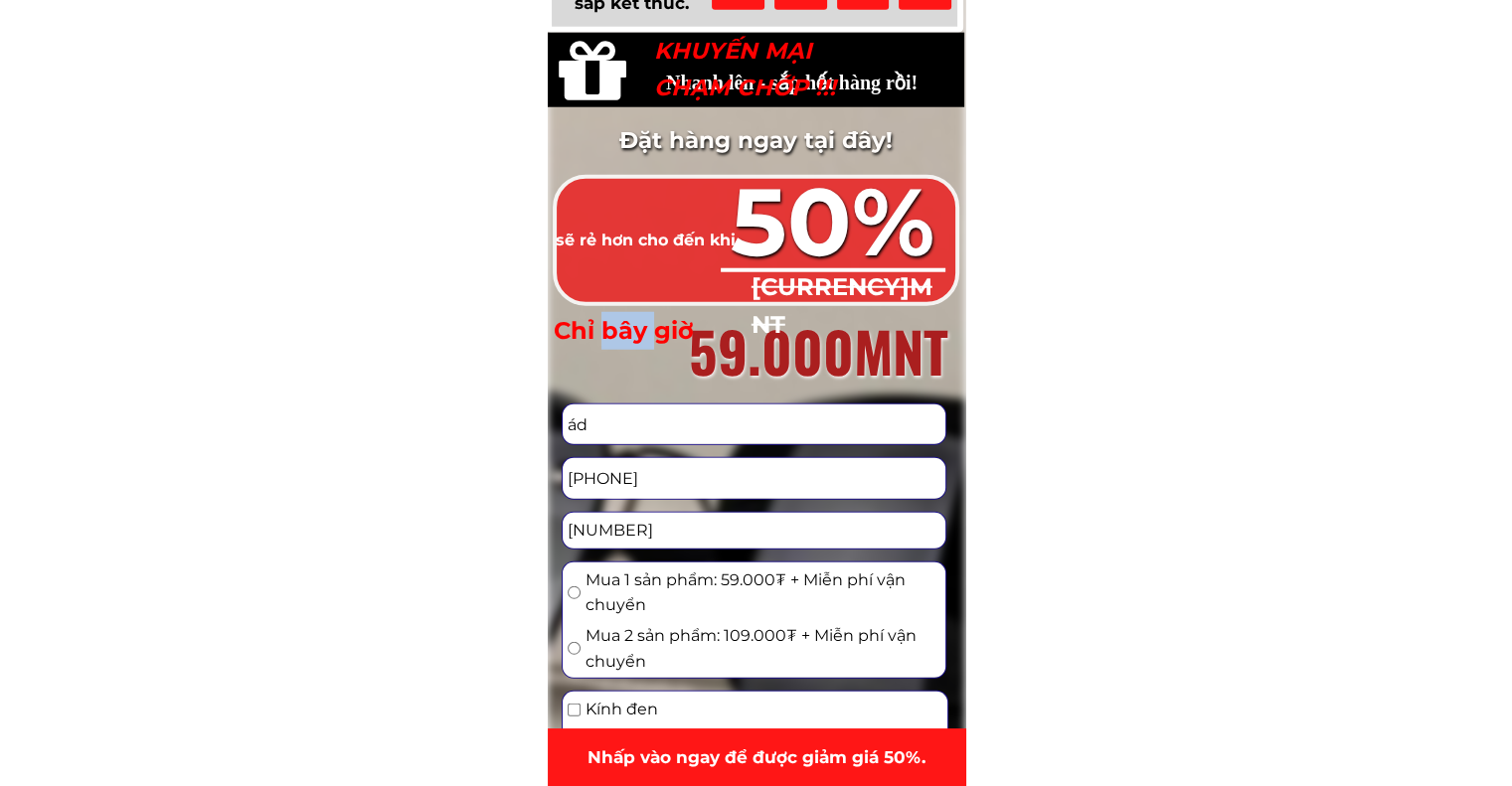 click on "Chỉ bây giờ" at bounding box center [623, 330] 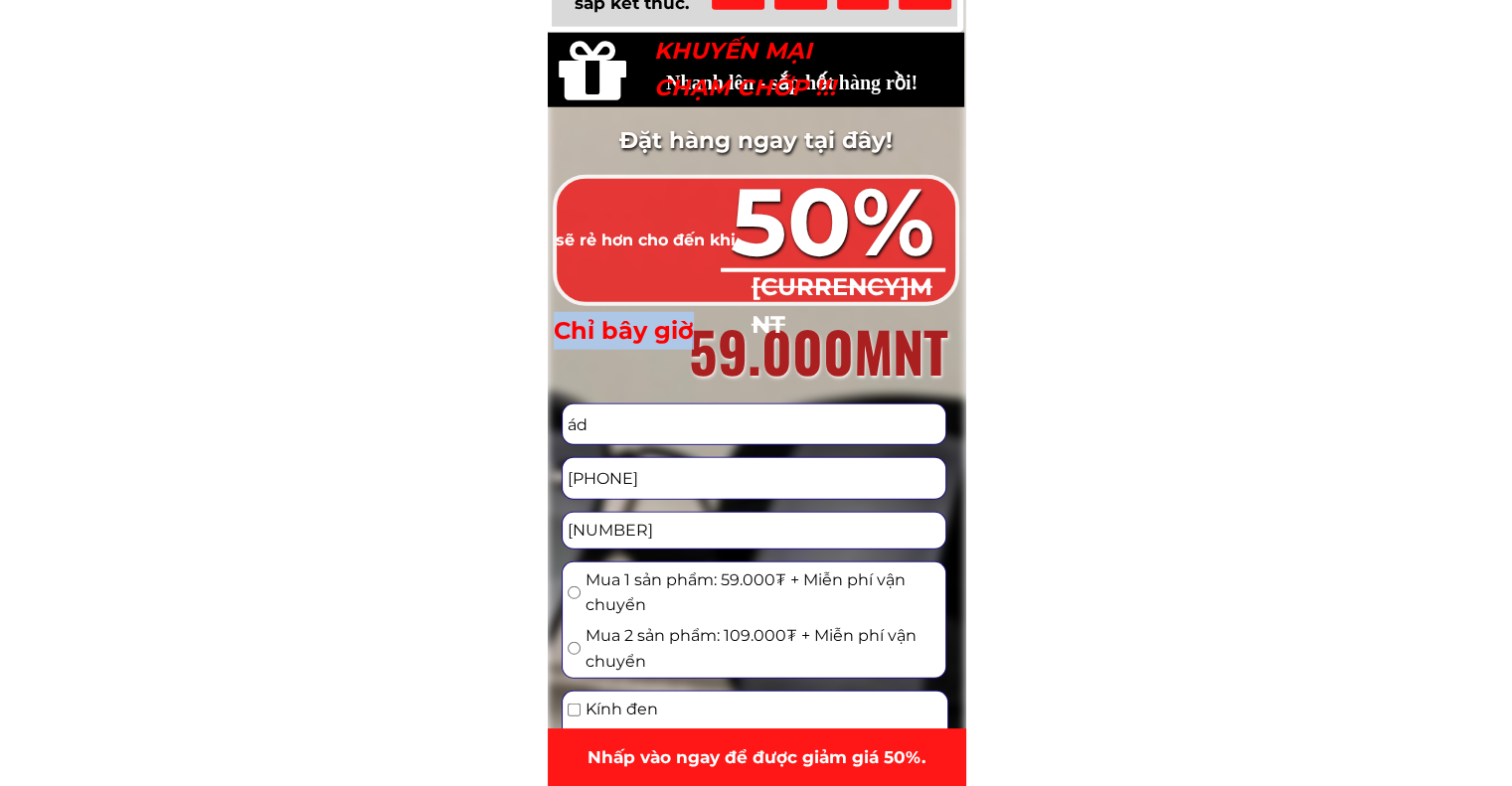 click on "Chỉ bây giờ" at bounding box center (623, 330) 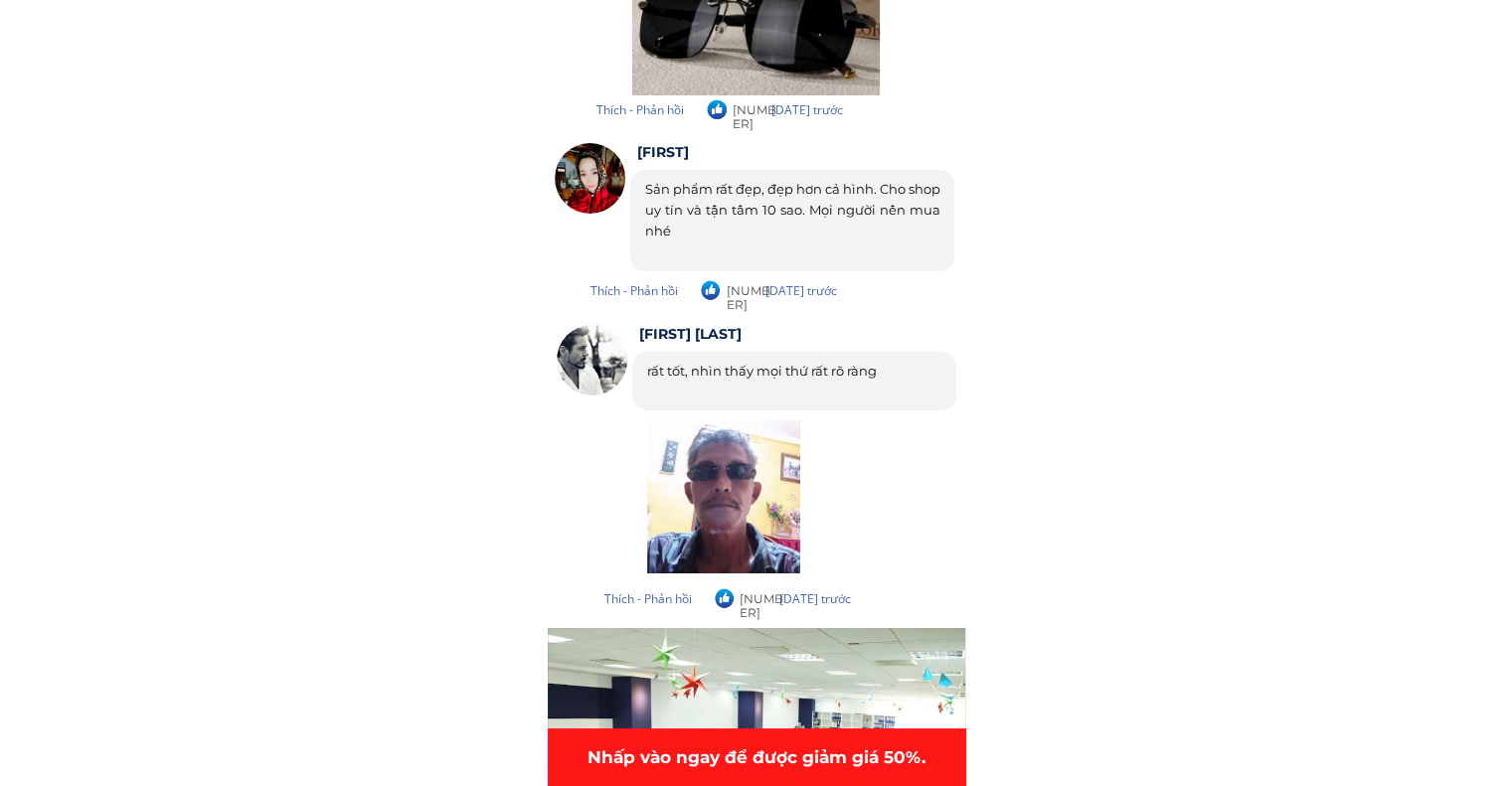scroll, scrollTop: 6956, scrollLeft: 0, axis: vertical 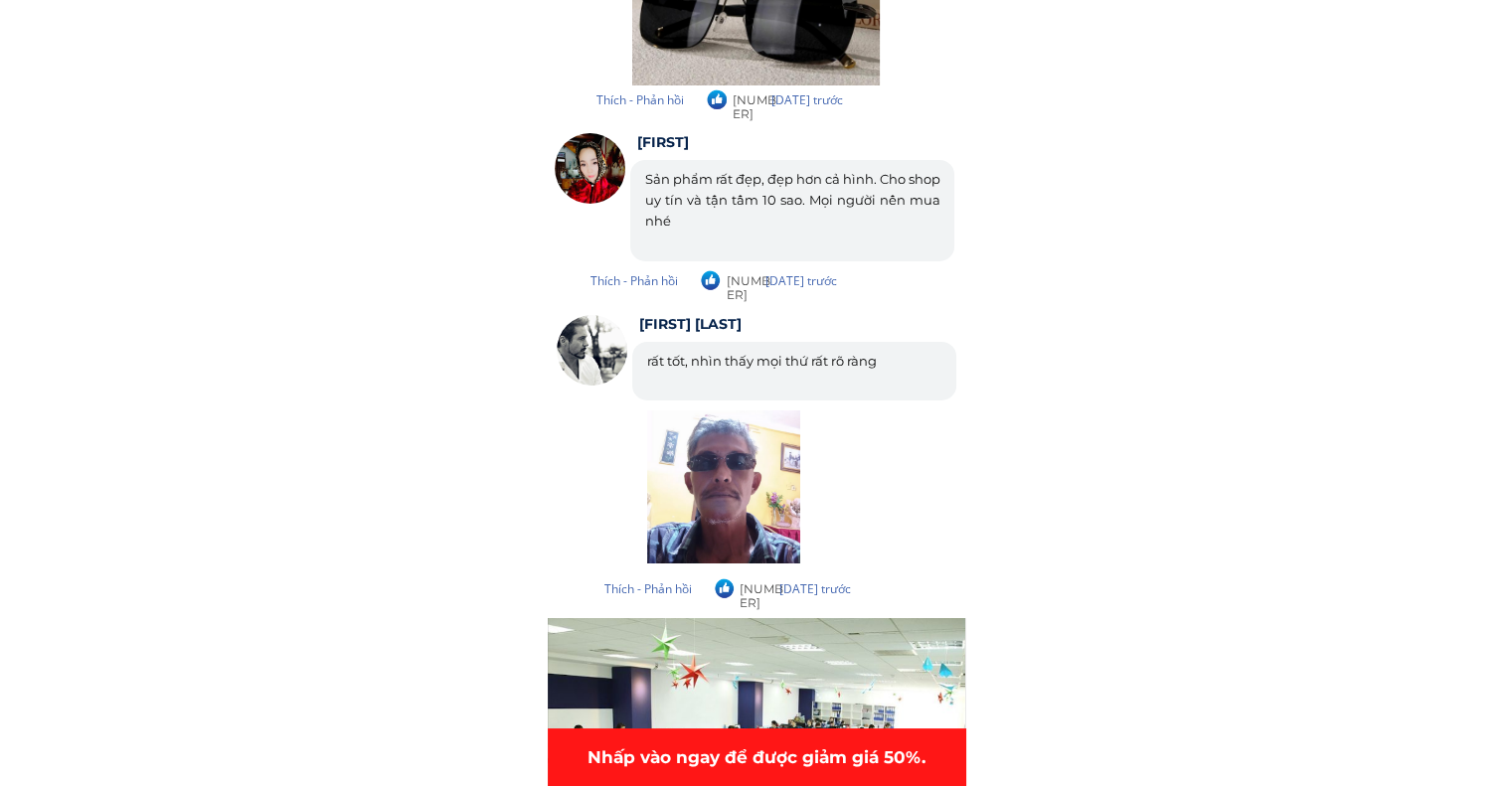 click on "rất tốt, nhìn thấy mọi thứ rất rõ ràng" at bounding box center (761, 361) 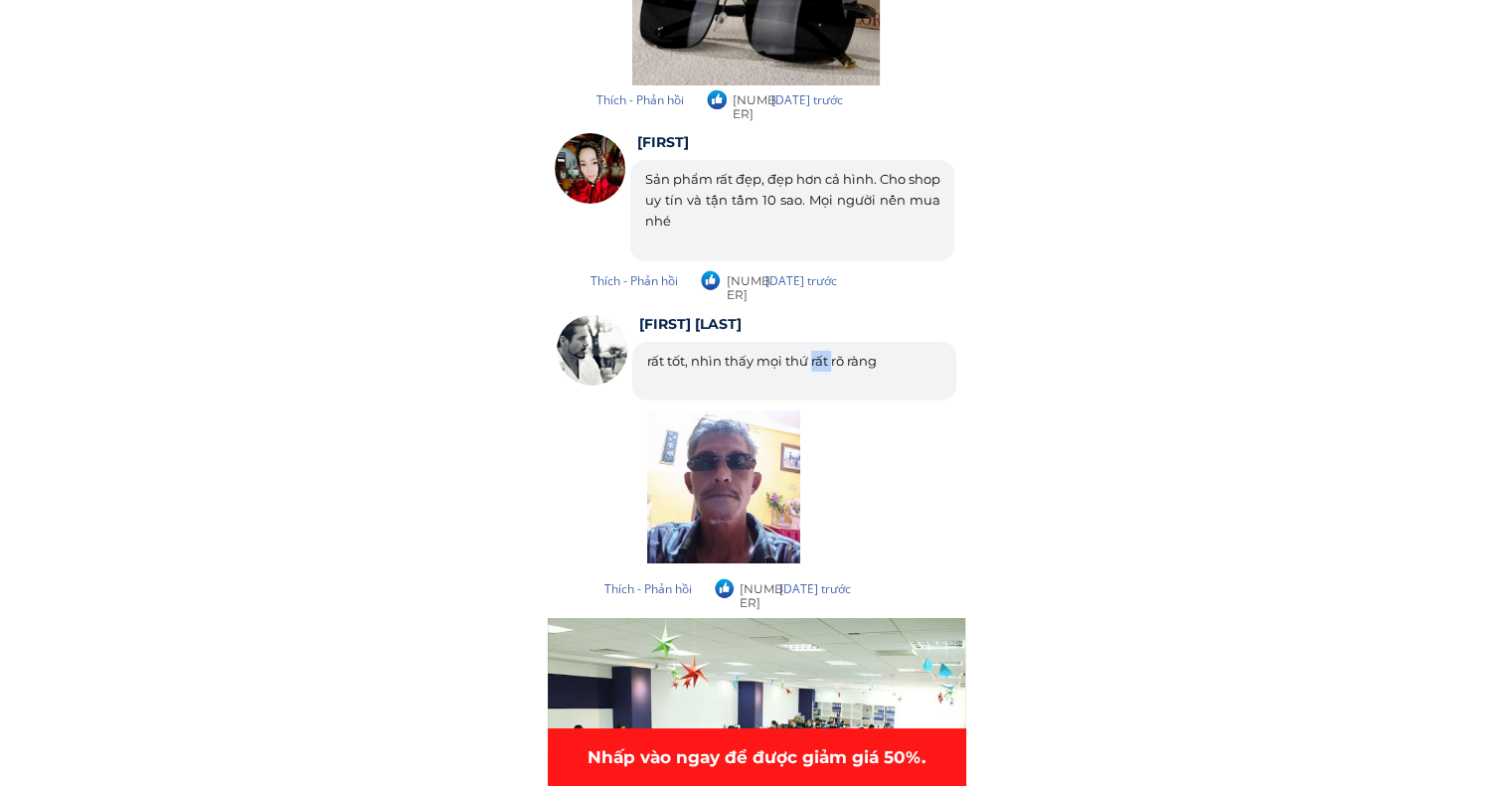 click on "rất tốt, nhìn thấy mọi thứ rất rõ ràng" at bounding box center [761, 361] 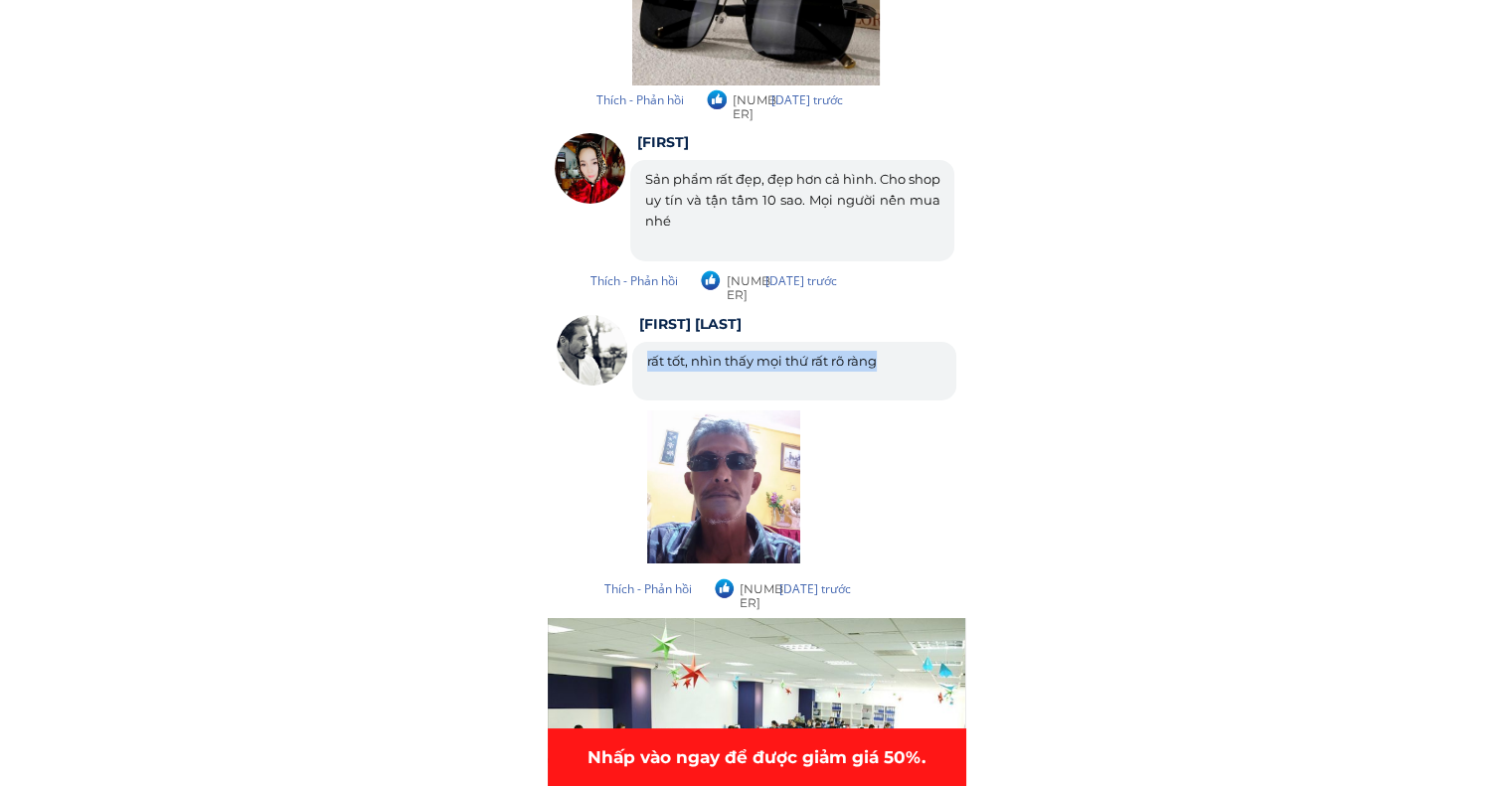 click on "rất tốt, nhìn thấy mọi thứ rất rõ ràng" at bounding box center [761, 361] 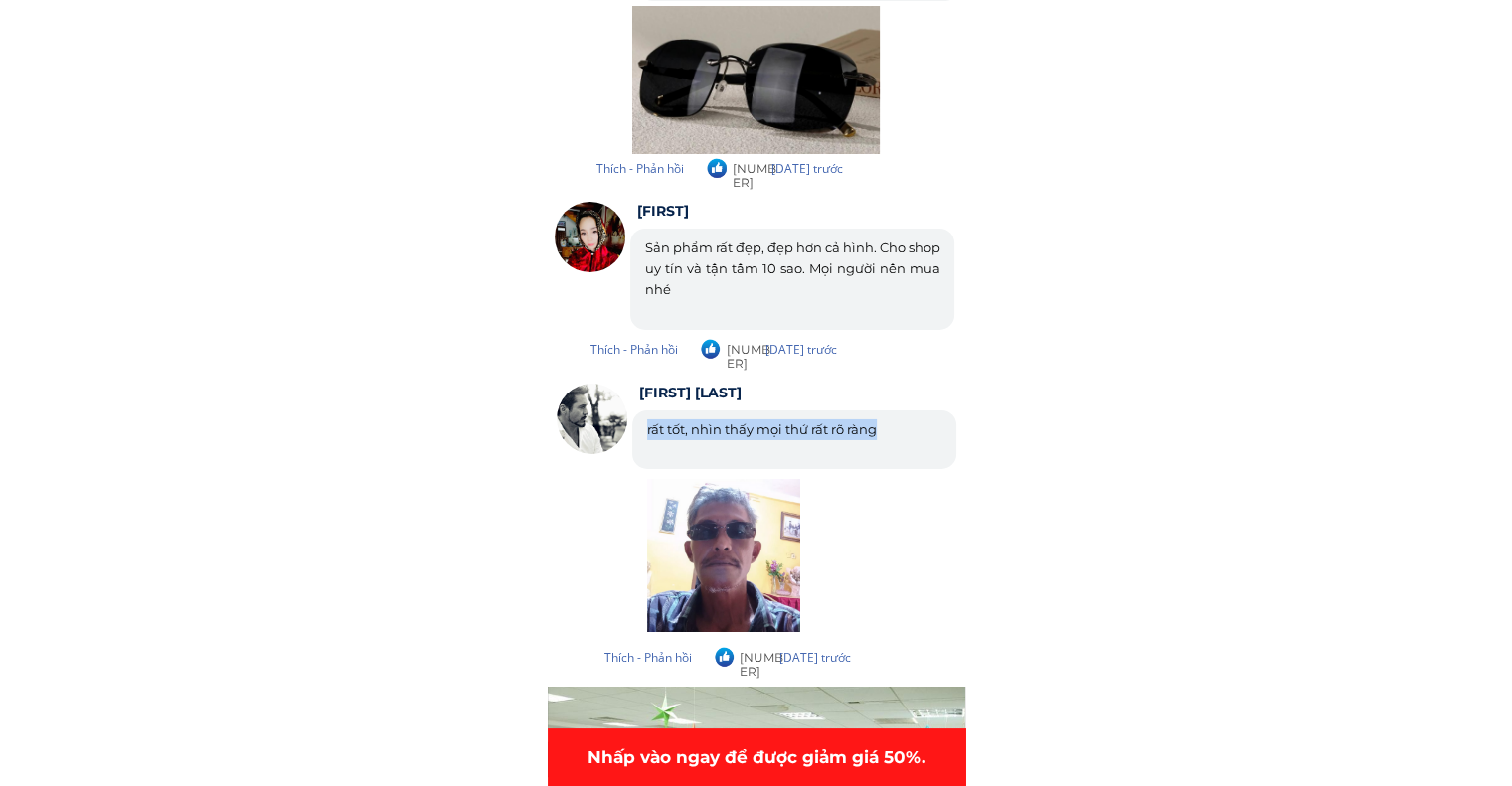 scroll, scrollTop: 6856, scrollLeft: 0, axis: vertical 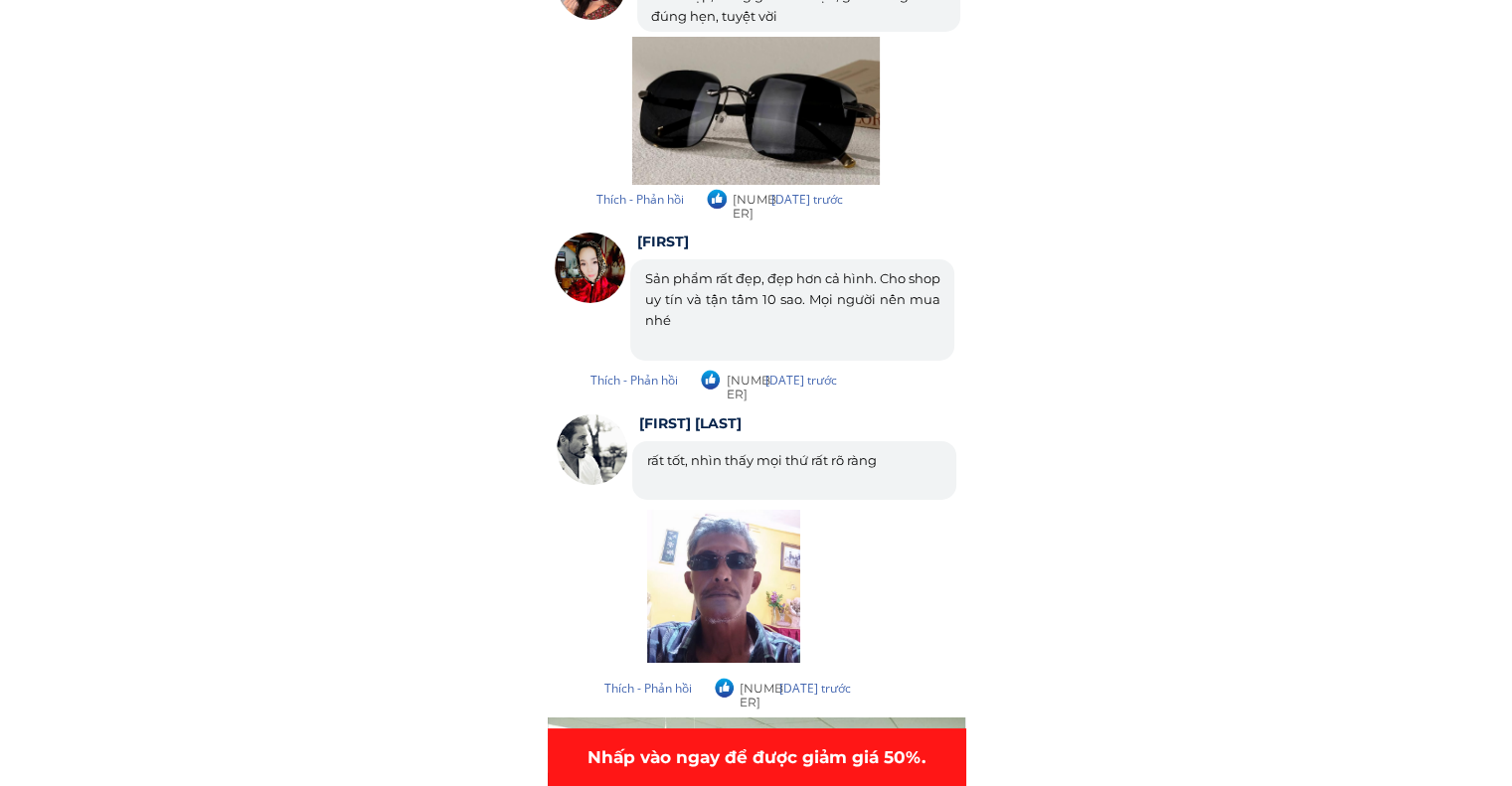 click on "Sản phẩm rất đẹp, đẹp hơn cả hình. Cho shop uy tín và tận tâm 10 sao. Mọi người nên mua nhé" at bounding box center (792, 299) 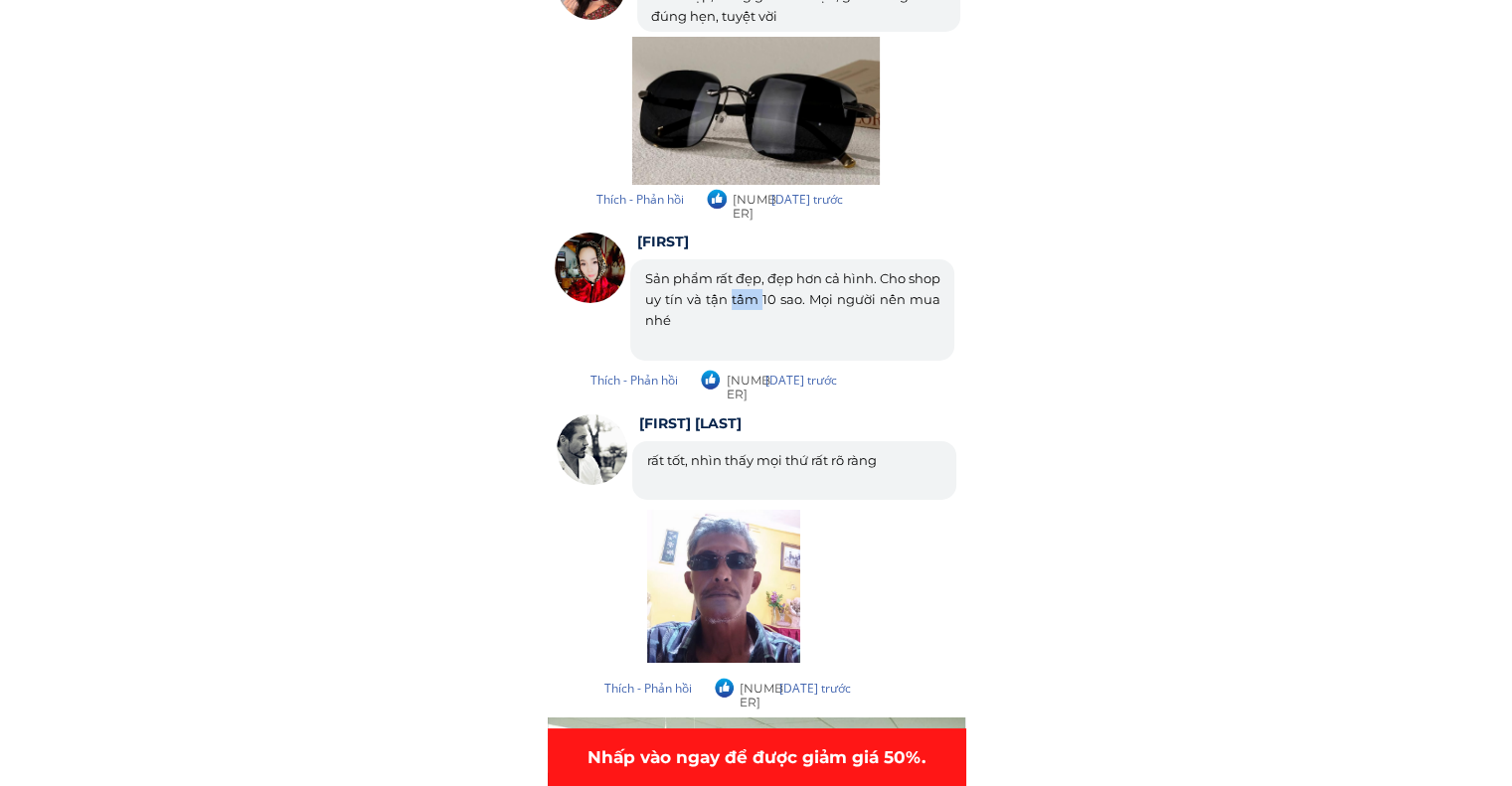 click on "Sản phẩm rất đẹp, đẹp hơn cả hình. Cho shop uy tín và tận tâm 10 sao. Mọi người nên mua nhé" at bounding box center [792, 299] 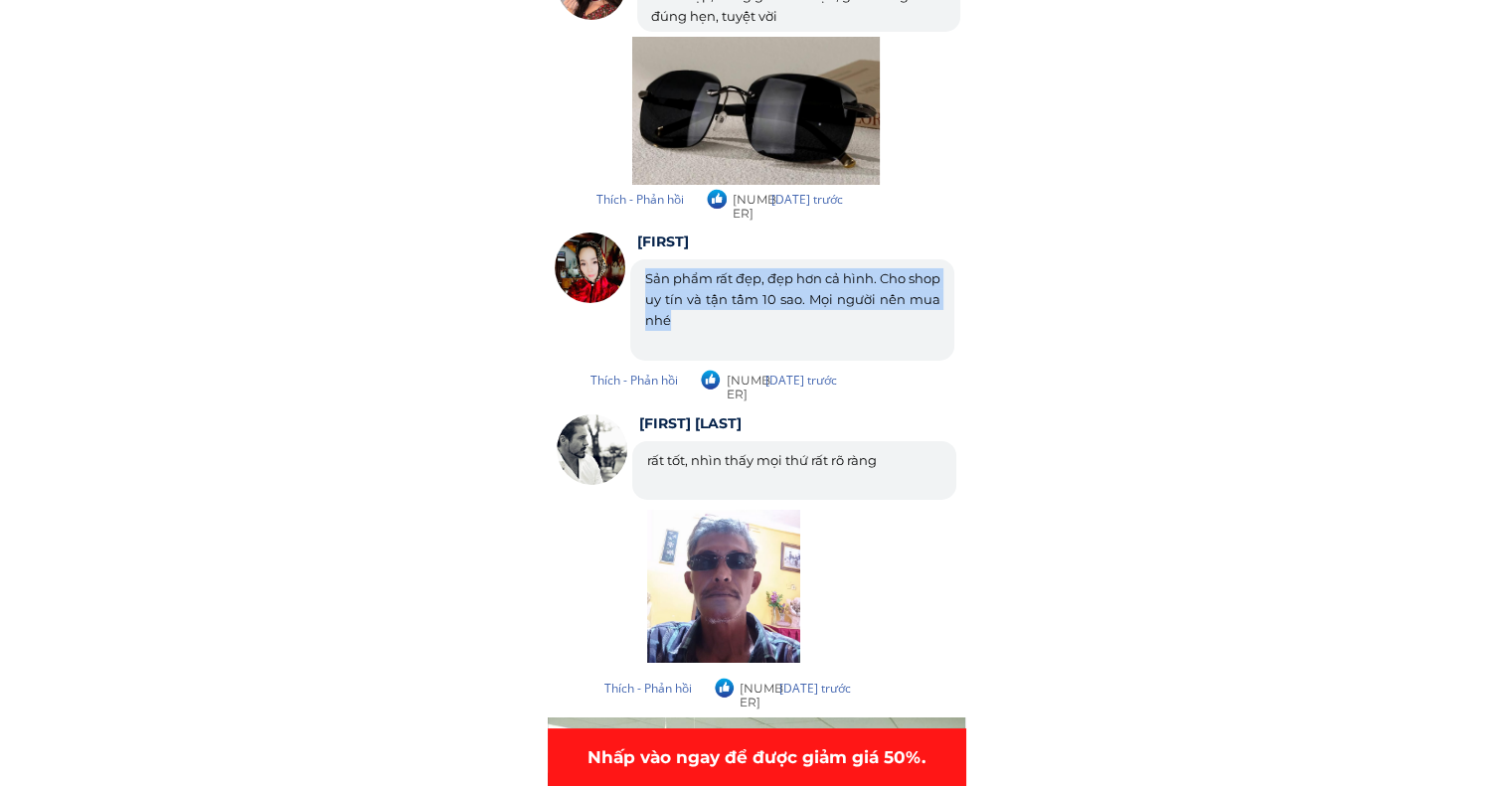 click on "Sản phẩm rất đẹp, đẹp hơn cả hình. Cho shop uy tín và tận tâm 10 sao. Mọi người nên mua nhé" at bounding box center (792, 299) 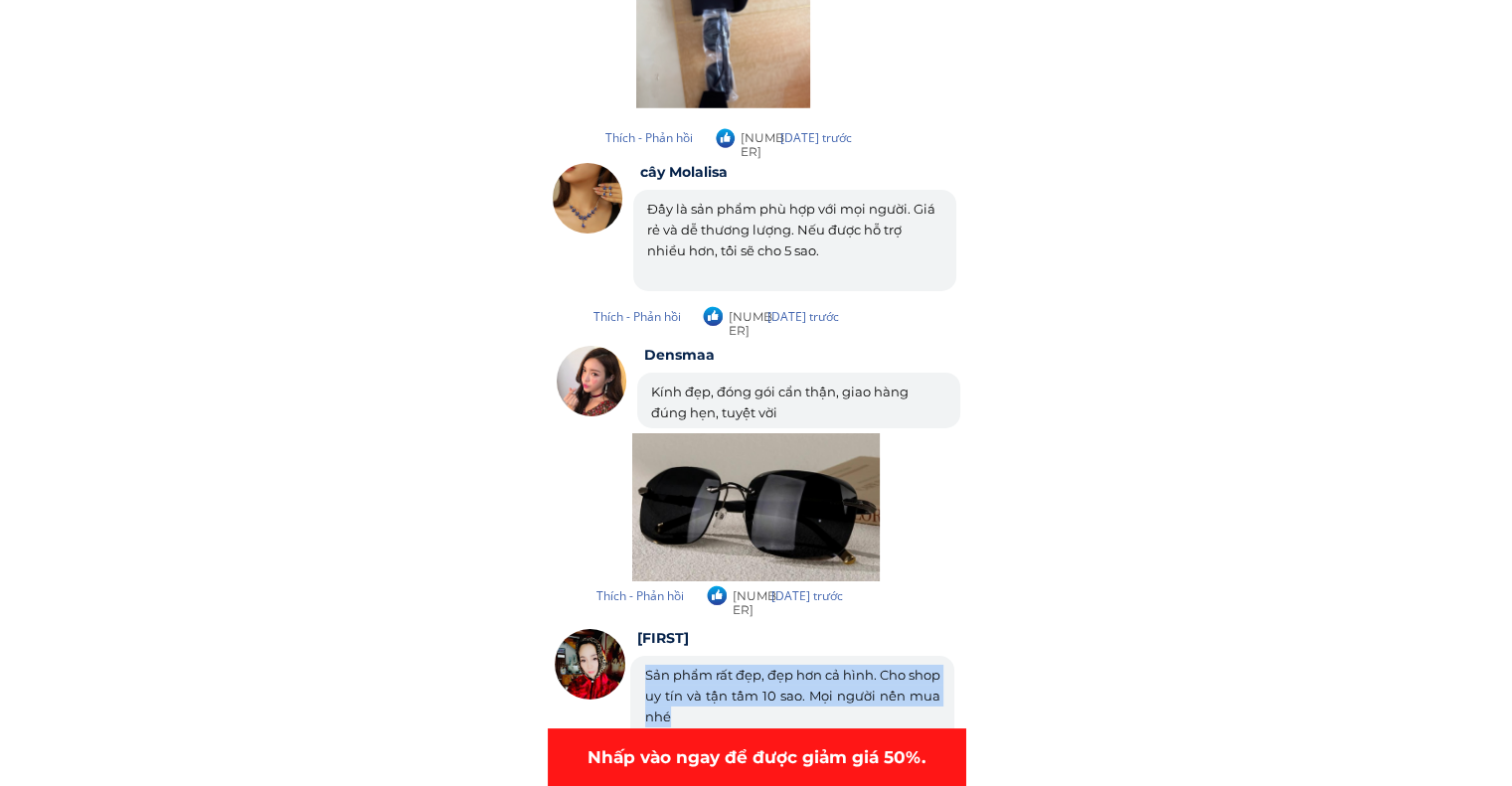 scroll, scrollTop: 6459, scrollLeft: 0, axis: vertical 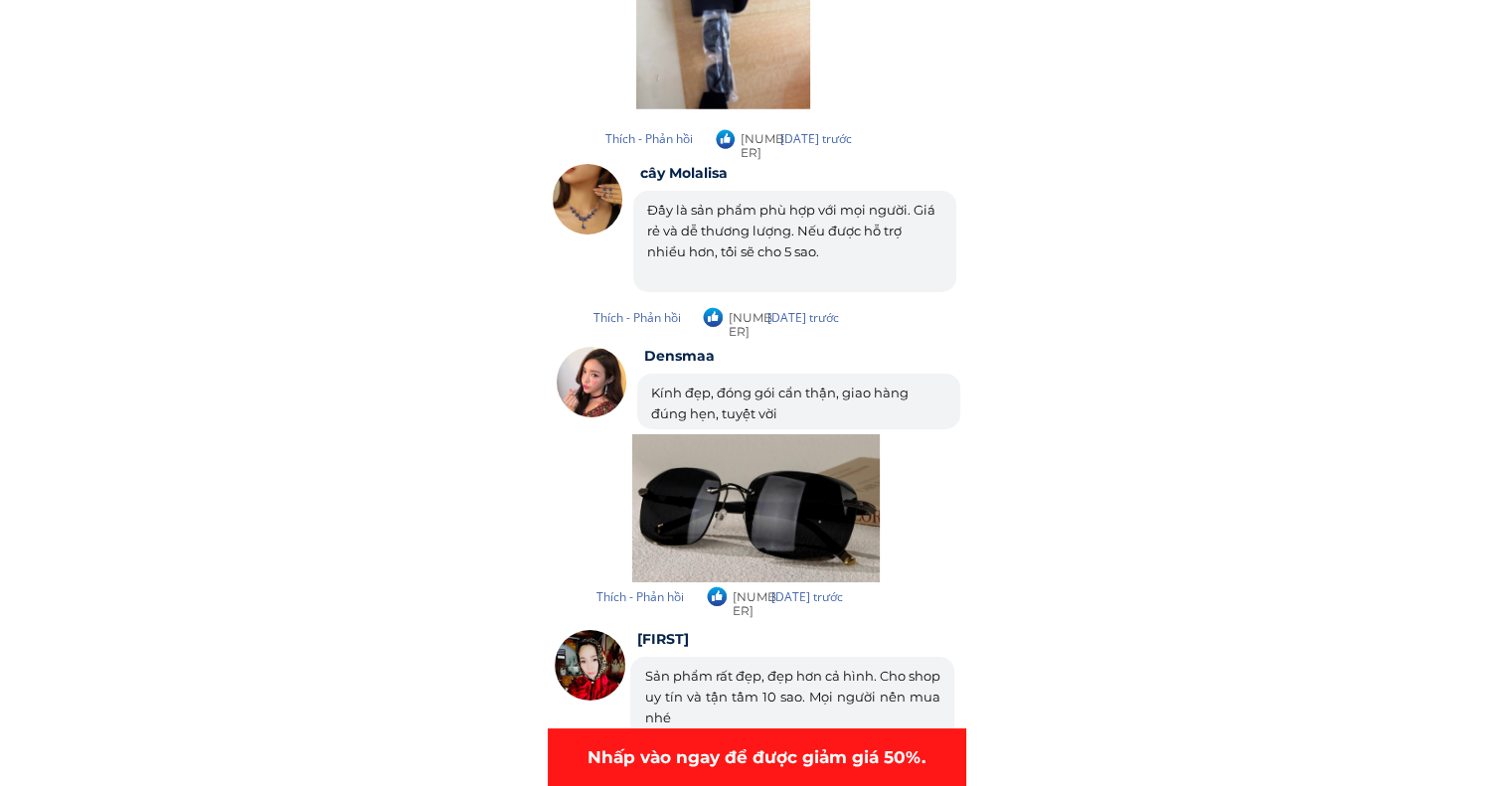 click on "Kính đẹp, đóng gói cẩn thận, giao hàng đúng hẹn, tuyệt vời" at bounding box center (779, 402) 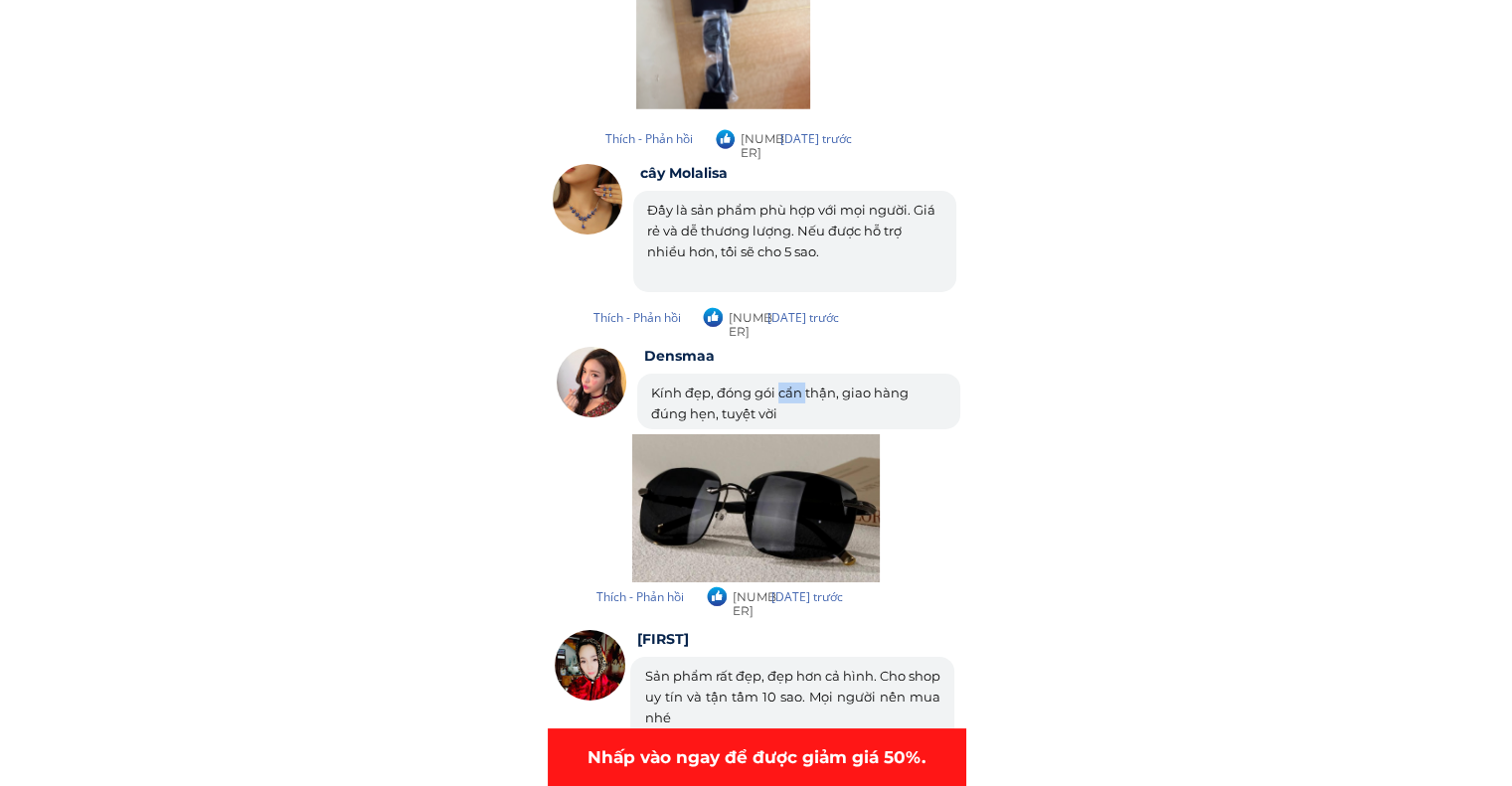 click on "Kính đẹp, đóng gói cẩn thận, giao hàng đúng hẹn, tuyệt vời" at bounding box center [779, 402] 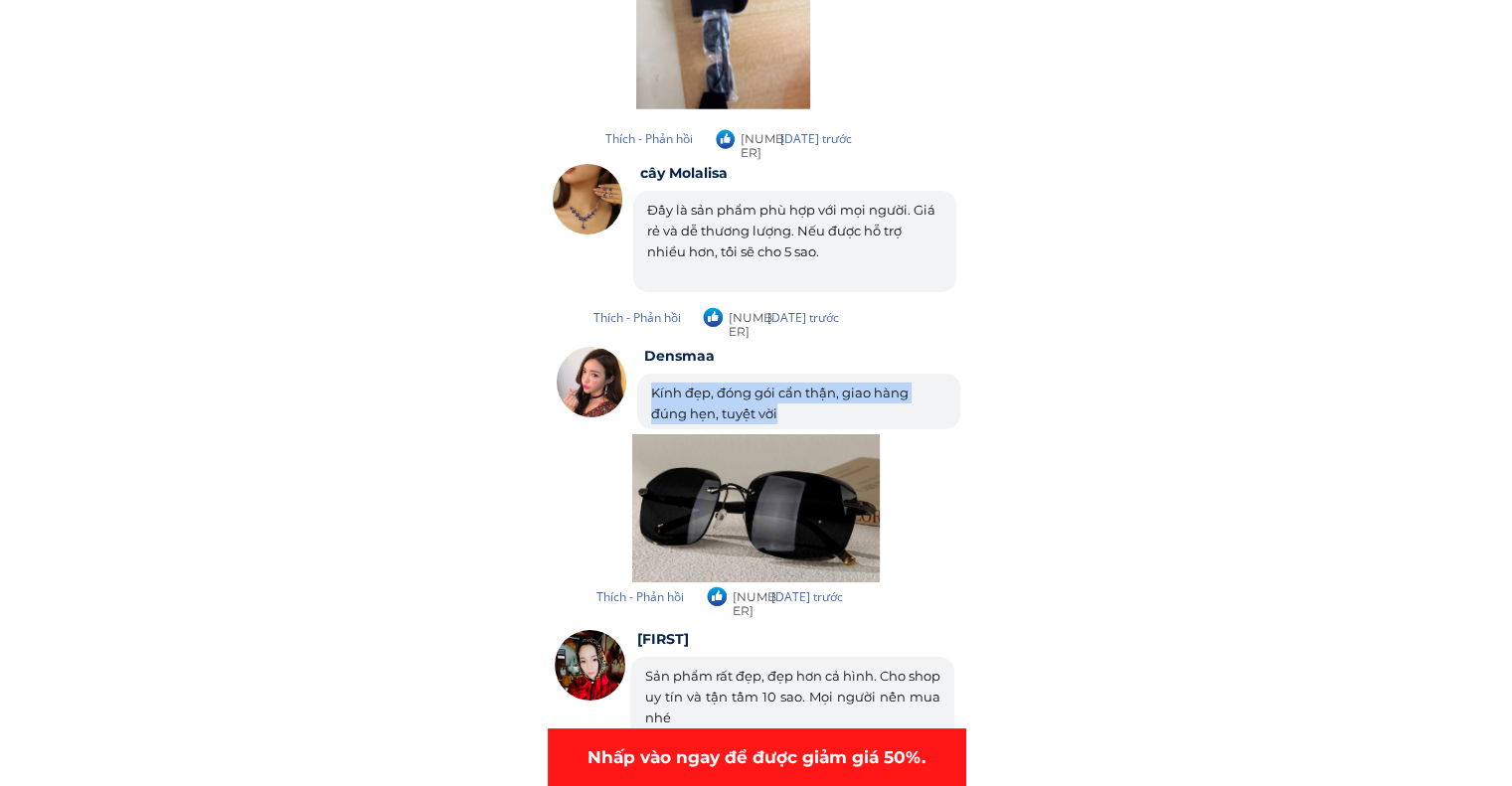 click on "Kính đẹp, đóng gói cẩn thận, giao hàng đúng hẹn, tuyệt vời" at bounding box center (779, 402) 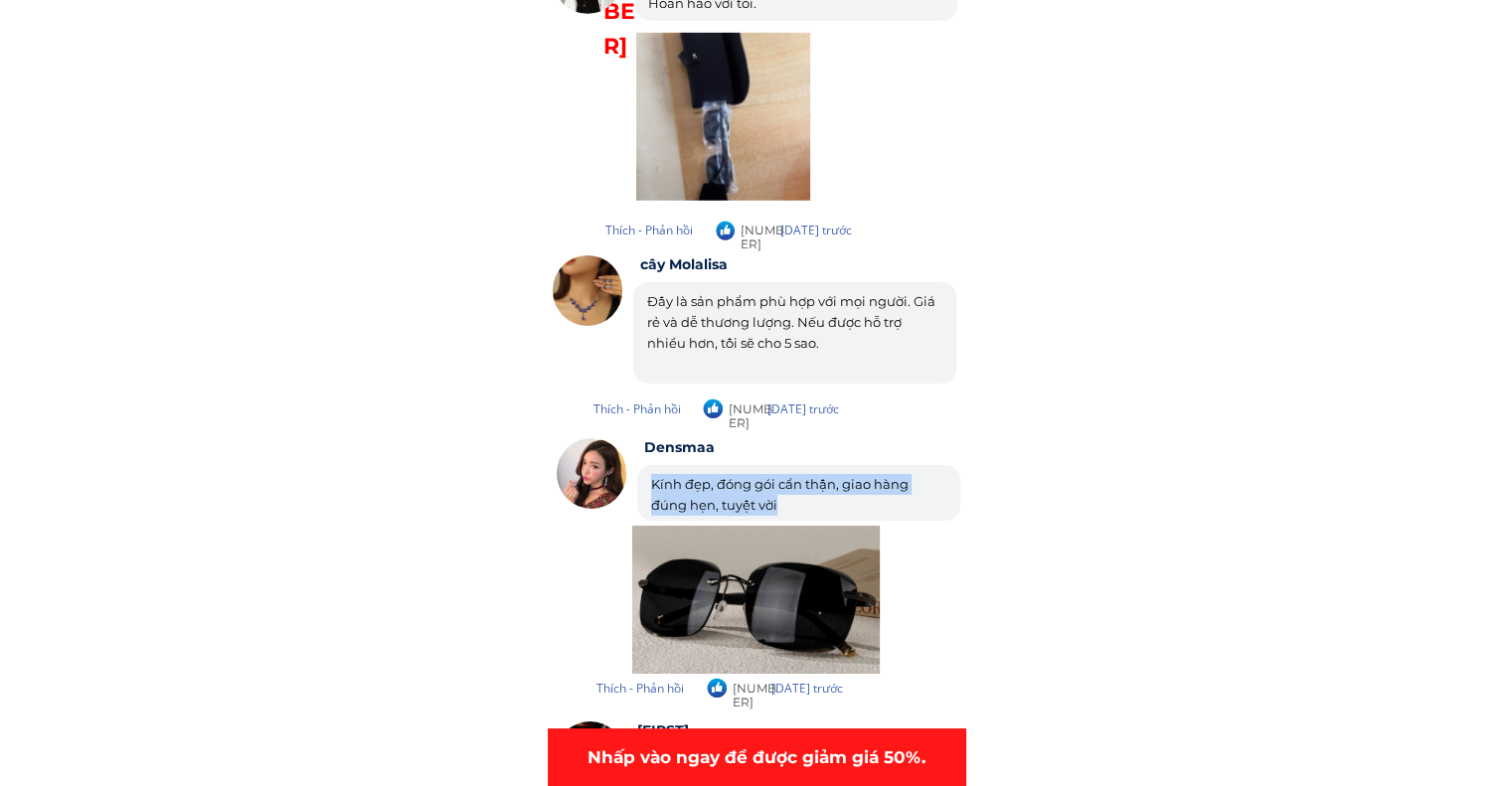 scroll, scrollTop: 6260, scrollLeft: 0, axis: vertical 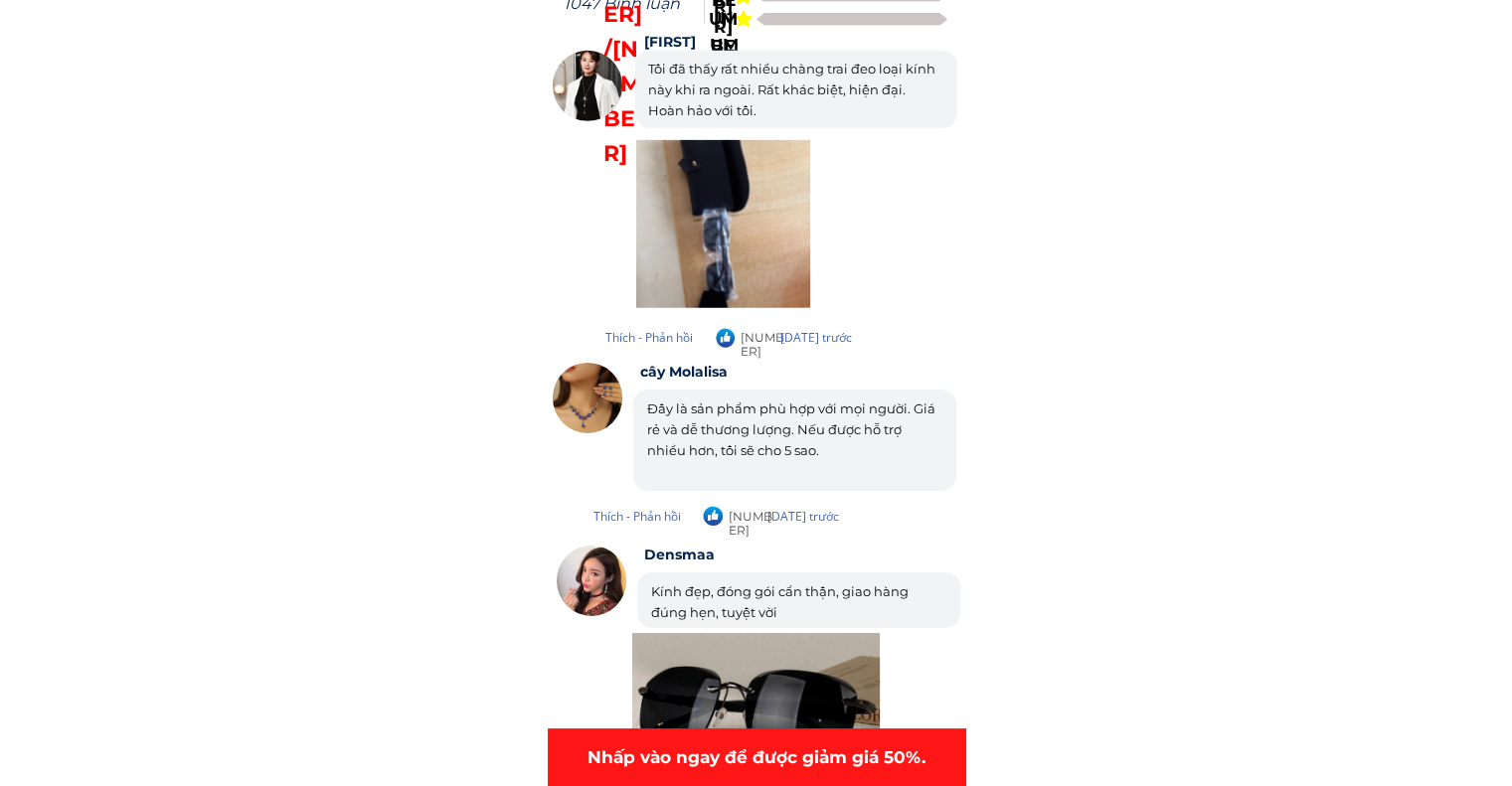 click on "Đây là sản phẩm phù hợp với mọi người. Giá rẻ và dễ thương lượng. Nếu được hỗ trợ nhiều hơn, tôi sẽ cho 5 sao." at bounding box center [791, 429] 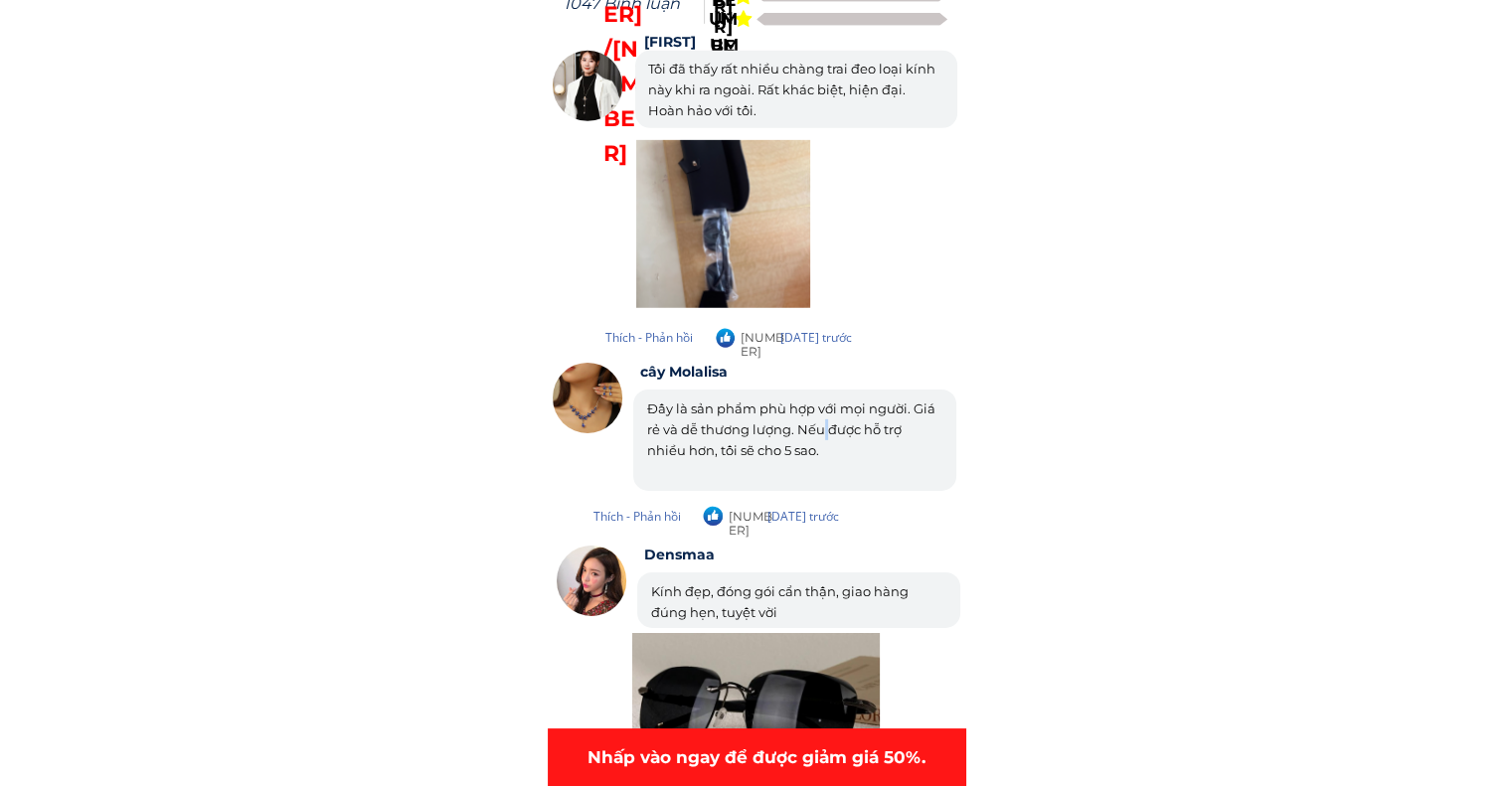 click on "Đây là sản phẩm phù hợp với mọi người. Giá rẻ và dễ thương lượng. Nếu được hỗ trợ nhiều hơn, tôi sẽ cho 5 sao." at bounding box center (791, 429) 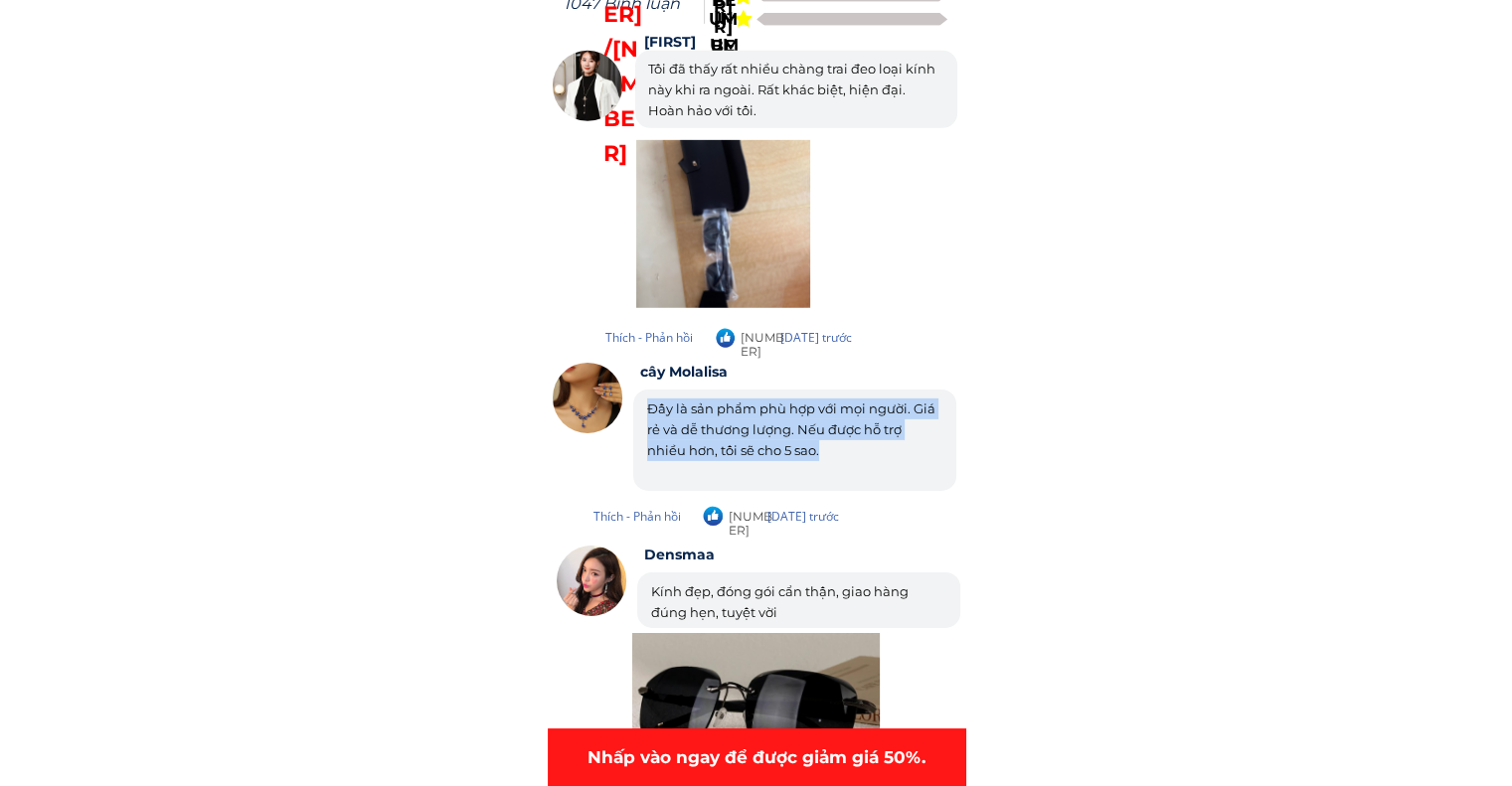 click on "Đây là sản phẩm phù hợp với mọi người. Giá rẻ và dễ thương lượng. Nếu được hỗ trợ nhiều hơn, tôi sẽ cho 5 sao." at bounding box center (791, 429) 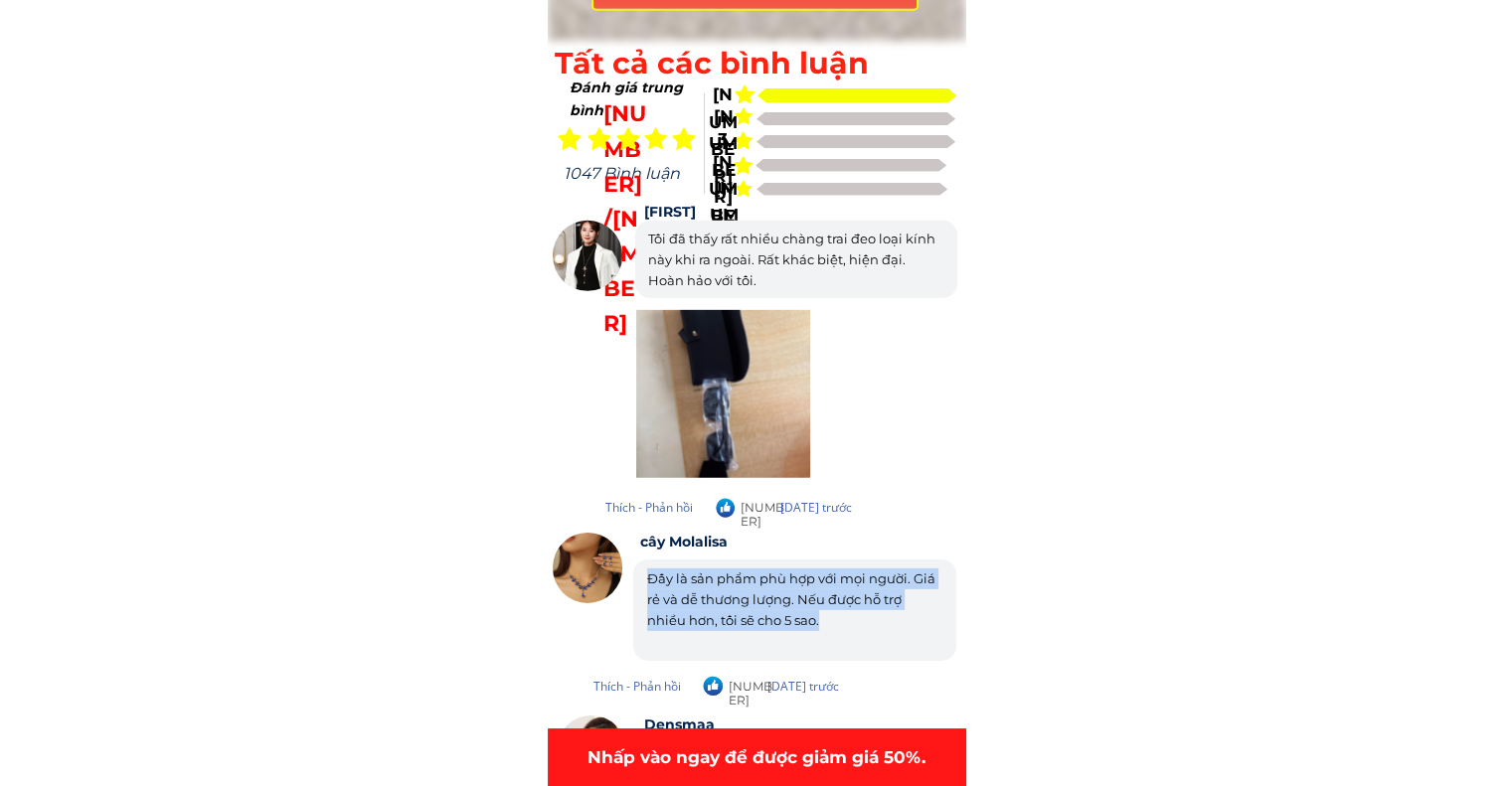 scroll, scrollTop: 6061, scrollLeft: 0, axis: vertical 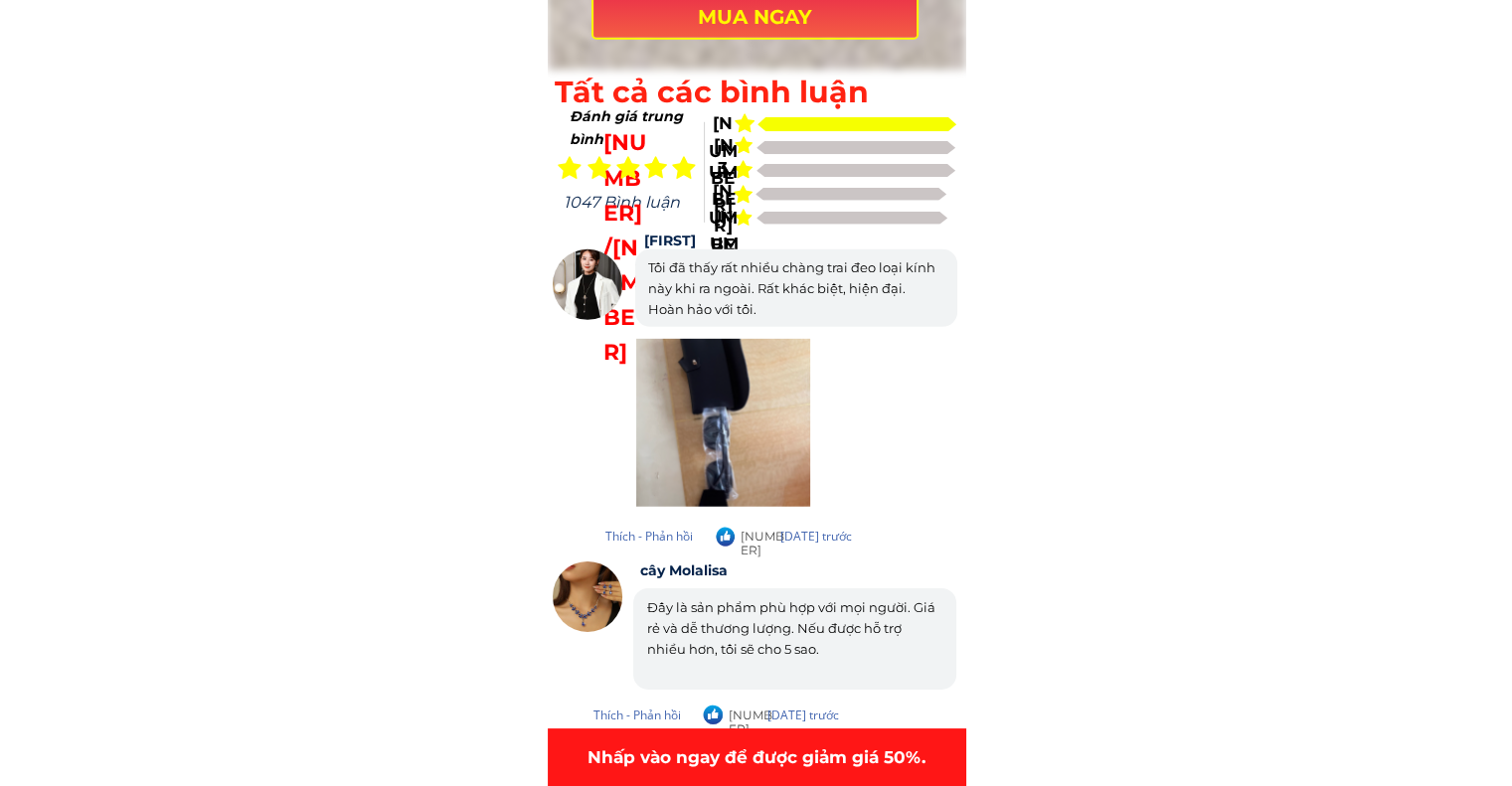 click on "Tôi đã thấy rất nhiều chàng trai đeo loại kính này khi ra ngoài. Rất khác biệt, hiện đại. Hoàn hảo với tôi." at bounding box center (795, 288) 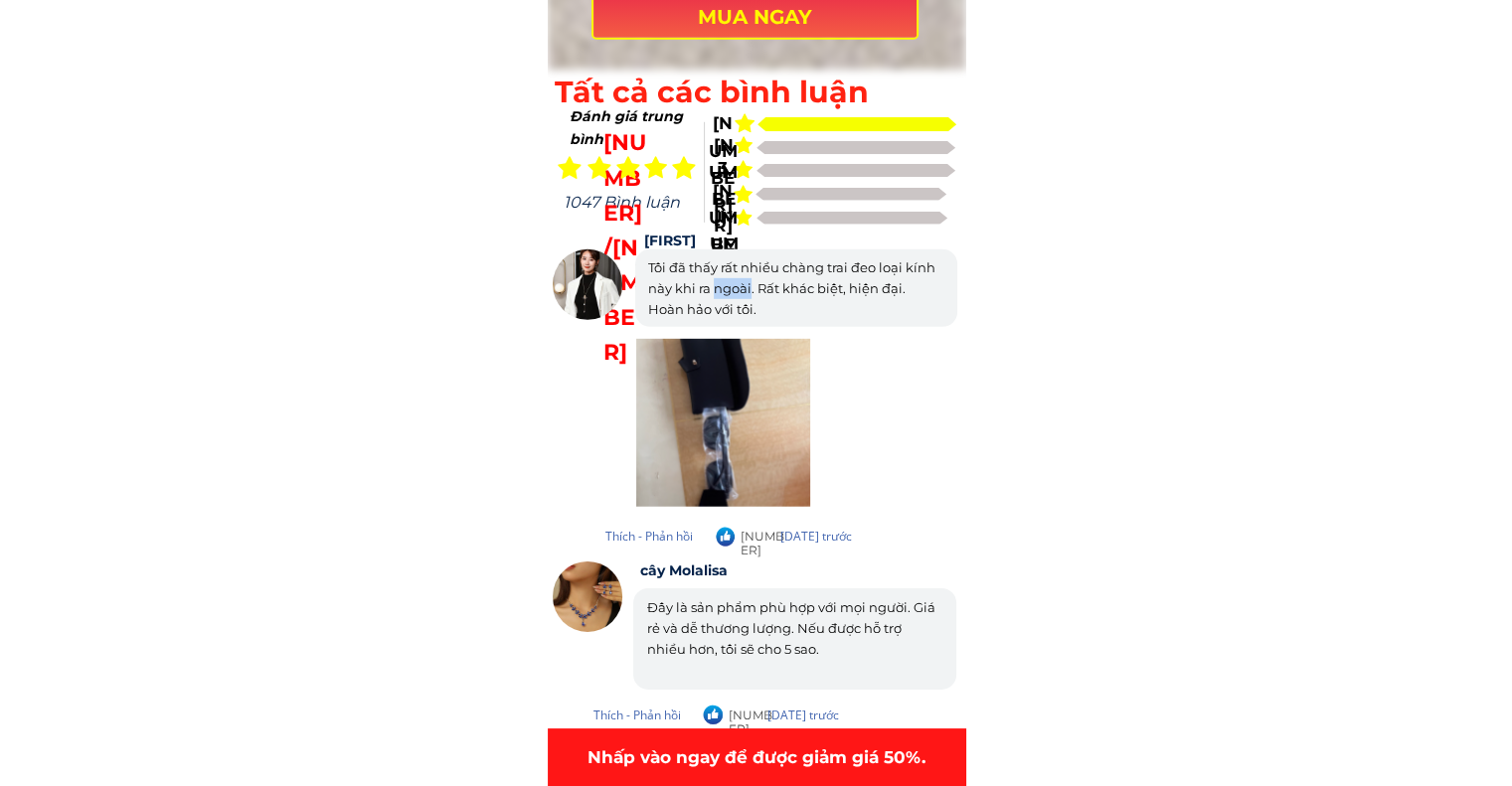 click on "Tôi đã thấy rất nhiều chàng trai đeo loại kính này khi ra ngoài. Rất khác biệt, hiện đại. Hoàn hảo với tôi." at bounding box center [795, 288] 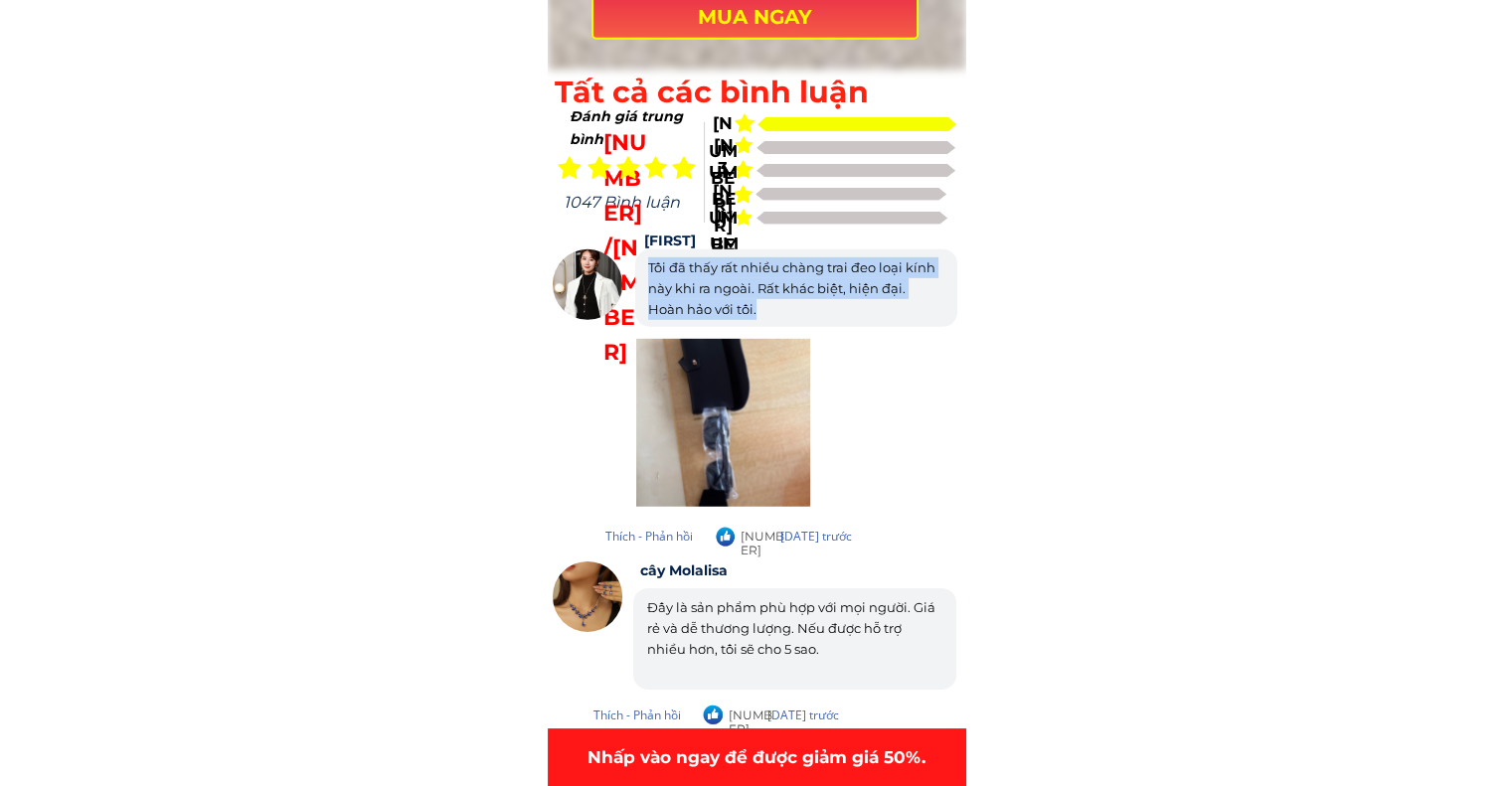 click on "Tôi đã thấy rất nhiều chàng trai đeo loại kính này khi ra ngoài. Rất khác biệt, hiện đại. Hoàn hảo với tôi." at bounding box center (795, 288) 